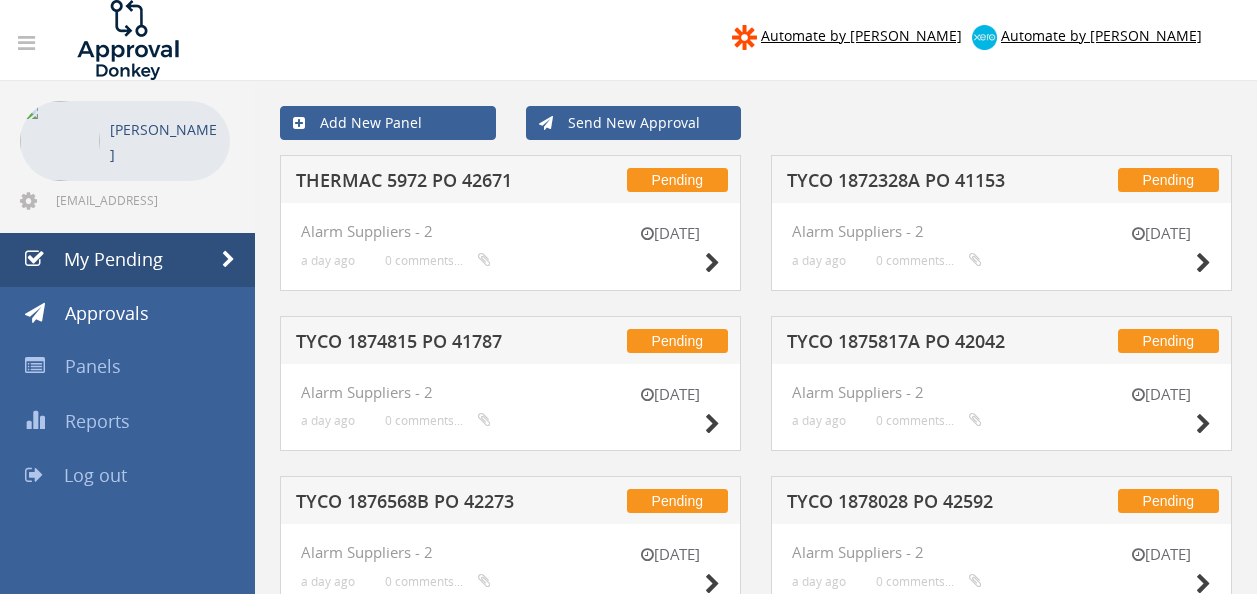 scroll, scrollTop: 516, scrollLeft: 0, axis: vertical 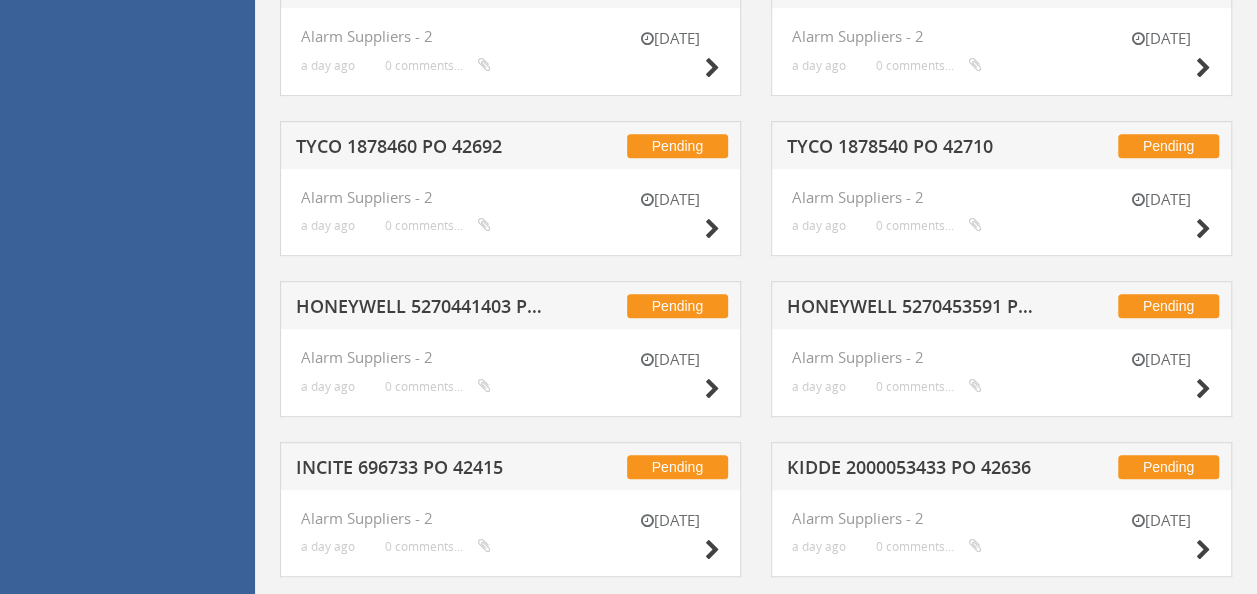 click on "HONEYWELL 5270441403 PO 42100" at bounding box center [424, 309] 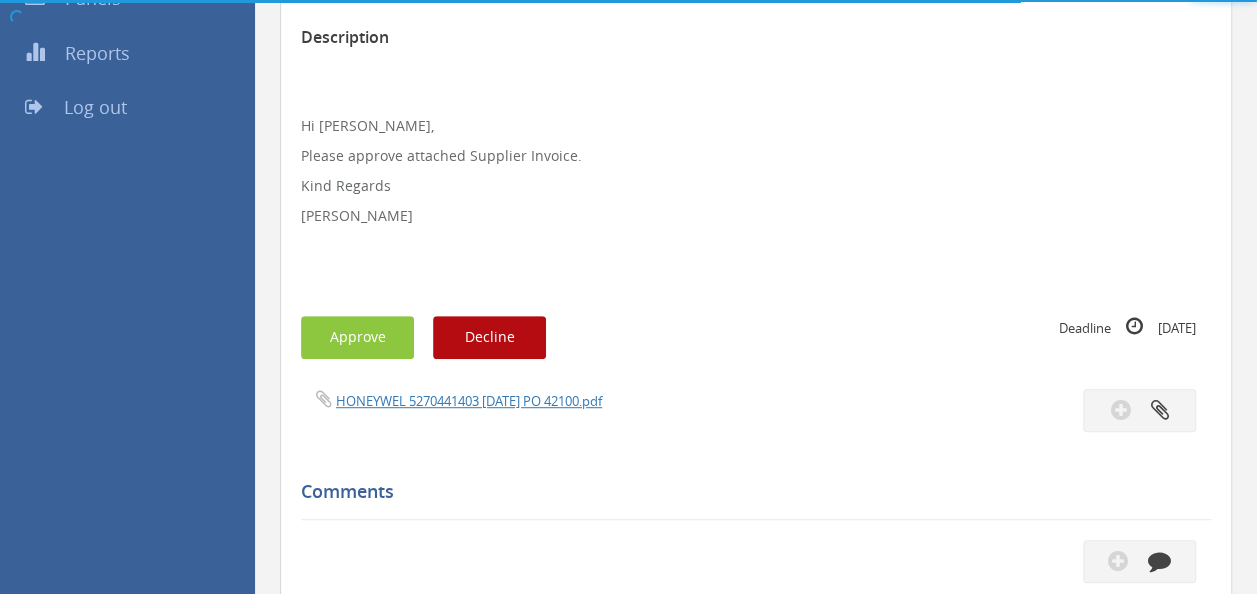 scroll, scrollTop: 516, scrollLeft: 0, axis: vertical 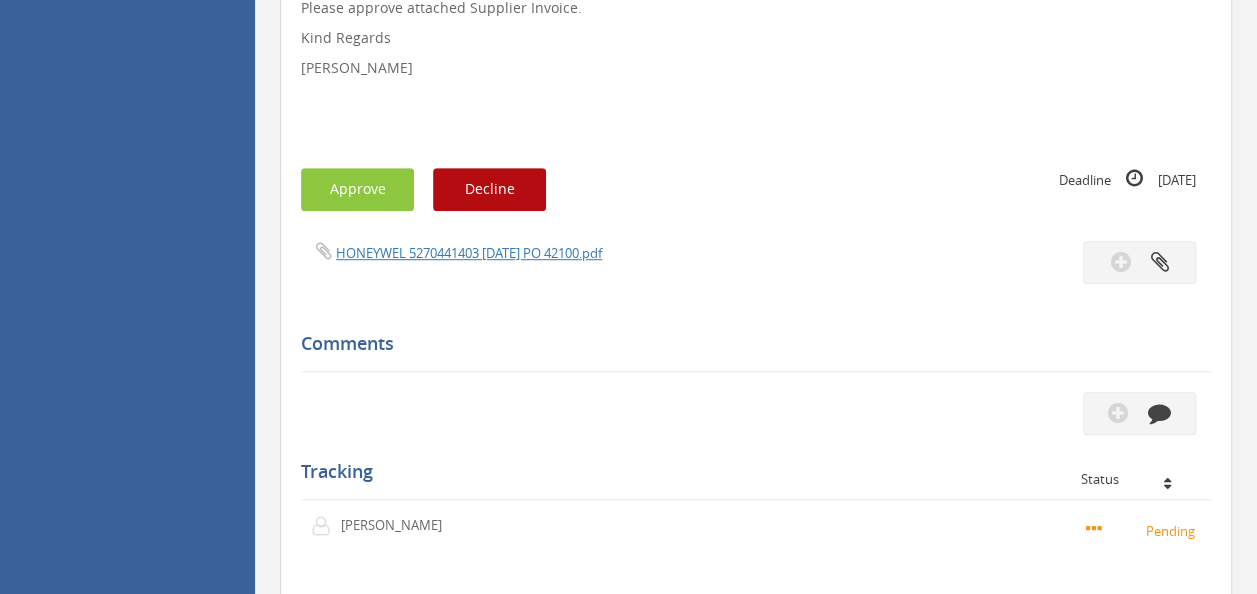 click on "HONEYWEL 5270441403 [DATE] PO 42100.pdf" at bounding box center [756, 262] 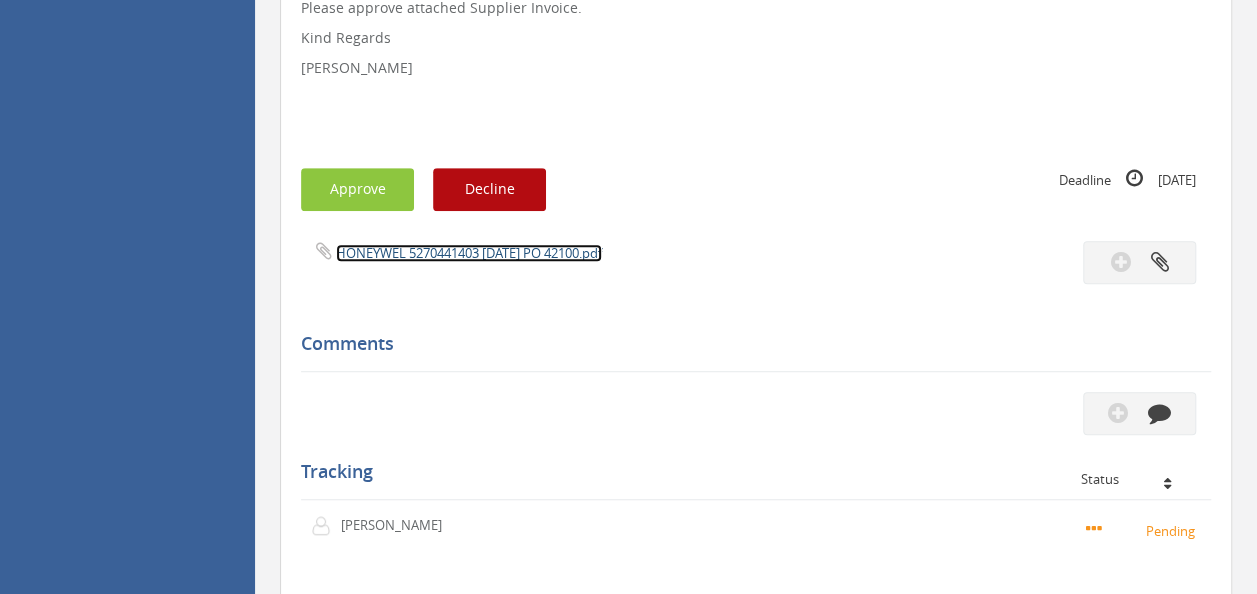 click on "HONEYWEL 5270441403 [DATE] PO 42100.pdf" at bounding box center [469, 253] 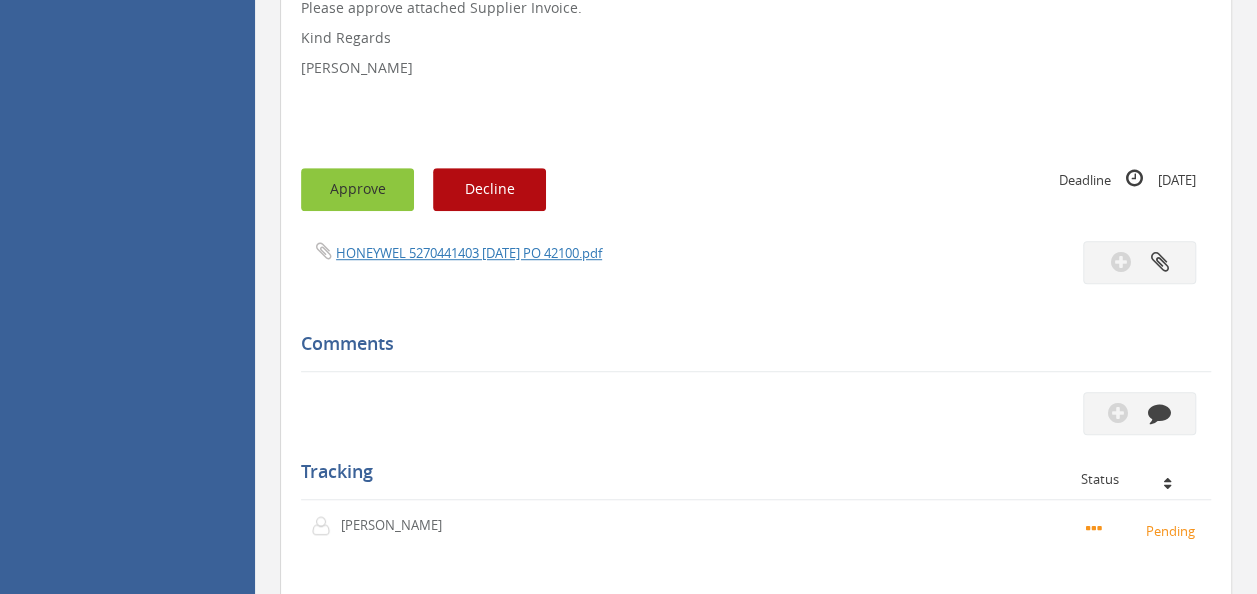 click on "Approve" at bounding box center [357, 189] 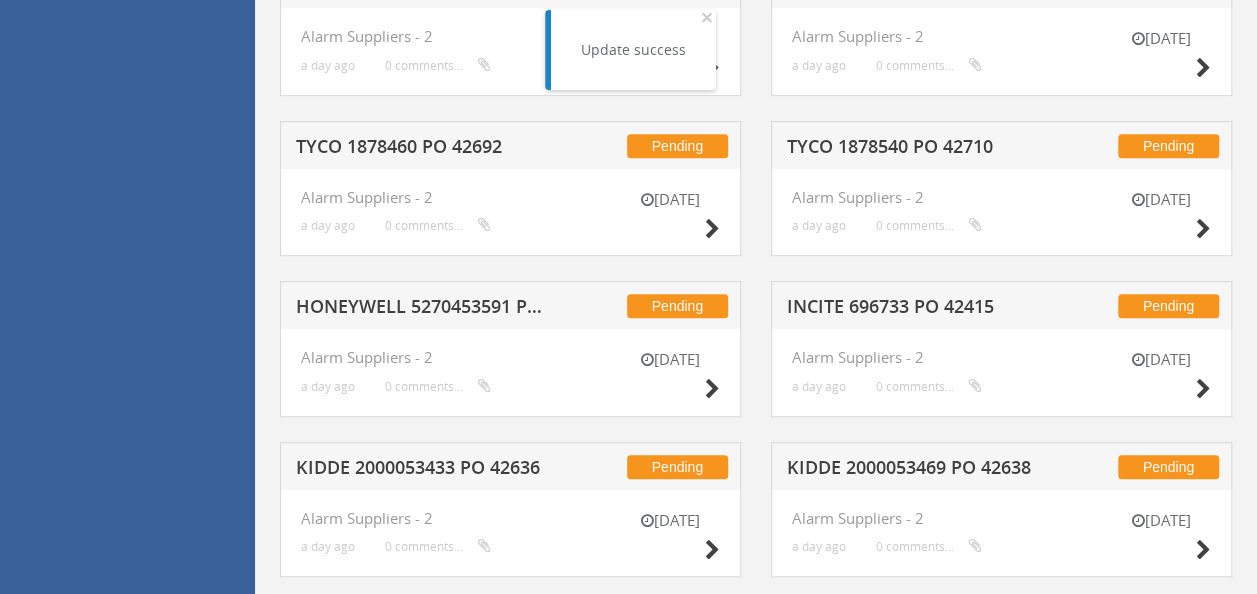 click on "HONEYWELL 5270453591 PO 42682" at bounding box center [424, 309] 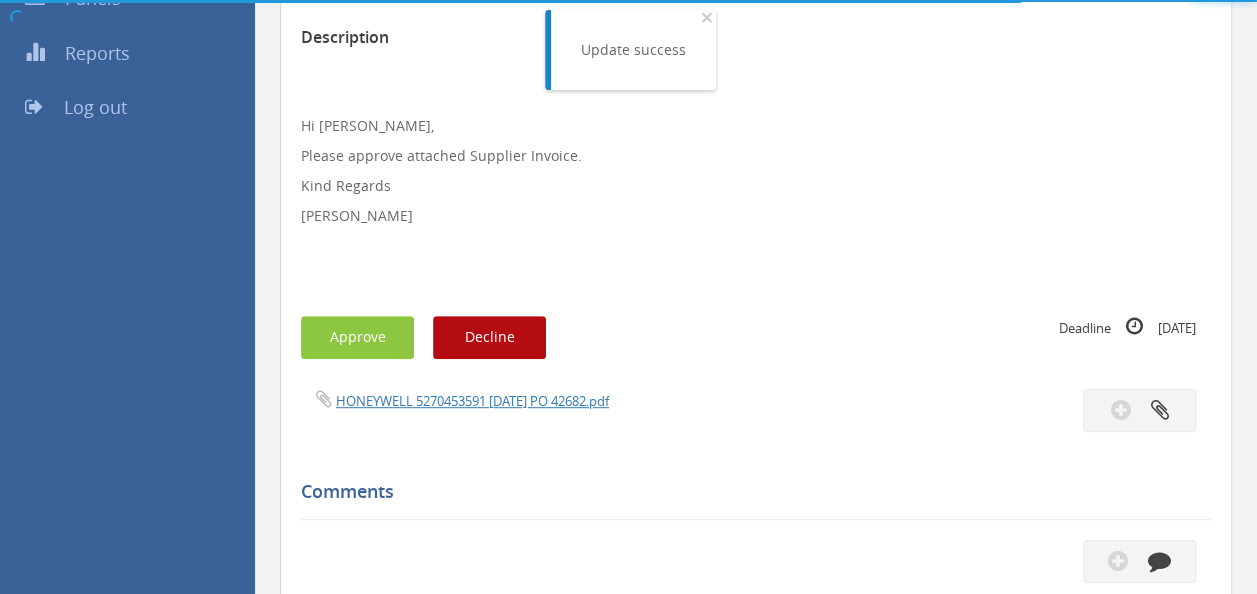 scroll, scrollTop: 516, scrollLeft: 0, axis: vertical 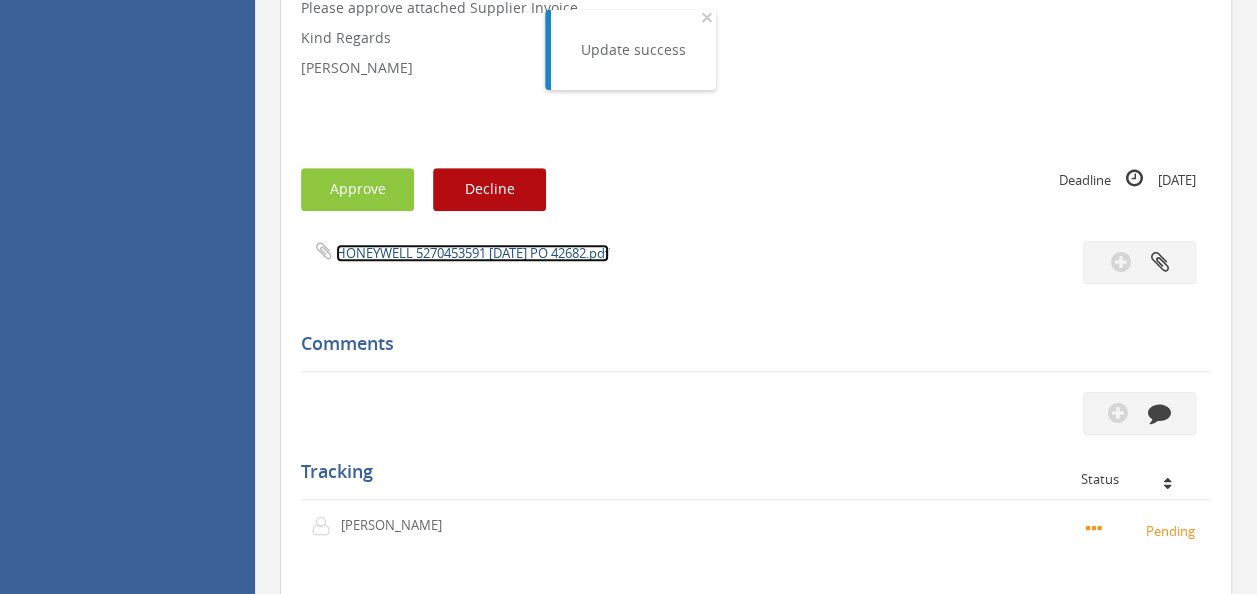 click on "HONEYWELL 5270453591 [DATE] PO 42682.pdf" at bounding box center [472, 253] 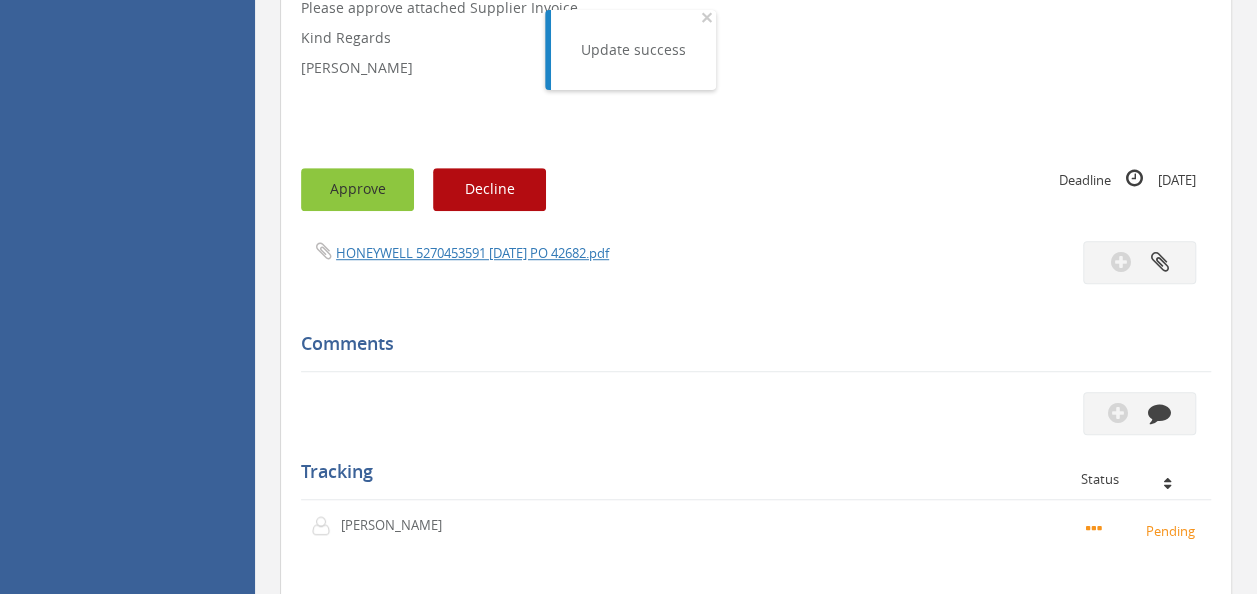 click on "Approve" at bounding box center (357, 189) 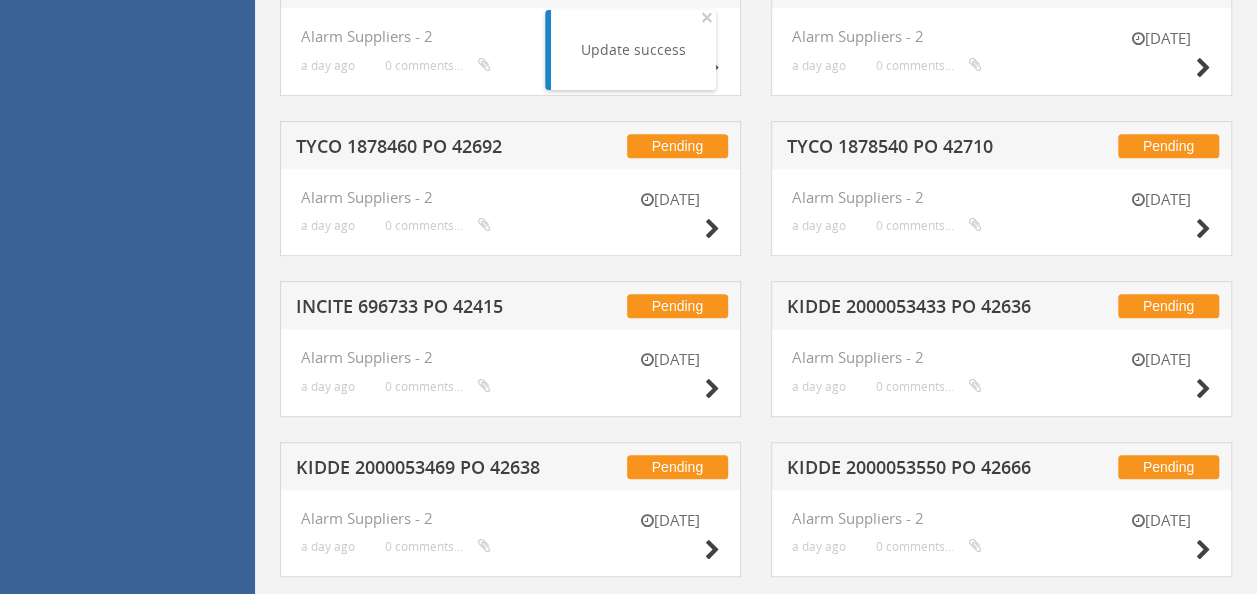 click on "INCITE 696733 PO 42415" at bounding box center [424, 309] 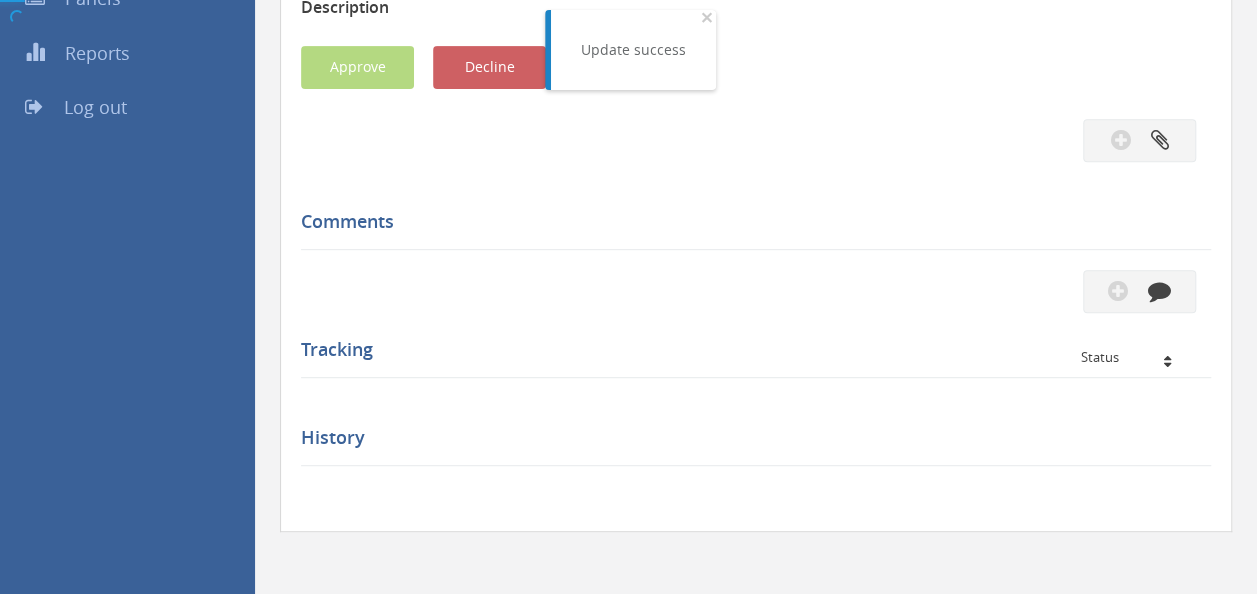 scroll, scrollTop: 516, scrollLeft: 0, axis: vertical 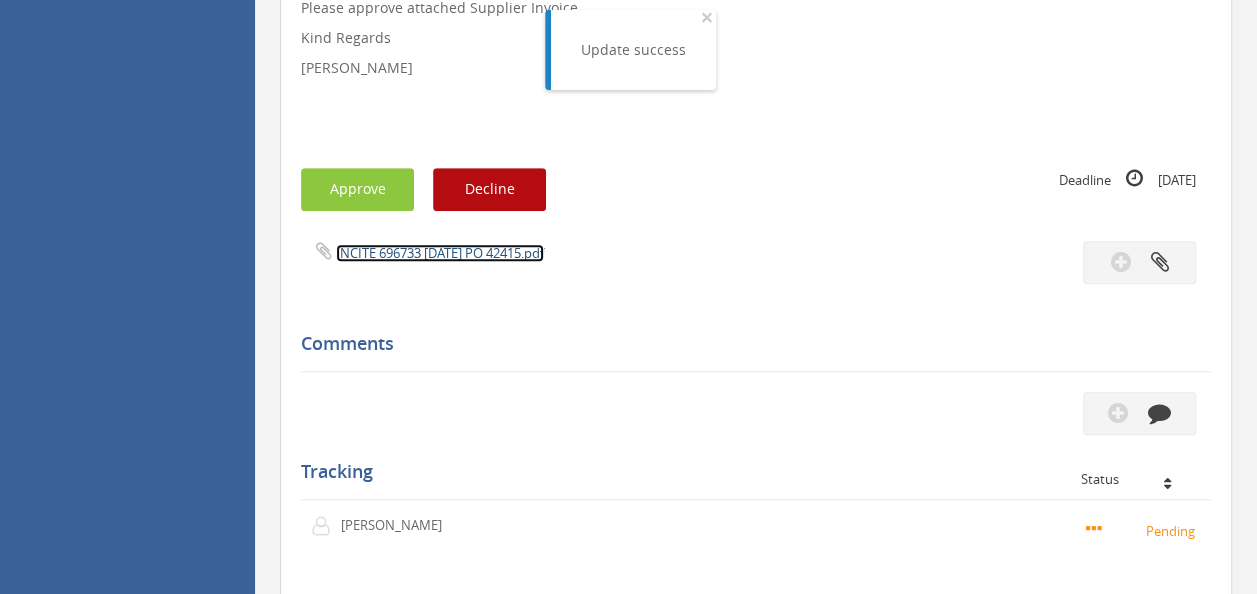 click on "INCITE 696733 [DATE] PO 42415.pdf" at bounding box center [440, 253] 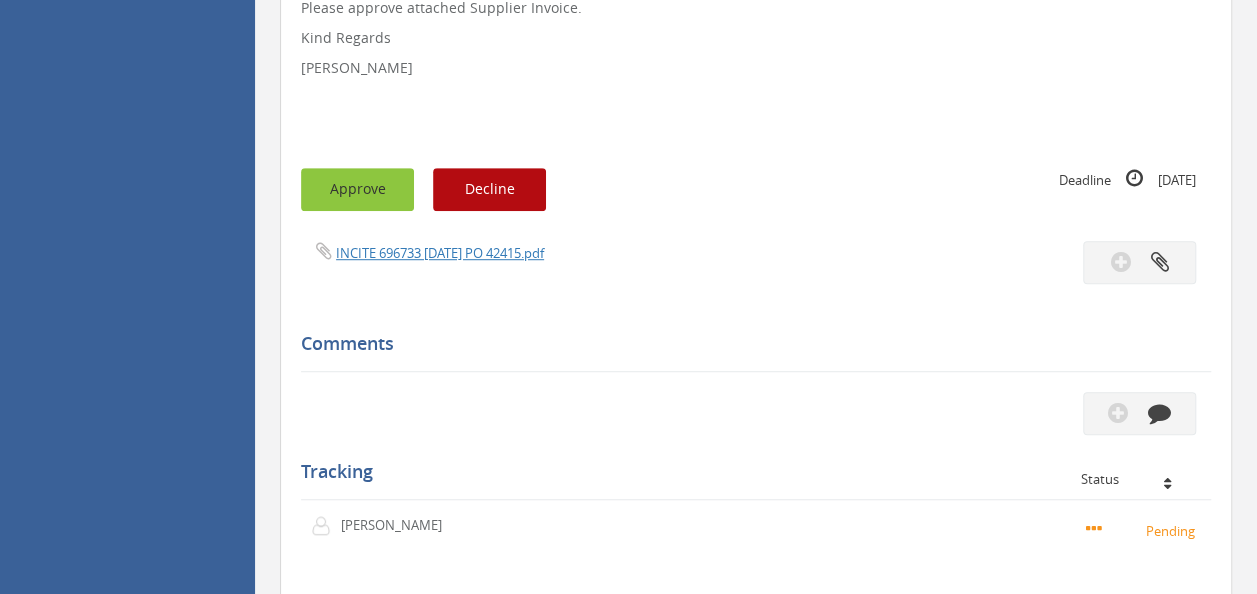 click on "Approve" at bounding box center (357, 189) 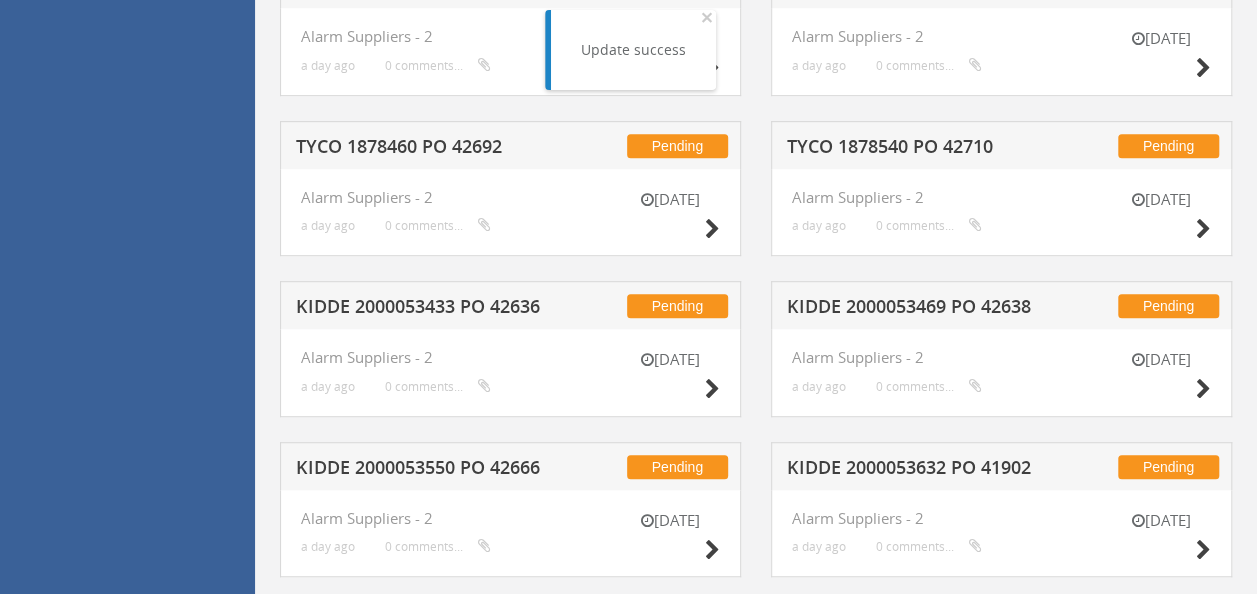 click on "KIDDE 2000053433 PO 42636" at bounding box center (424, 309) 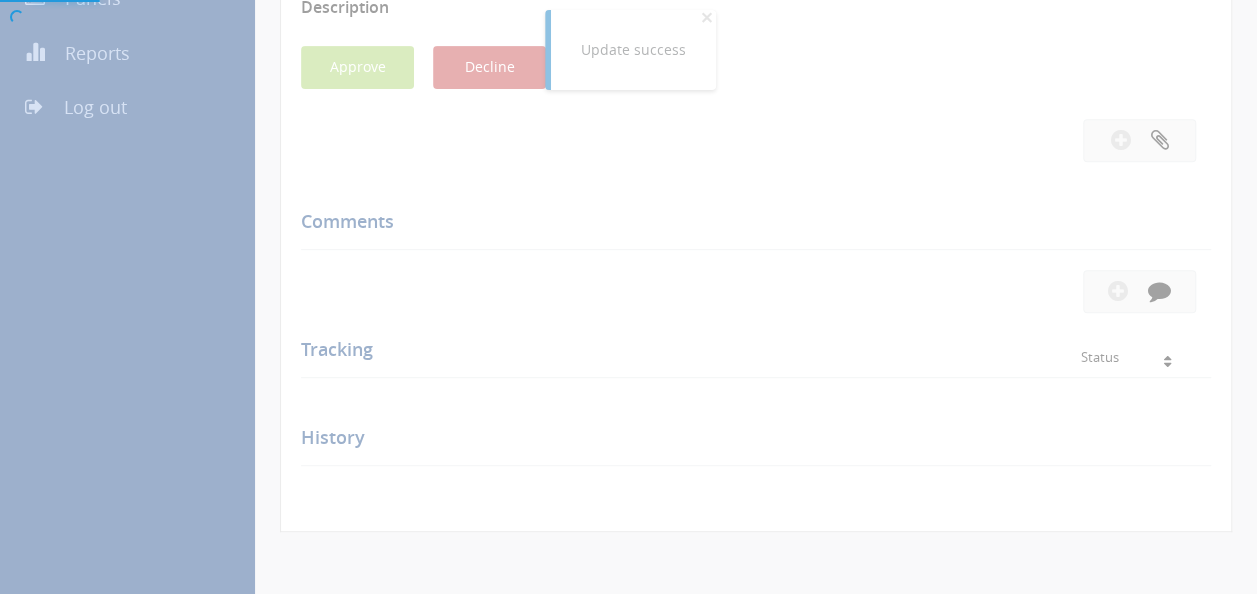 scroll, scrollTop: 516, scrollLeft: 0, axis: vertical 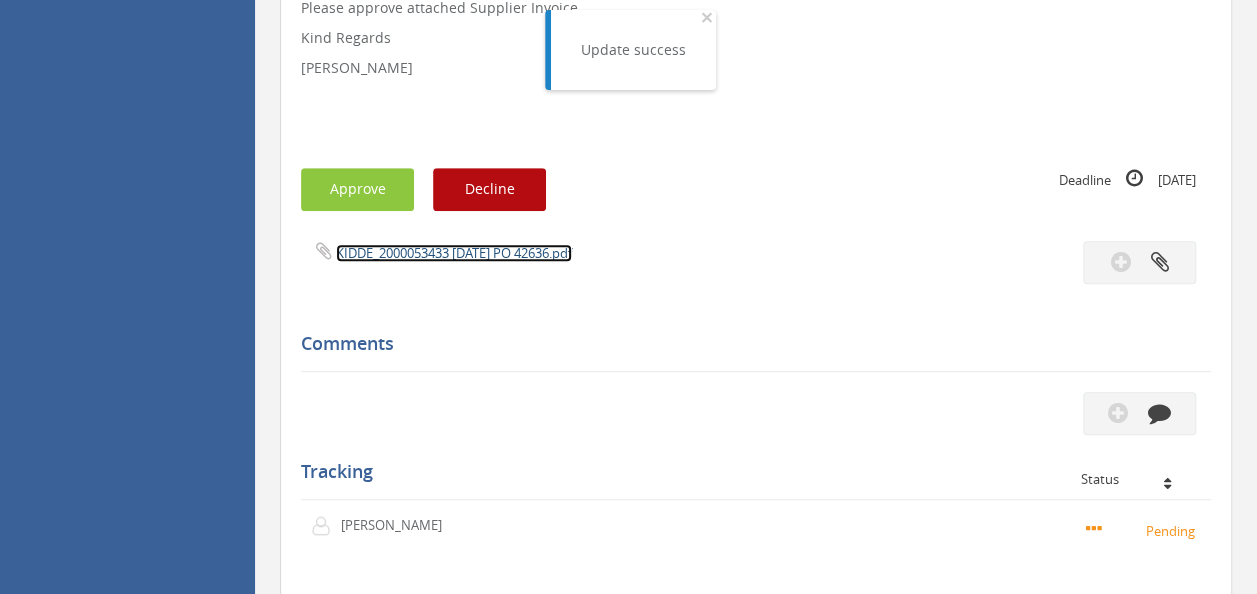 click on "KIDDE_2000053433 [DATE] PO 42636.pdf" at bounding box center (454, 253) 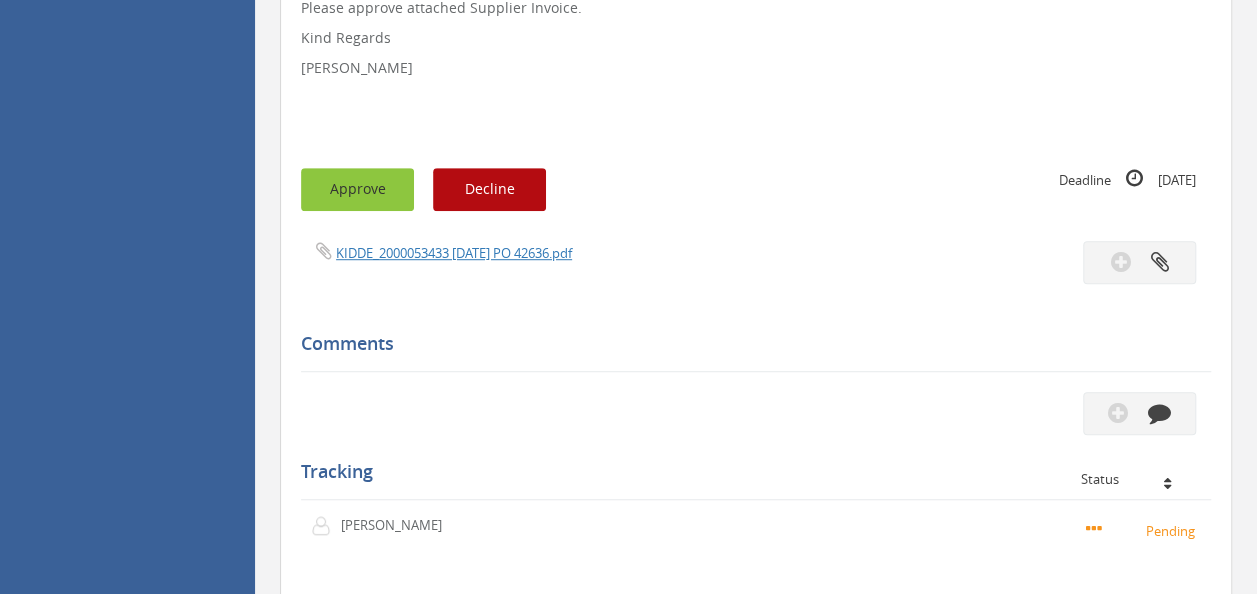 click on "Approve" at bounding box center (357, 189) 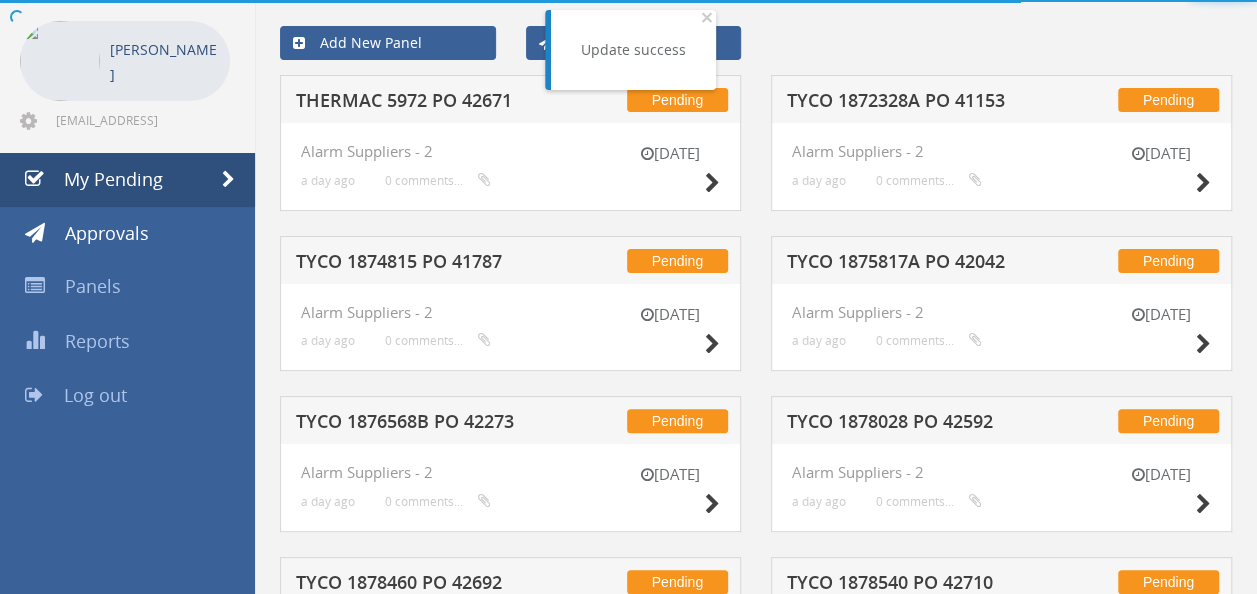 scroll, scrollTop: 516, scrollLeft: 0, axis: vertical 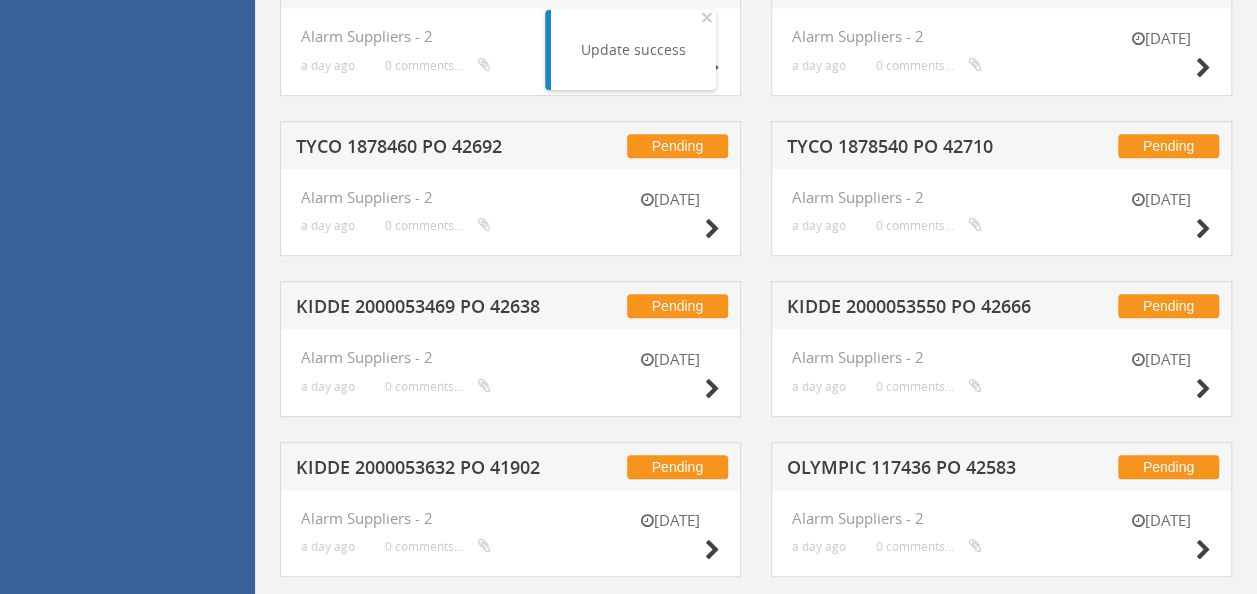 click on "KIDDE 2000053469 PO 42638" at bounding box center [424, 309] 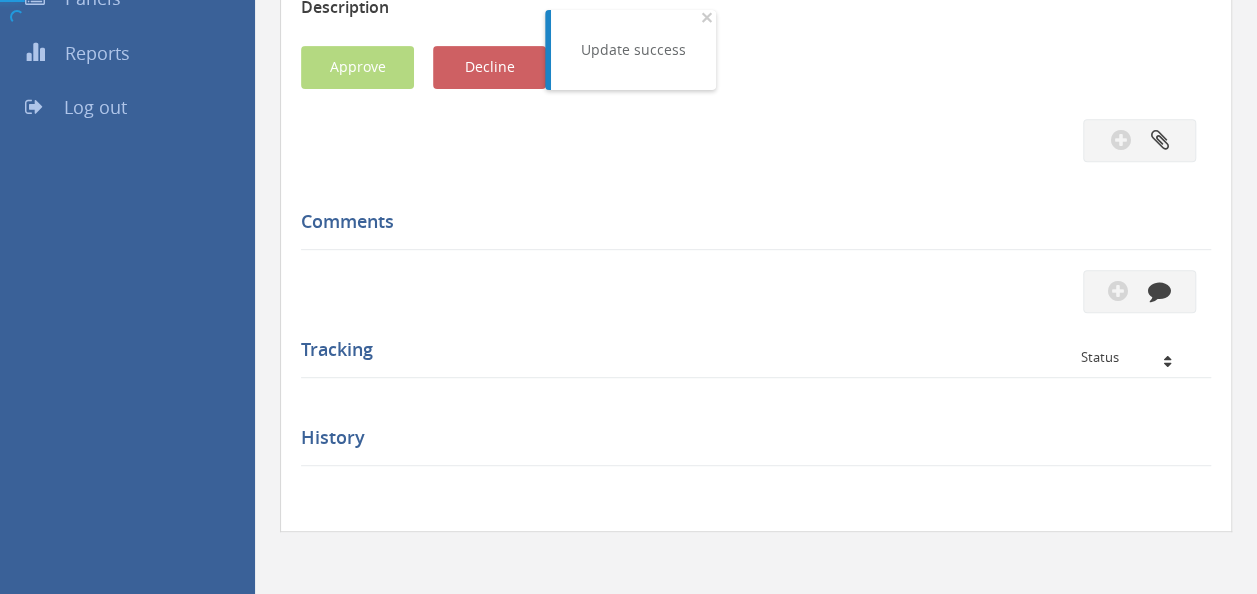 scroll, scrollTop: 516, scrollLeft: 0, axis: vertical 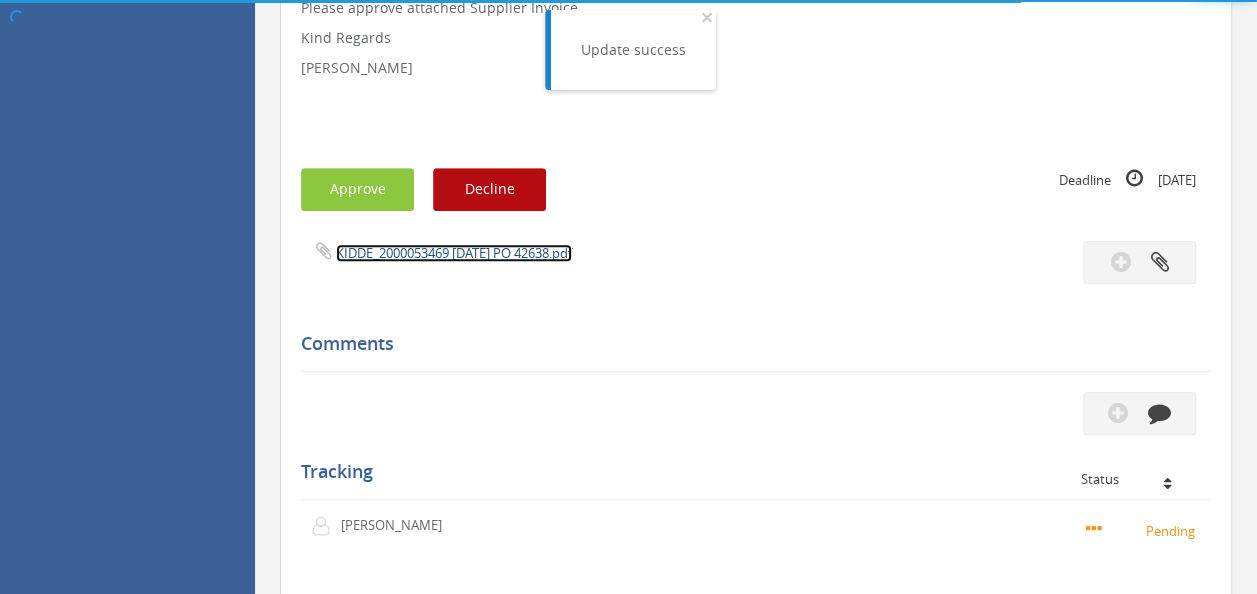click on "KIDDE_2000053469 [DATE] PO 42638.pdf" at bounding box center (454, 253) 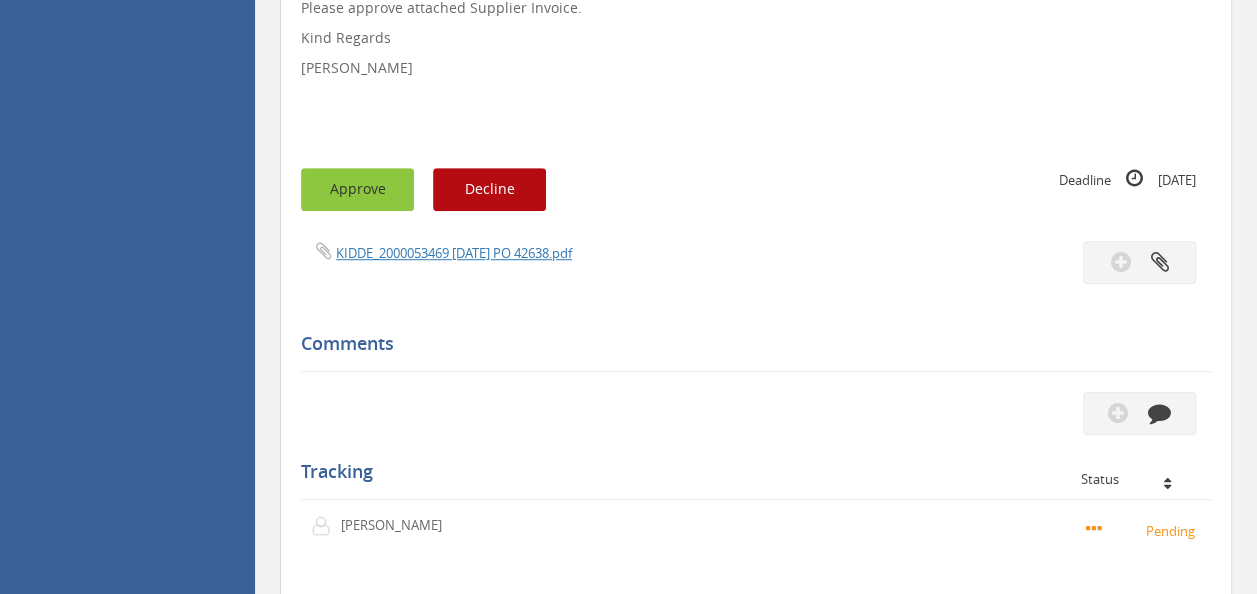 click on "Approve" at bounding box center (357, 189) 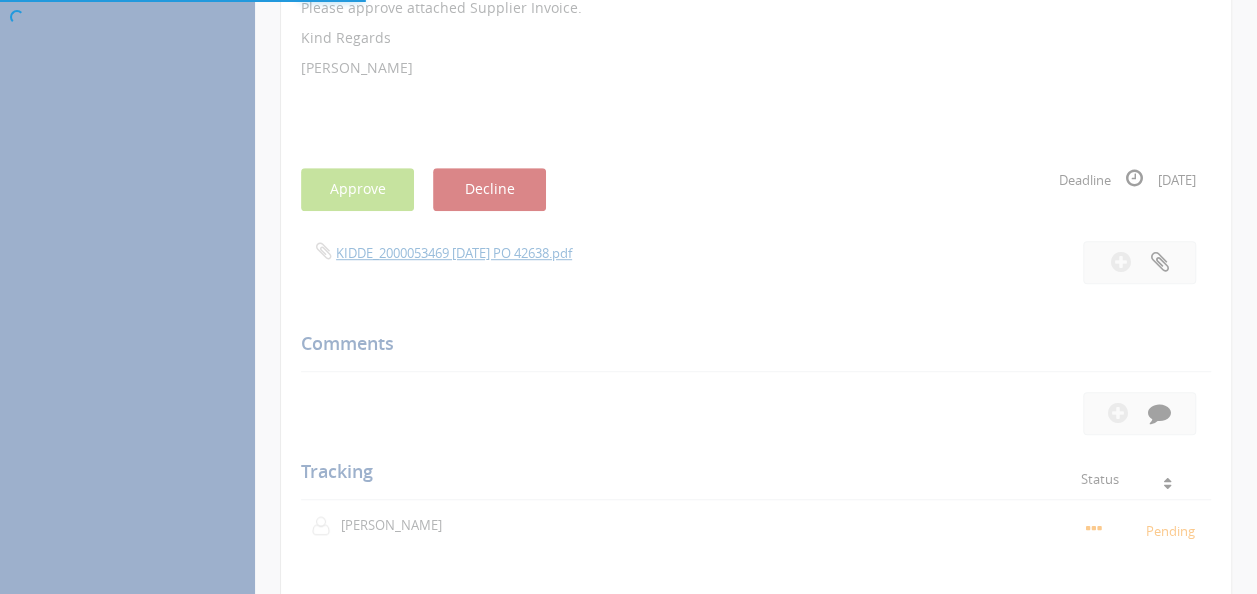 scroll, scrollTop: 80, scrollLeft: 0, axis: vertical 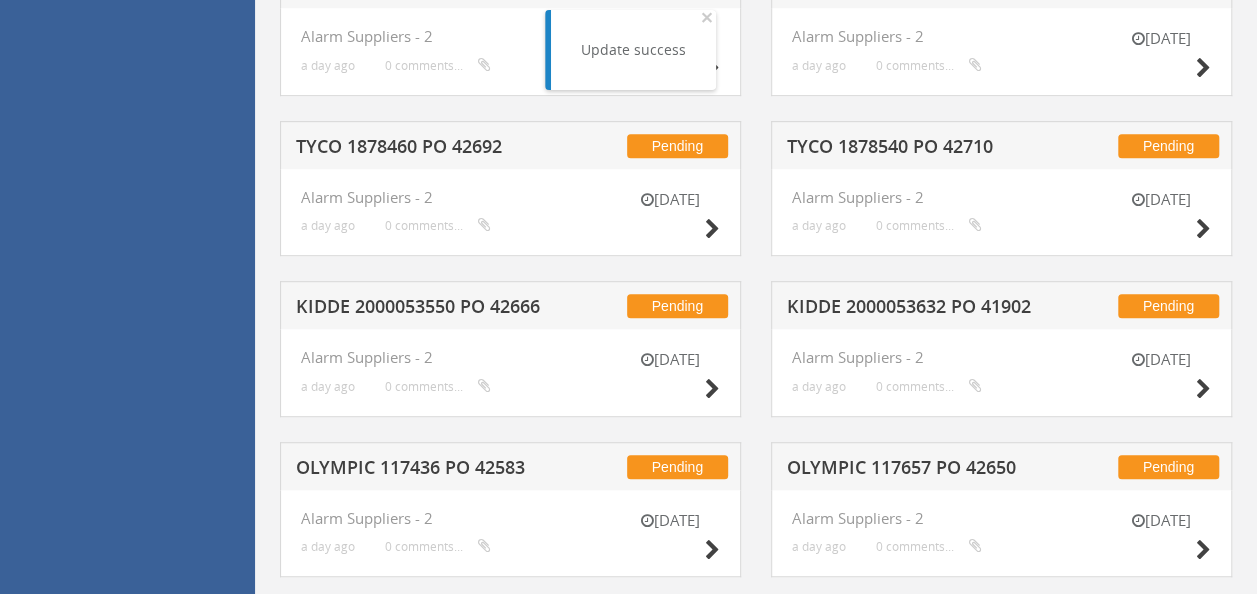 click on "KIDDE 2000053550 PO 42666" at bounding box center (424, 309) 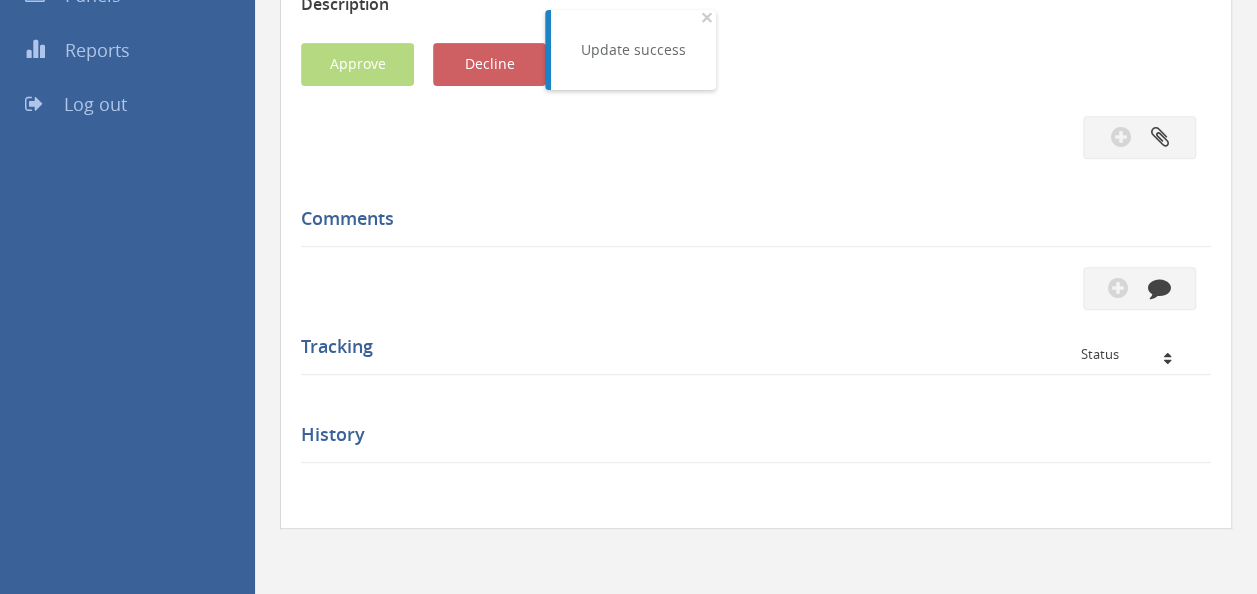 scroll, scrollTop: 516, scrollLeft: 0, axis: vertical 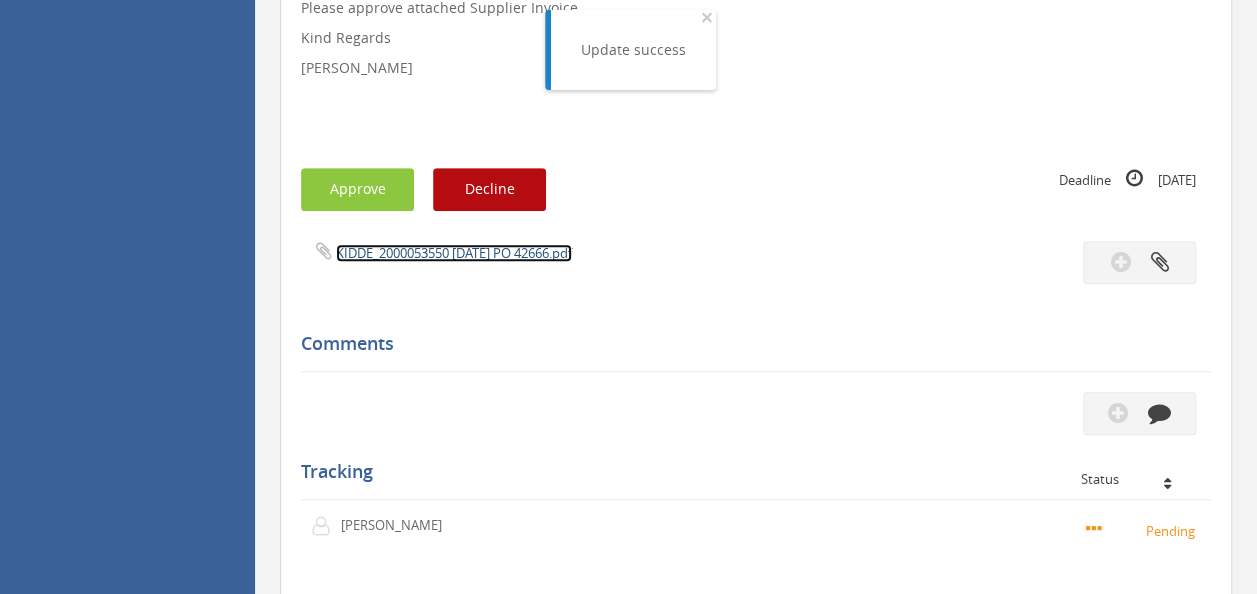 click on "KIDDE_2000053550 [DATE] PO 42666.pdf" at bounding box center (454, 253) 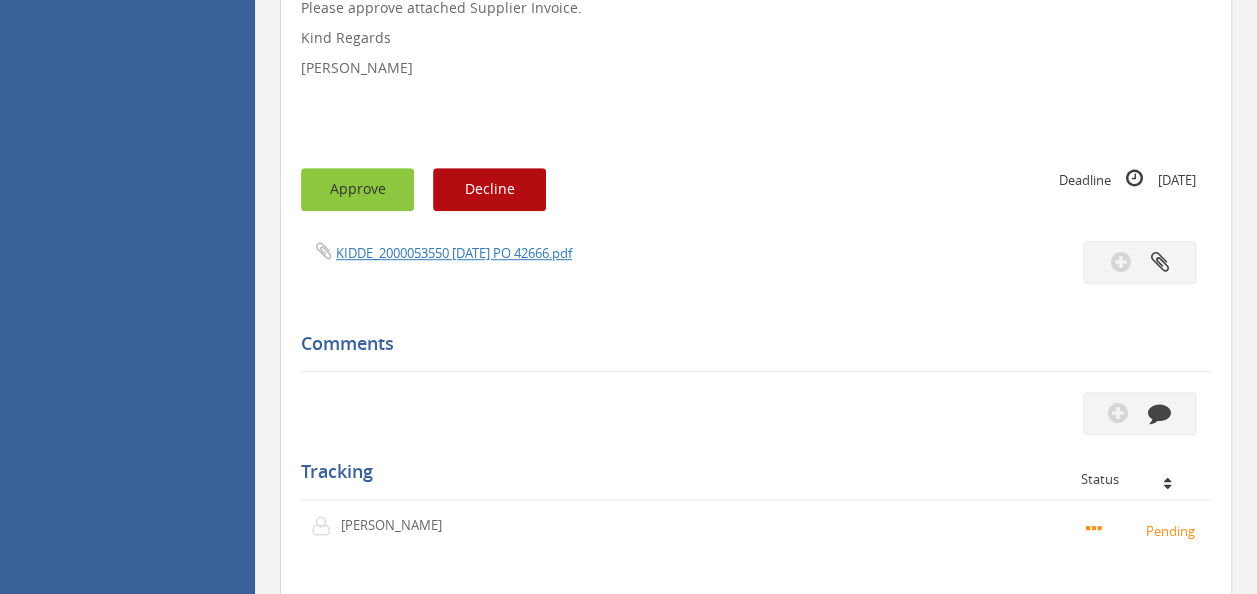 click on "Approve" at bounding box center (357, 189) 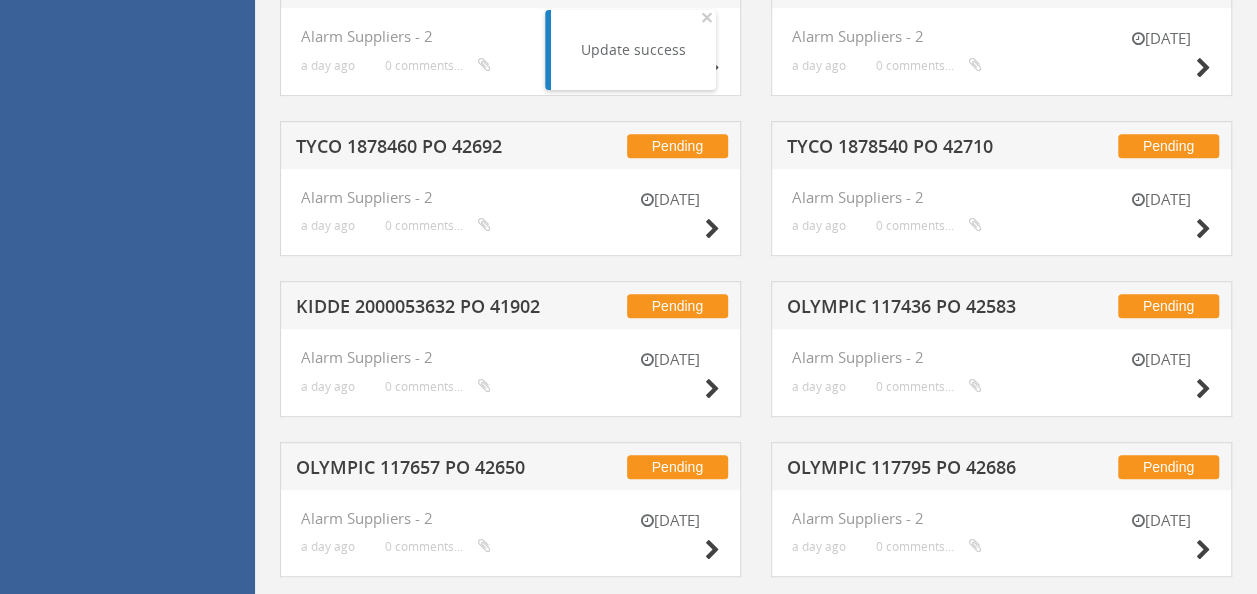 click on "KIDDE 2000053632 PO 41902" at bounding box center (424, 309) 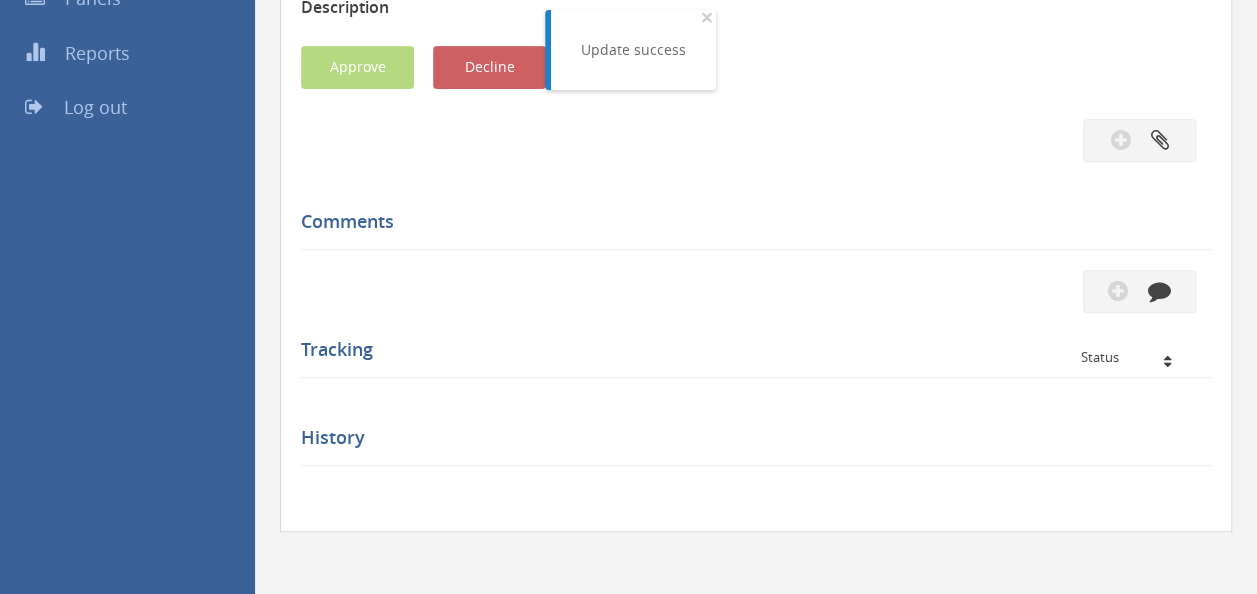 scroll, scrollTop: 516, scrollLeft: 0, axis: vertical 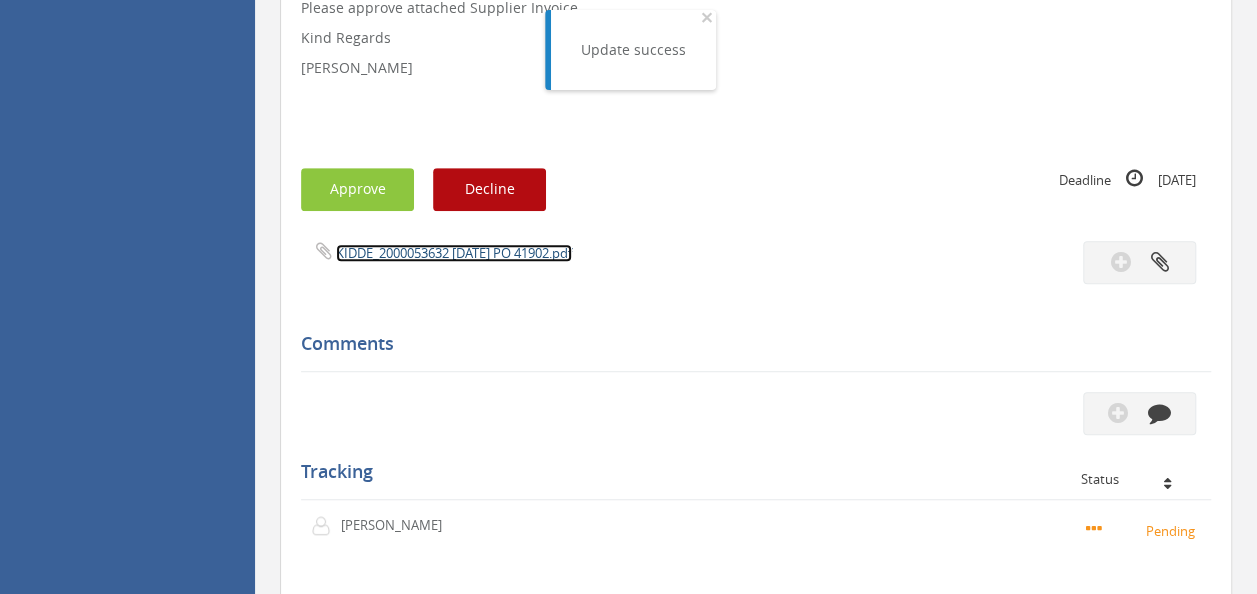 click on "KIDDE_2000053632 [DATE] PO 41902.pdf" at bounding box center [454, 253] 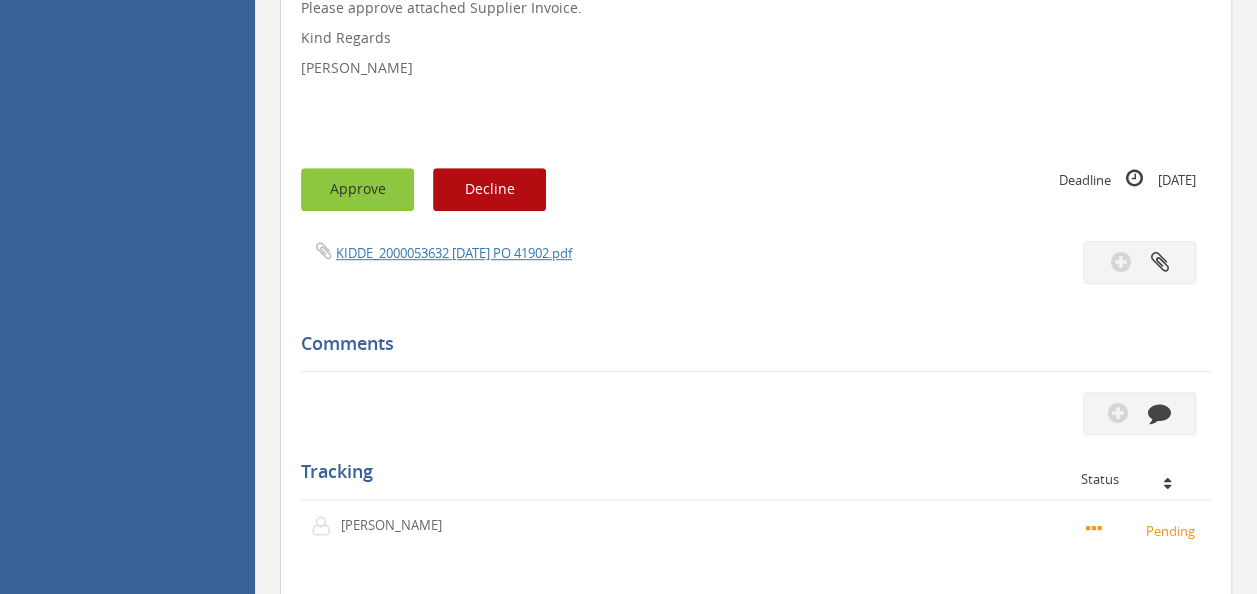 click on "Approve" at bounding box center [357, 189] 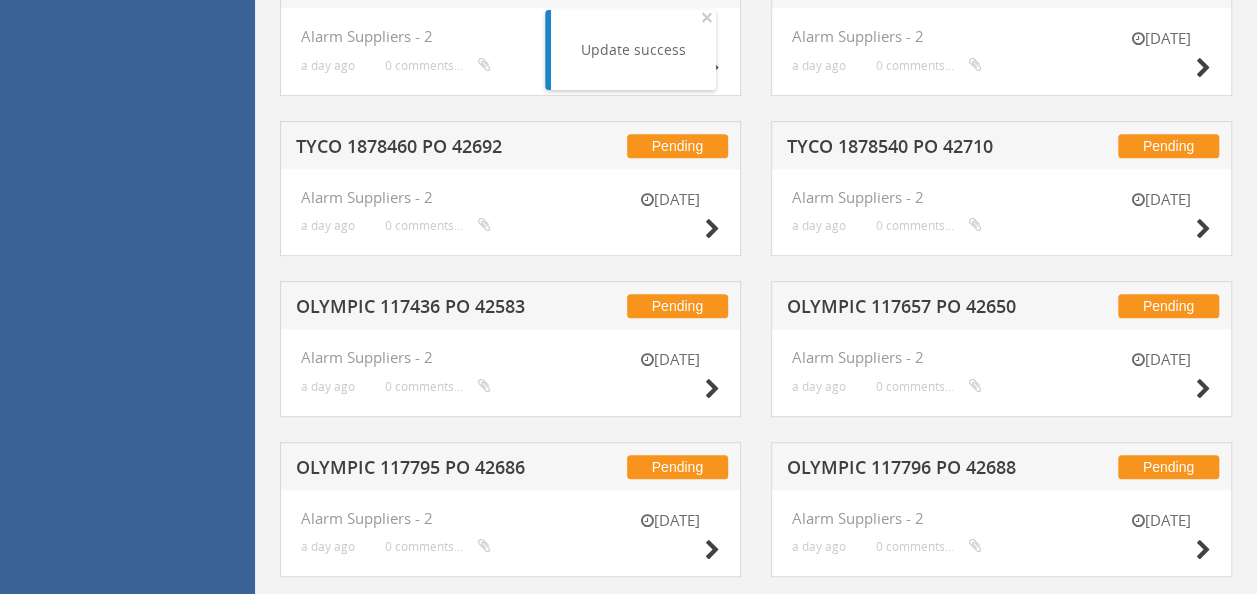click on "TYCO 1878460 PO 42692" at bounding box center [424, 149] 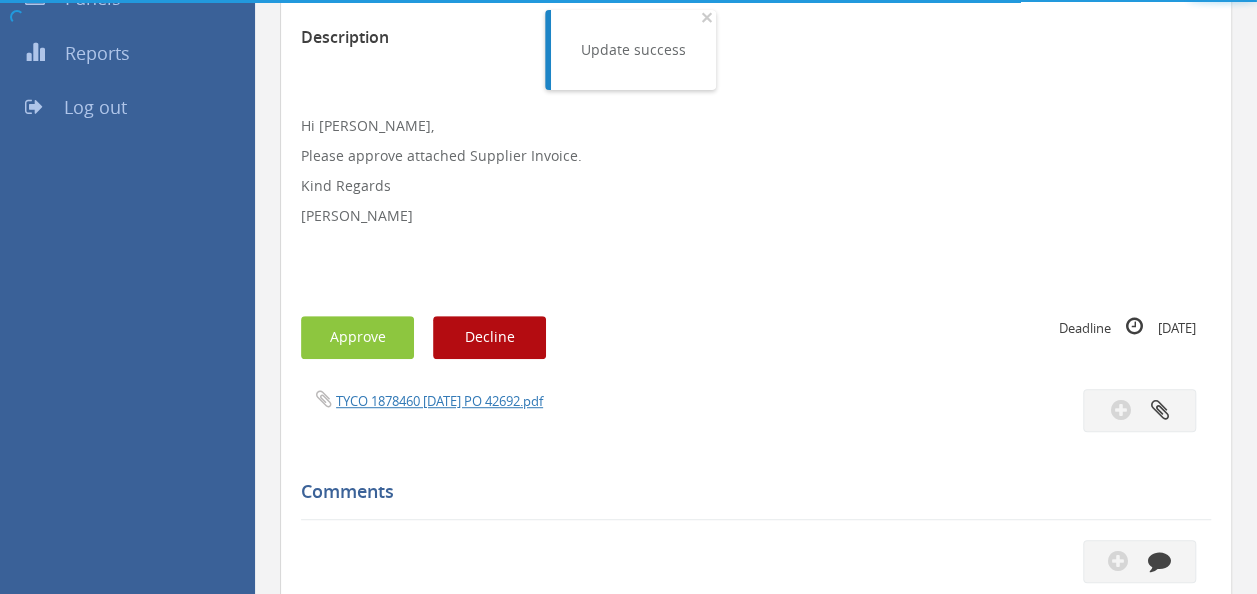 scroll, scrollTop: 516, scrollLeft: 0, axis: vertical 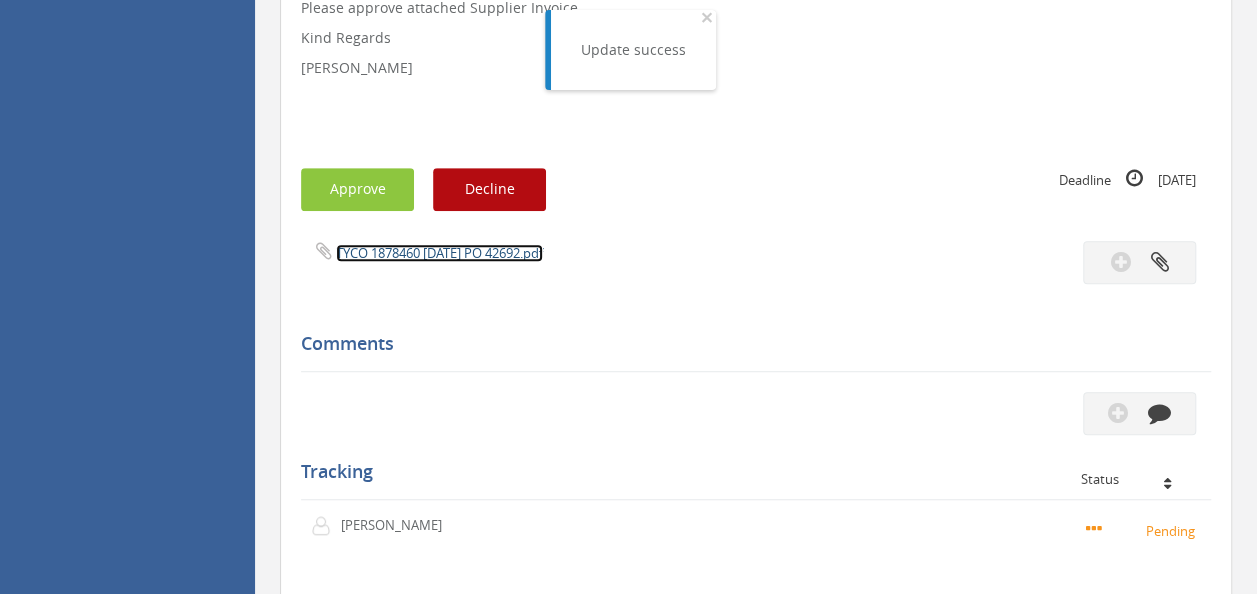 click on "TYCO 1878460 [DATE] PO 42692.pdf" at bounding box center [439, 253] 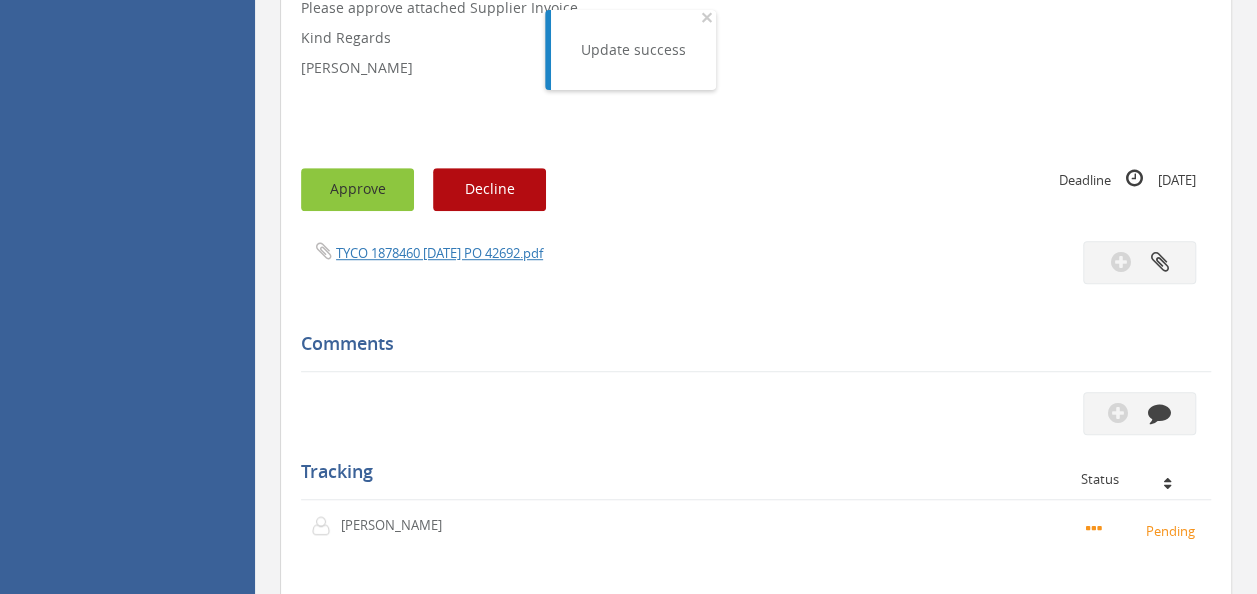 click on "Approve" at bounding box center (357, 189) 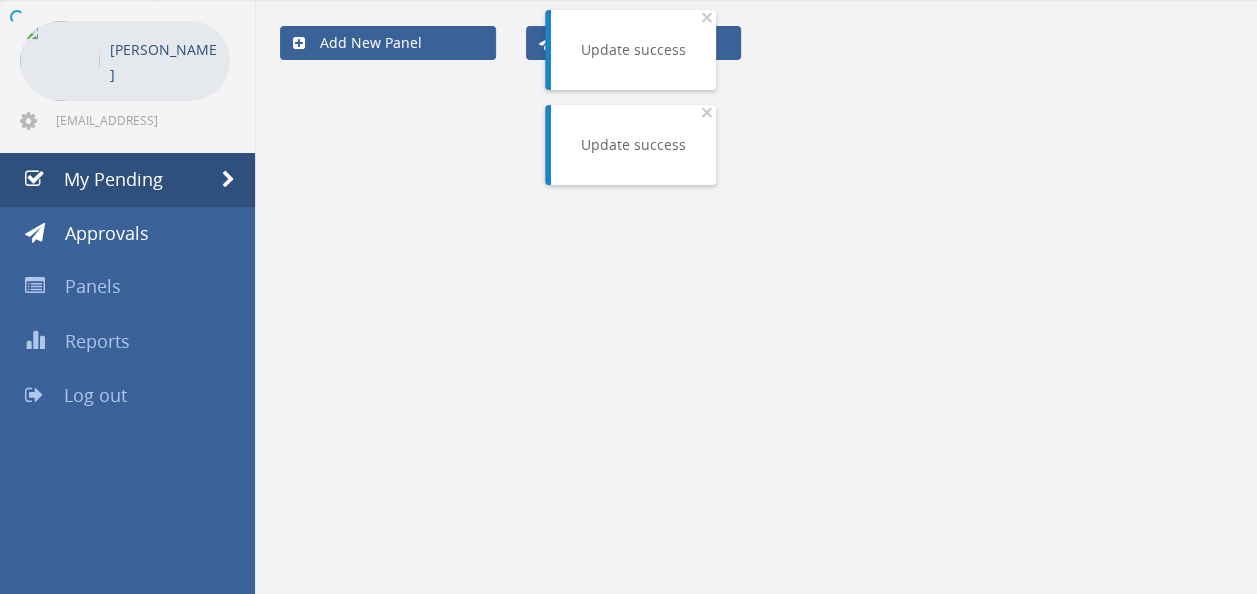 scroll, scrollTop: 516, scrollLeft: 0, axis: vertical 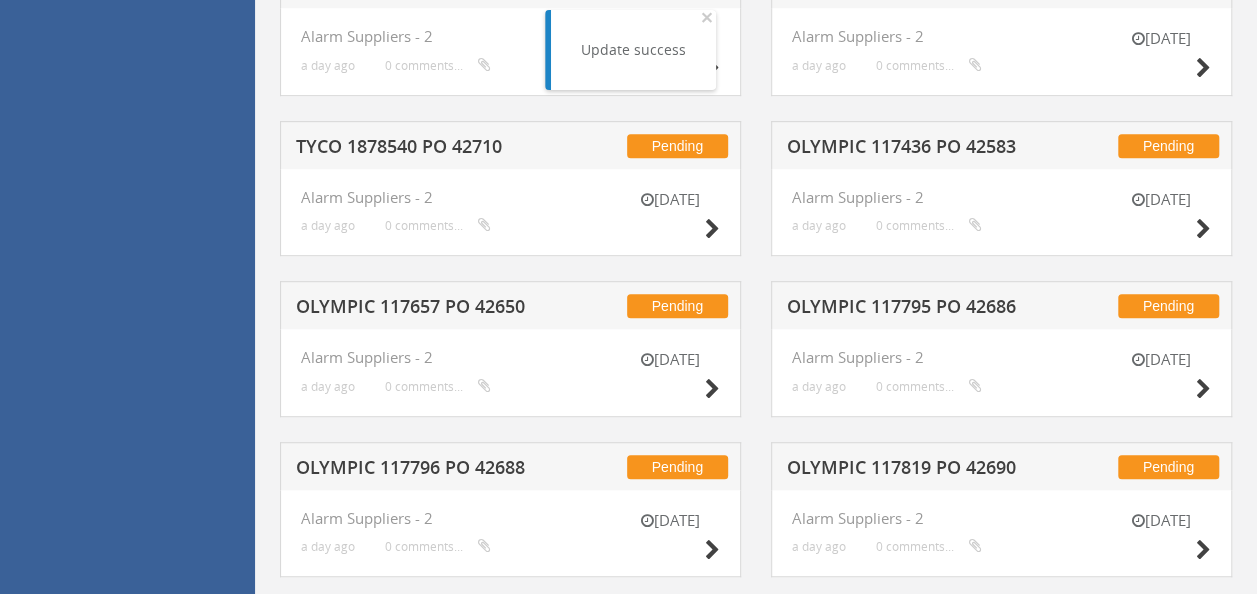 click on "TYCO 1878540 PO 42710" at bounding box center [424, 149] 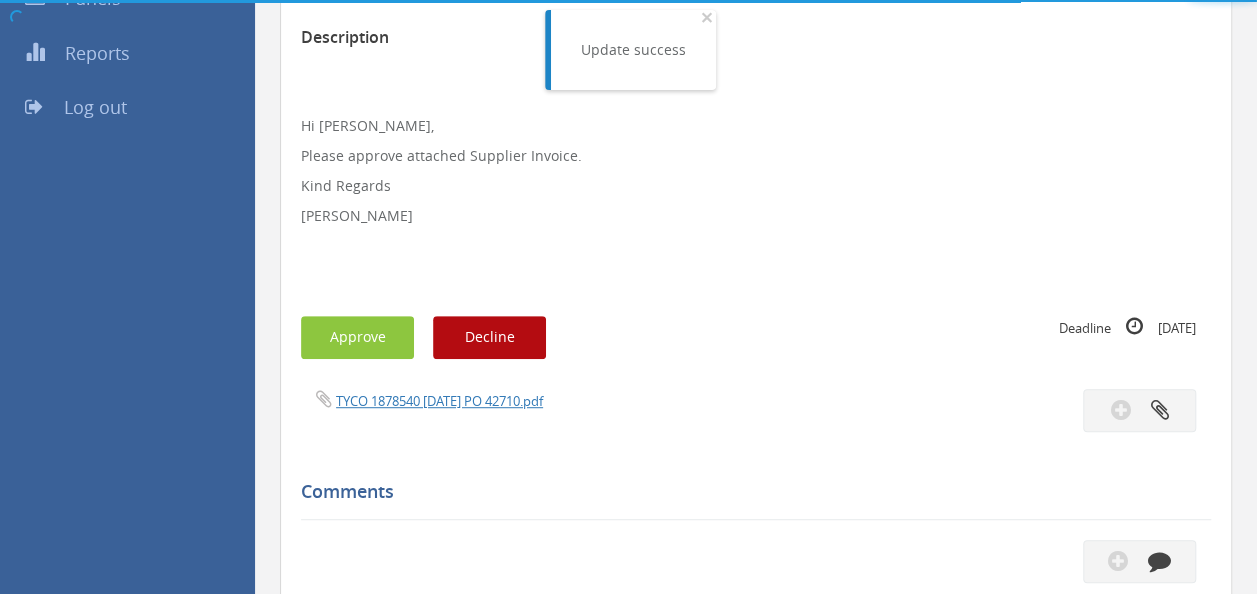 scroll, scrollTop: 516, scrollLeft: 0, axis: vertical 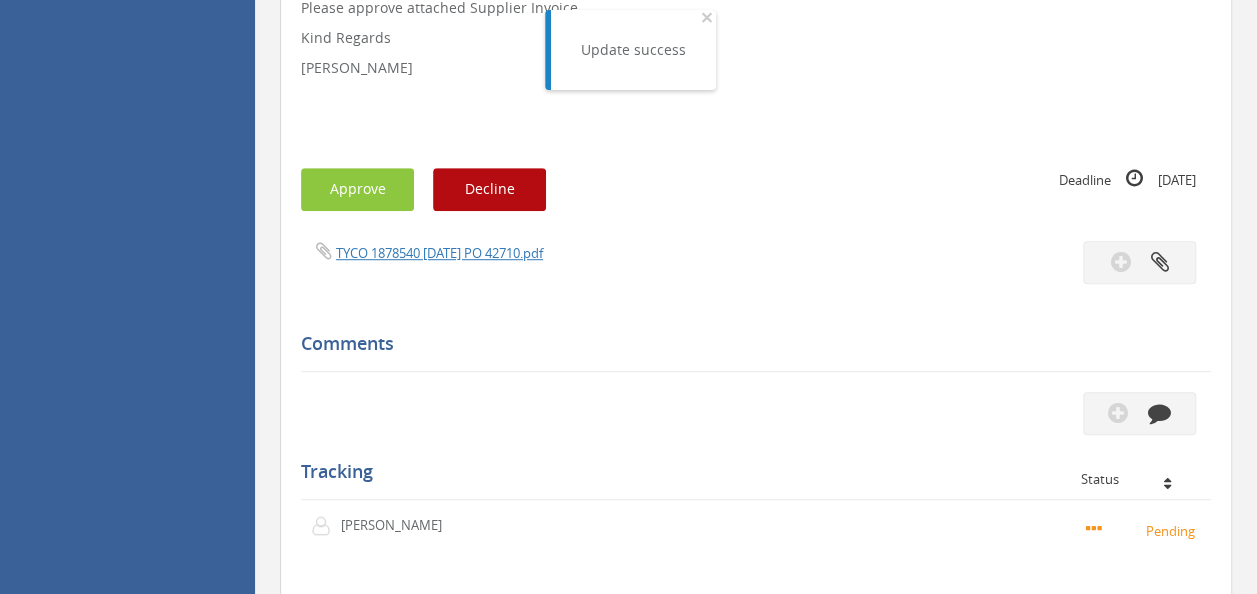 click on "TYCO 1878540 [DATE] PO 42710.pdf" at bounding box center [756, 262] 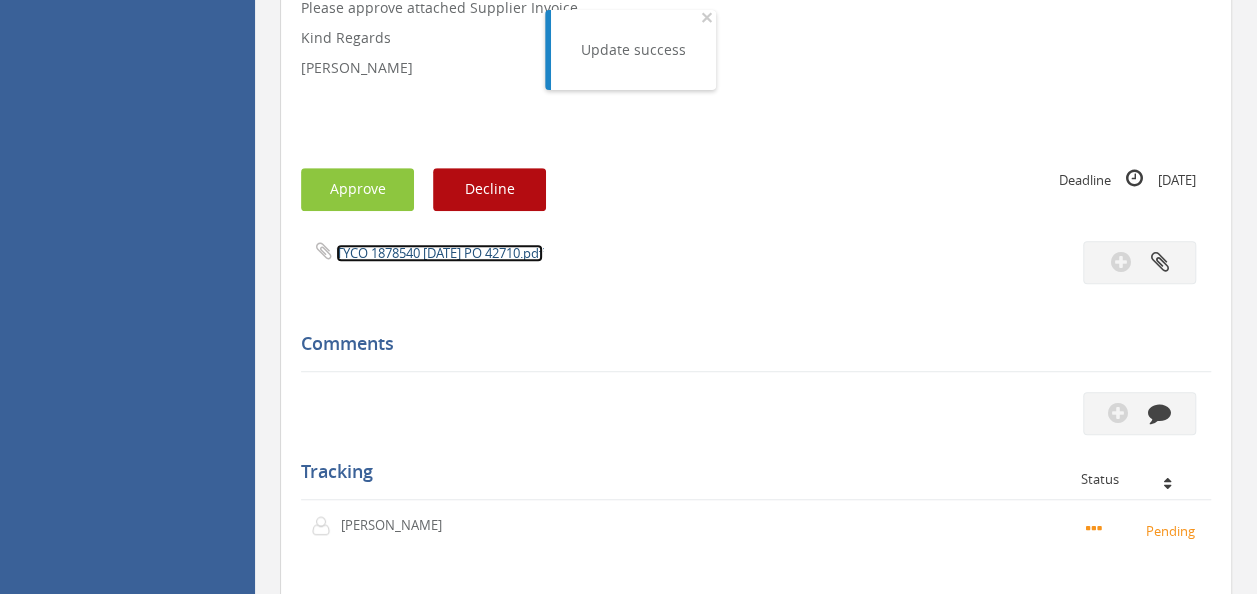 click on "TYCO 1878540 [DATE] PO 42710.pdf" at bounding box center [439, 253] 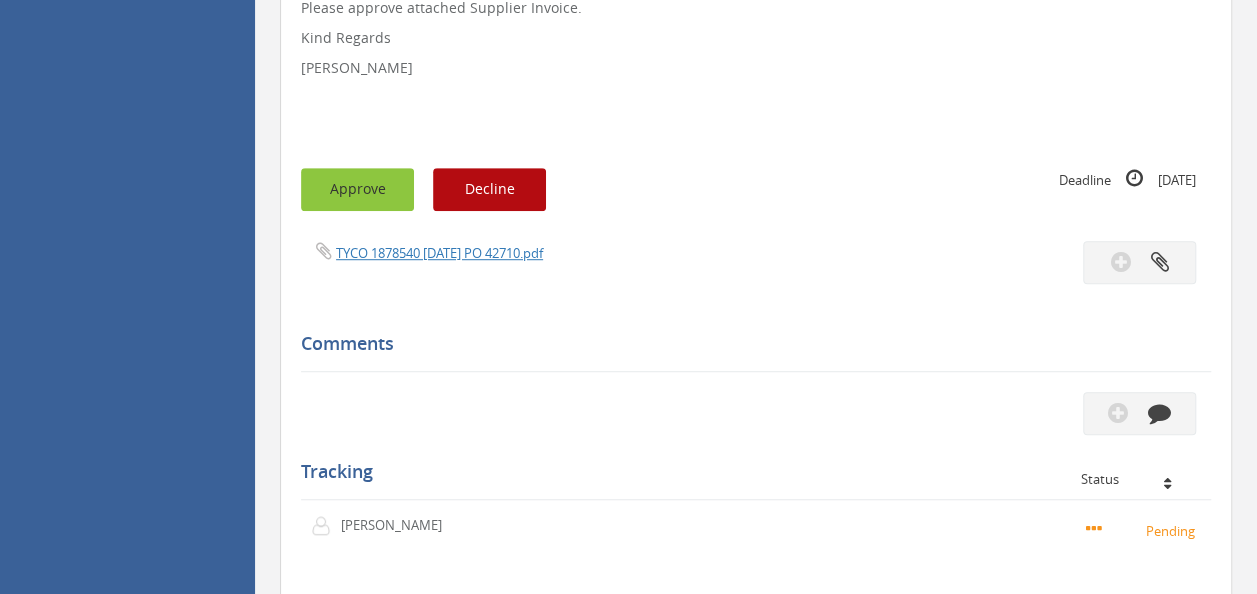 click on "Approve" at bounding box center (357, 189) 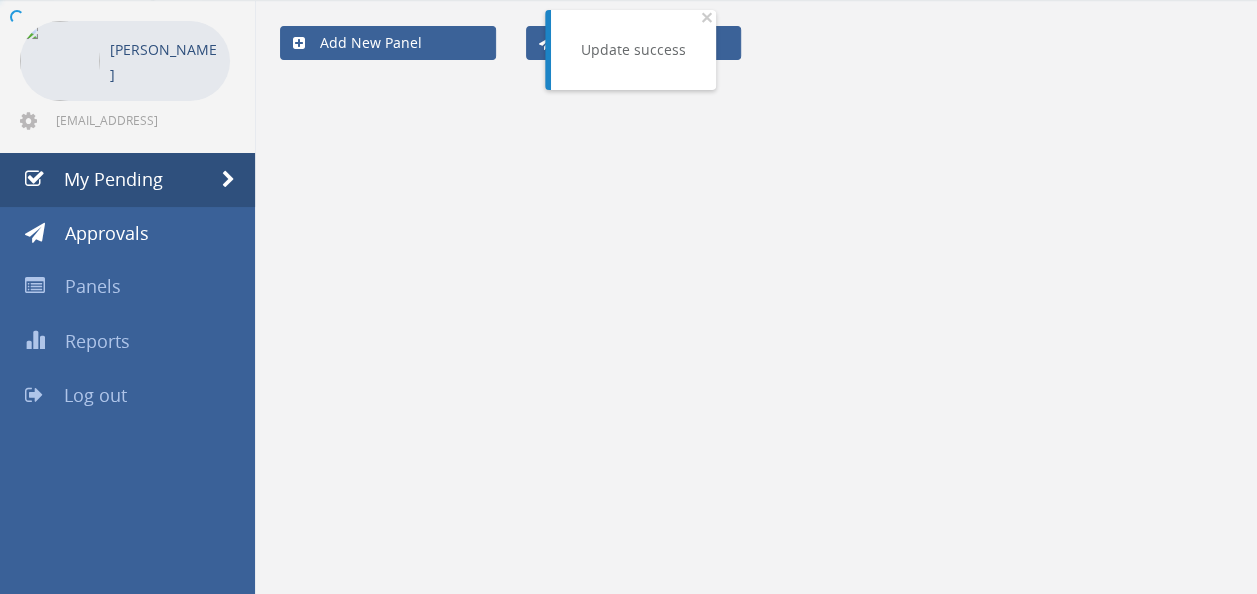 scroll, scrollTop: 516, scrollLeft: 0, axis: vertical 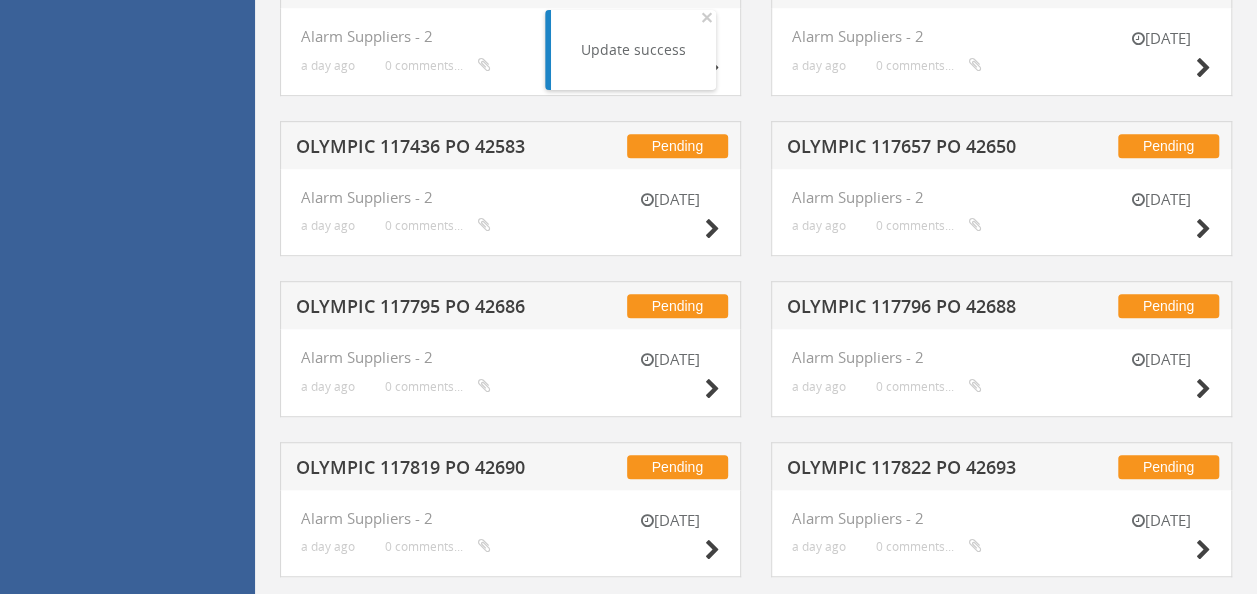 click on "Pending
OLYMPIC 117795 PO 42686" at bounding box center [510, 305] 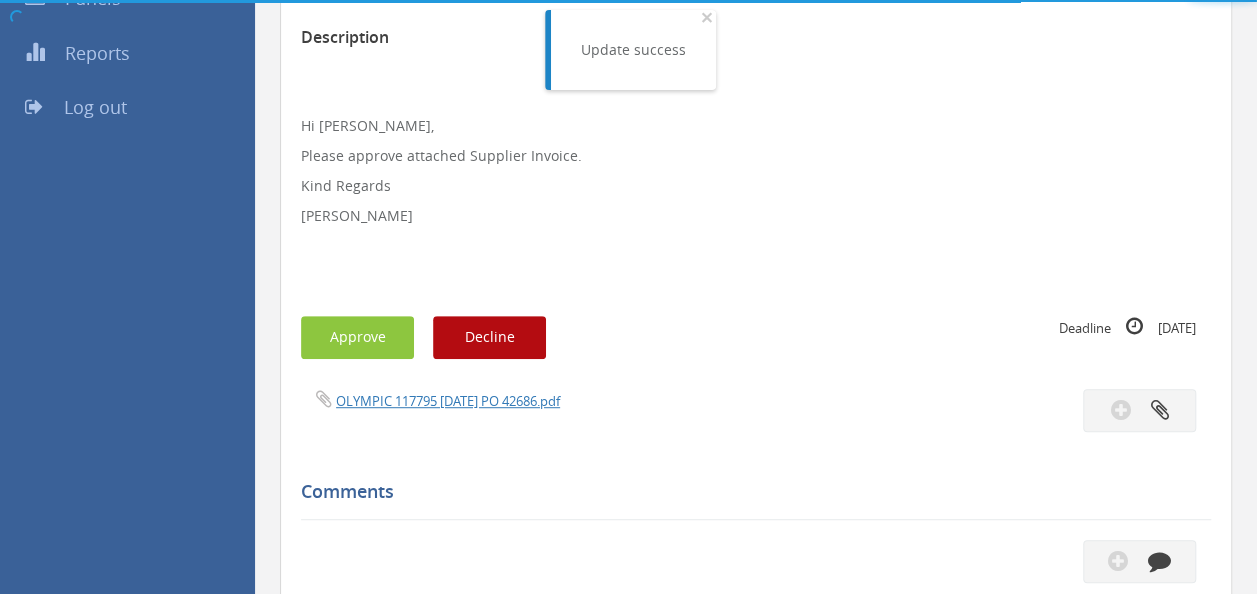scroll, scrollTop: 516, scrollLeft: 0, axis: vertical 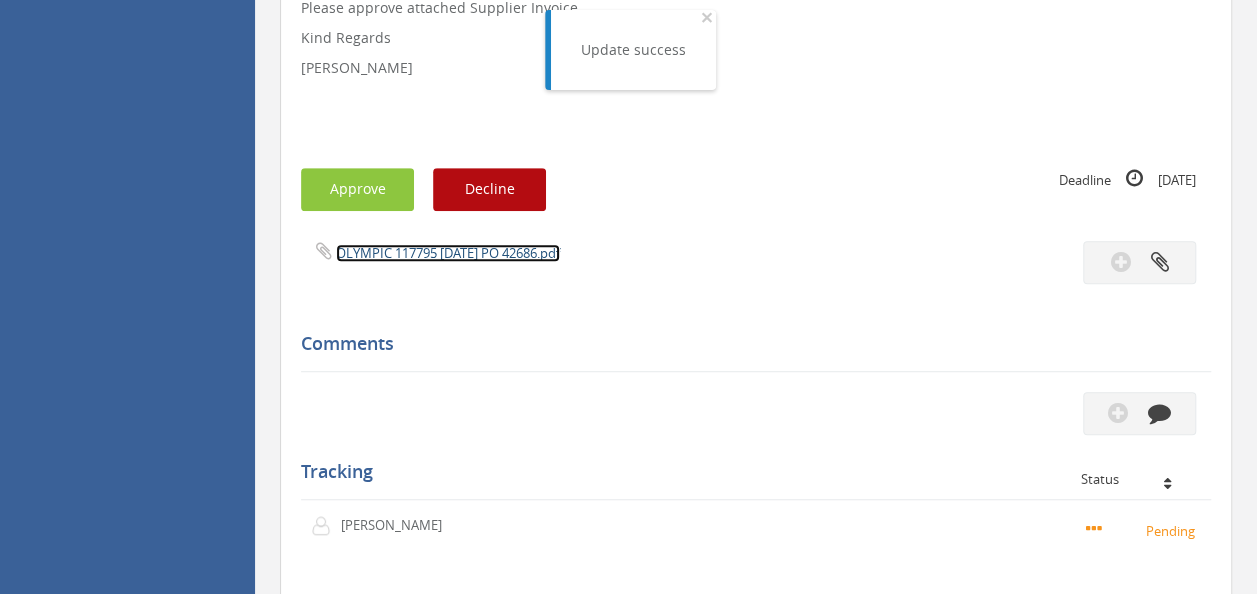 click on "OLYMPIC 117795 [DATE] PO 42686.pdf" at bounding box center (448, 253) 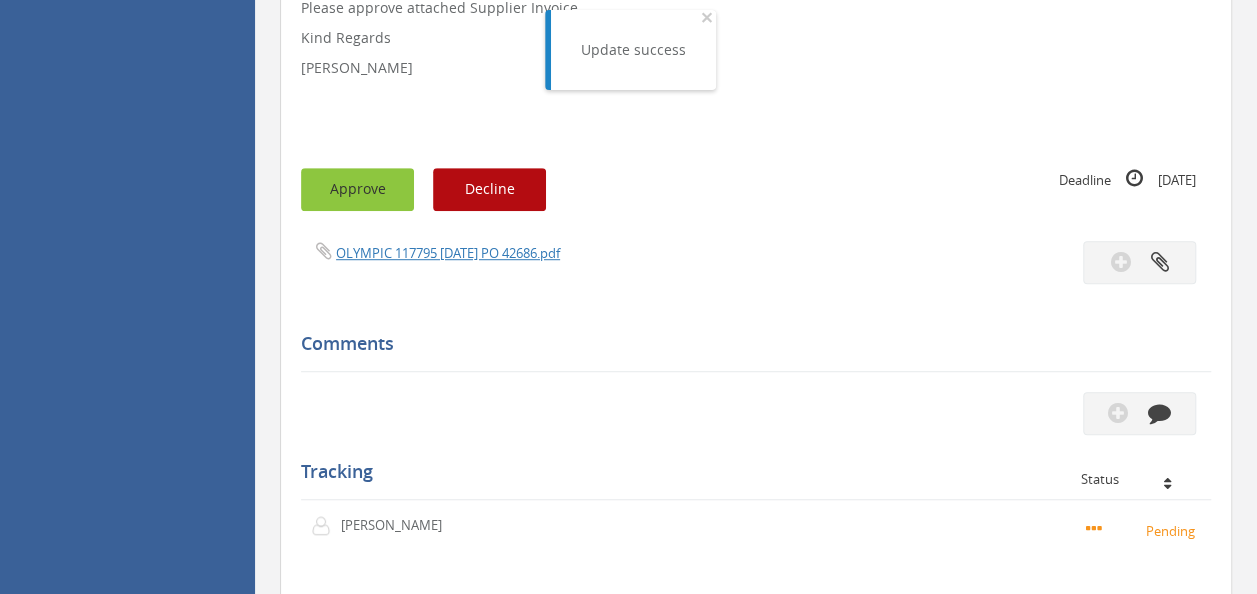 click on "Approve" at bounding box center (357, 189) 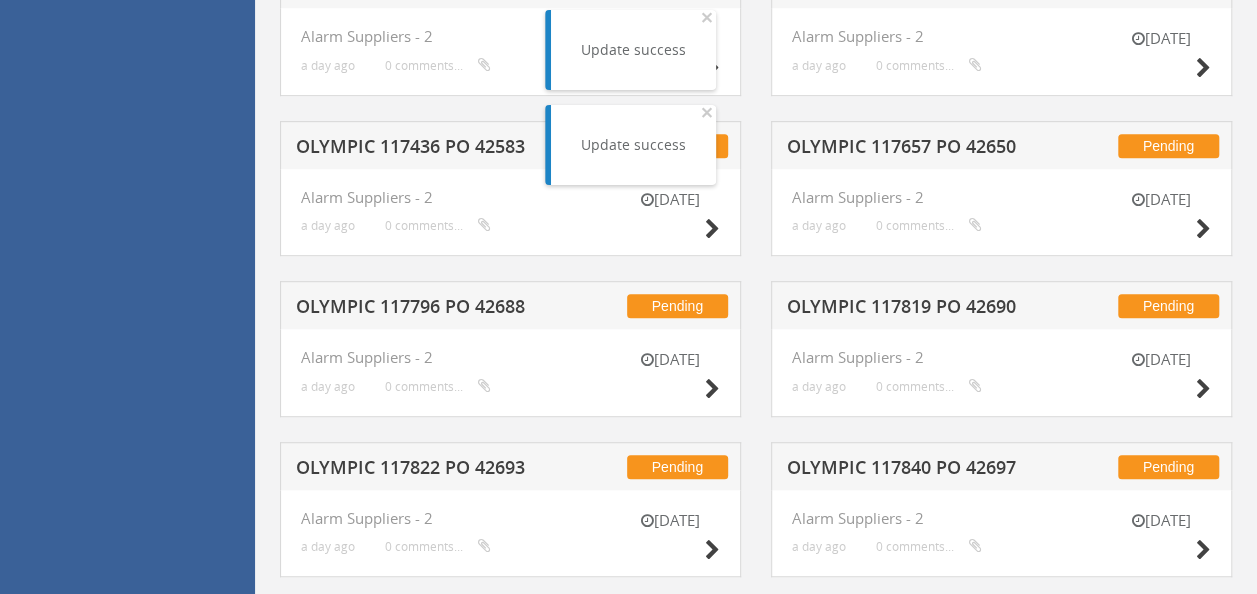 click on "Pending
OLYMPIC 117436 PO 42583" at bounding box center [510, 145] 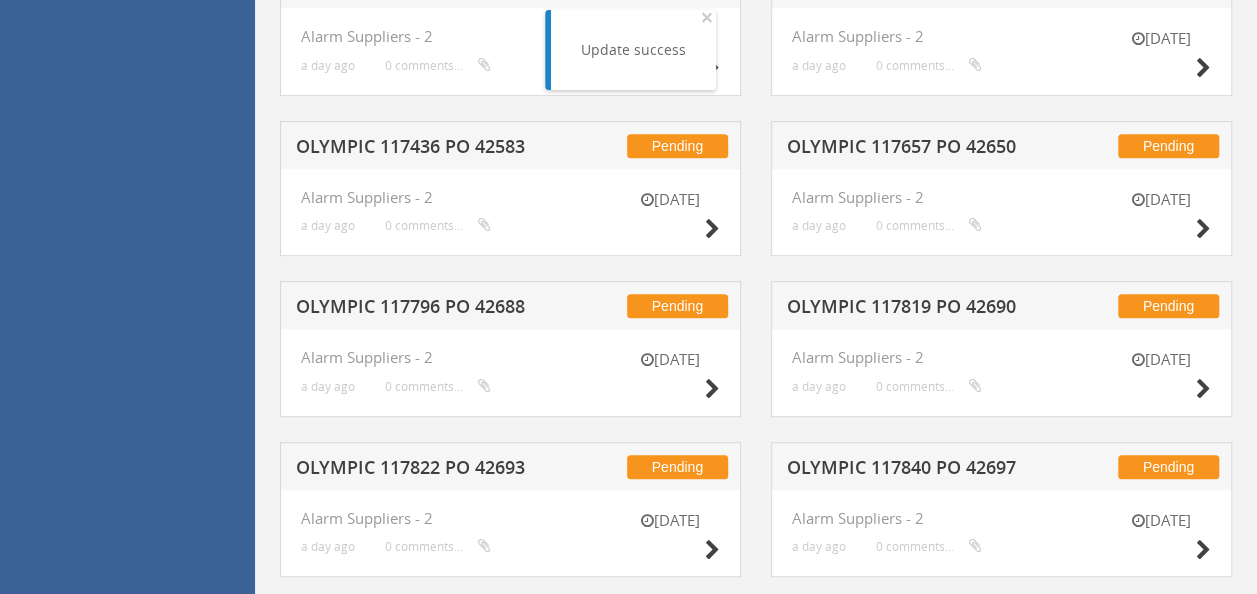 click on "OLYMPIC 117436 PO 42583" at bounding box center [424, 149] 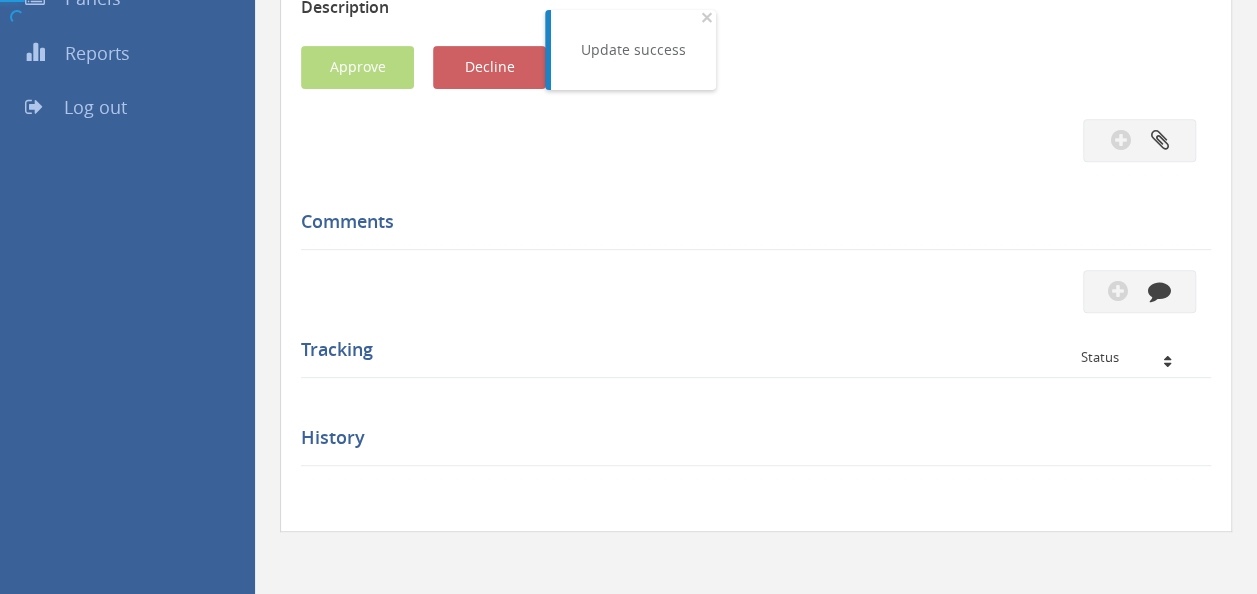 scroll, scrollTop: 516, scrollLeft: 0, axis: vertical 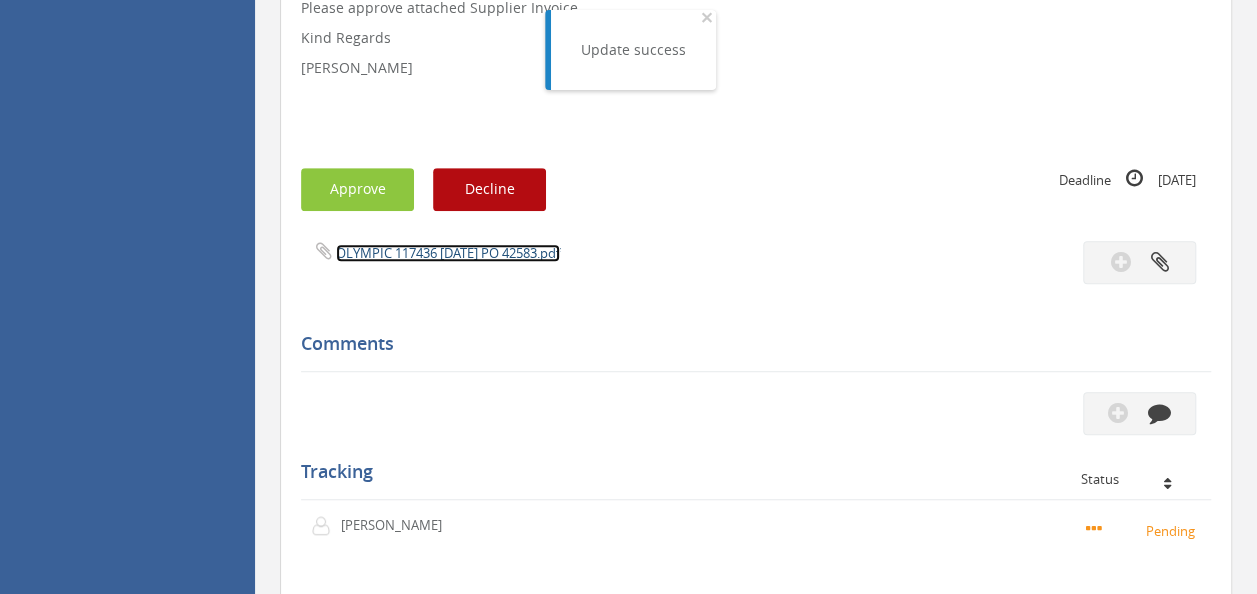 click on "OLYMPIC 117436 [DATE] PO 42583.pdf" at bounding box center (448, 253) 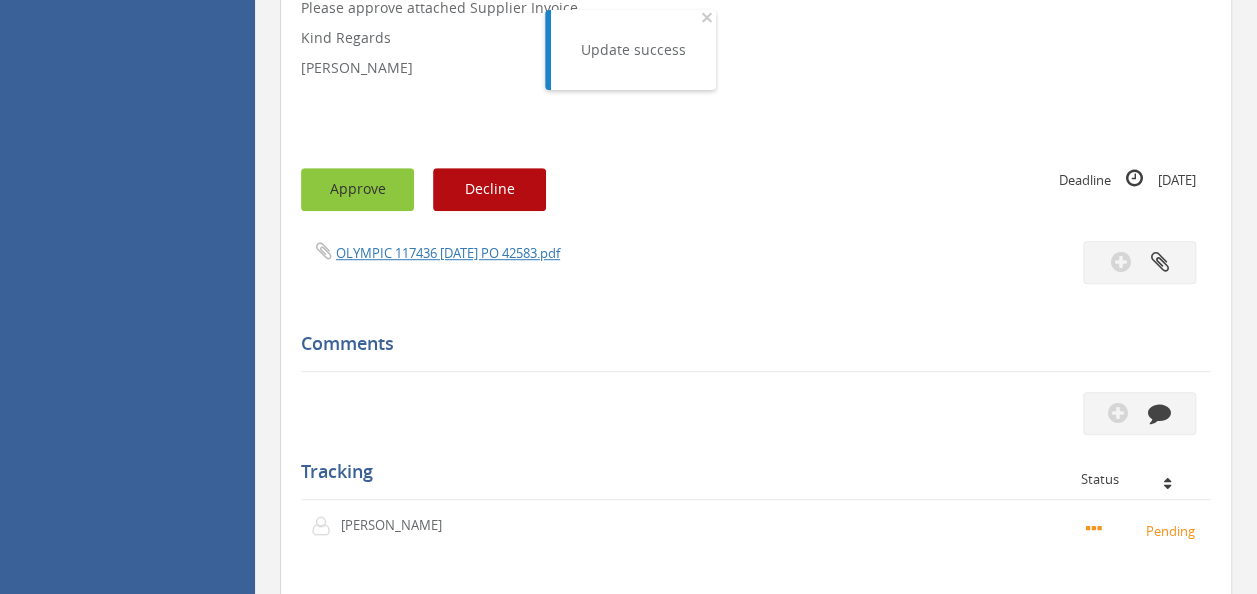 click on "Approve" at bounding box center (357, 189) 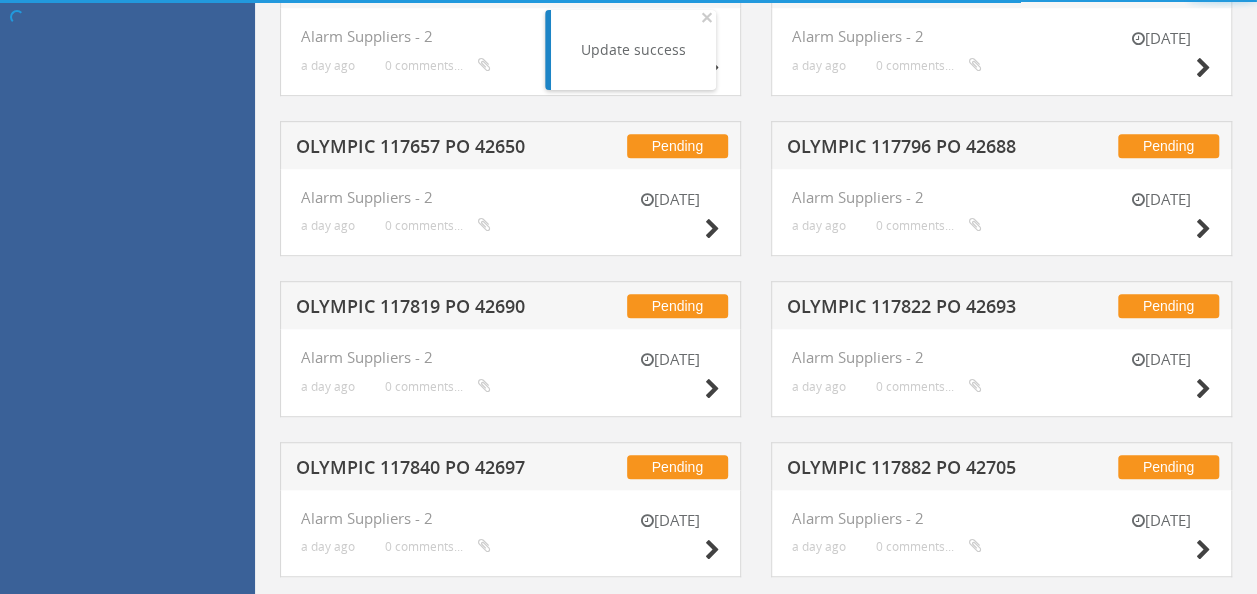 click on "OLYMPIC 117657 PO 42650" at bounding box center [424, 149] 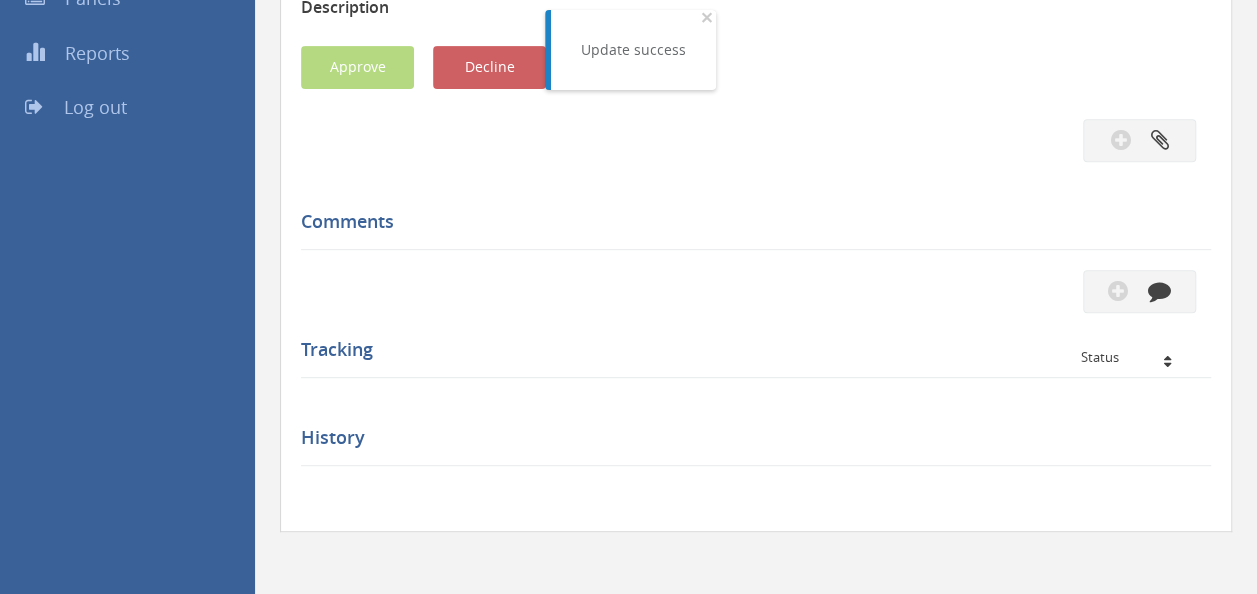 scroll, scrollTop: 516, scrollLeft: 0, axis: vertical 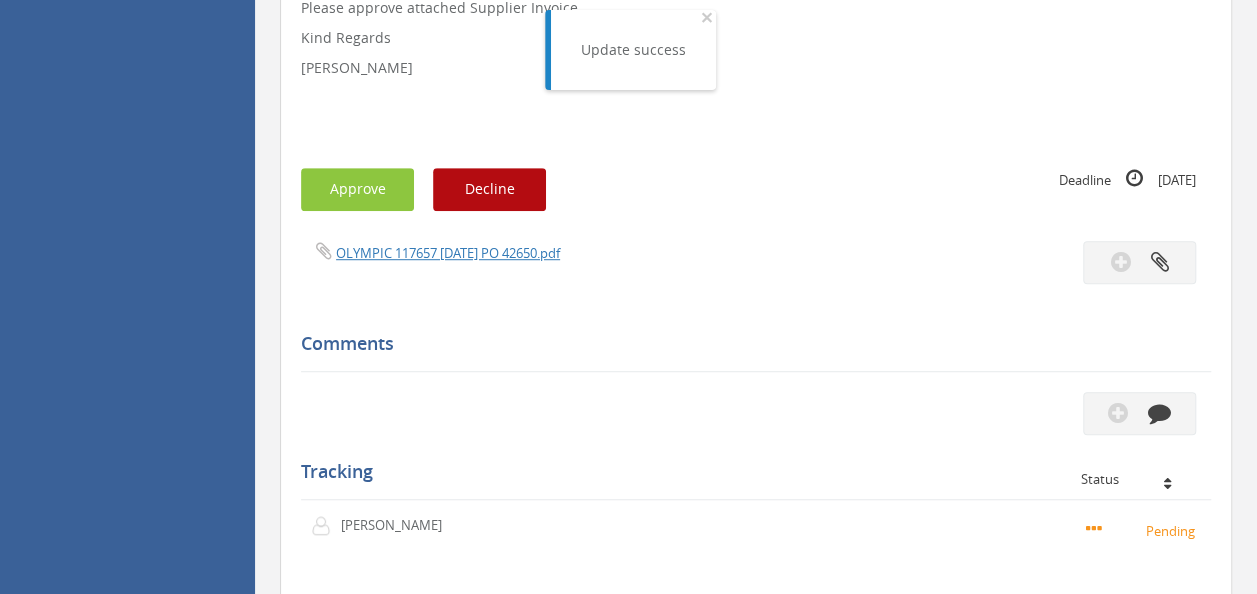 click on "OLYMPIC 117657 [DATE] PO 42650.pdf" at bounding box center (430, 252) 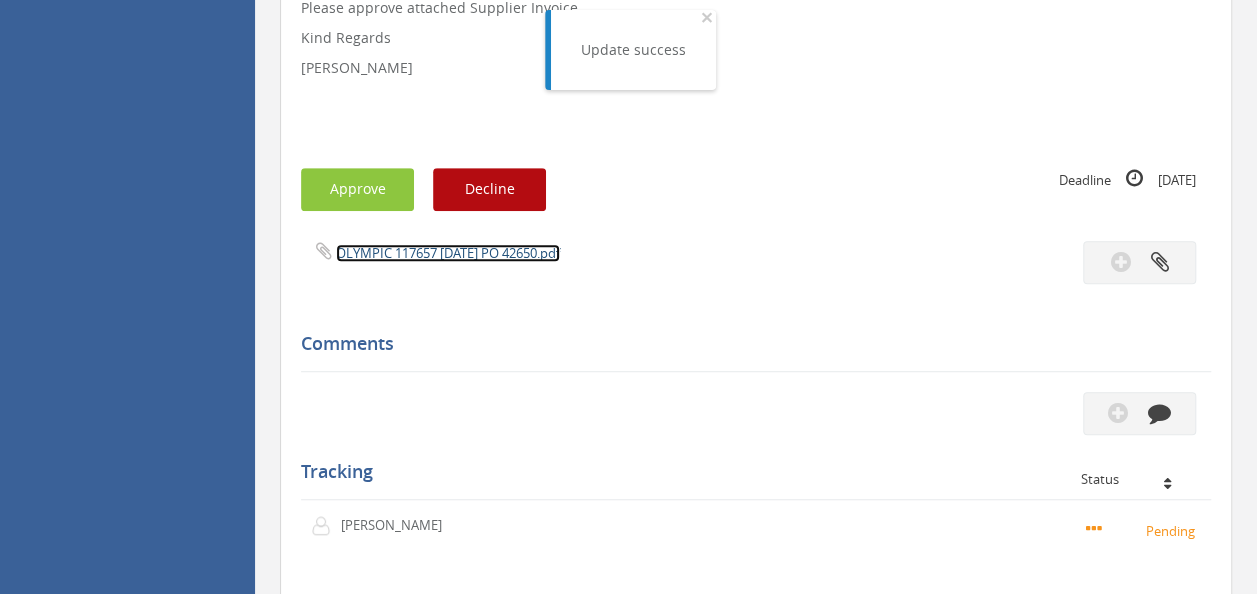 click on "OLYMPIC 117657 [DATE] PO 42650.pdf" at bounding box center [448, 253] 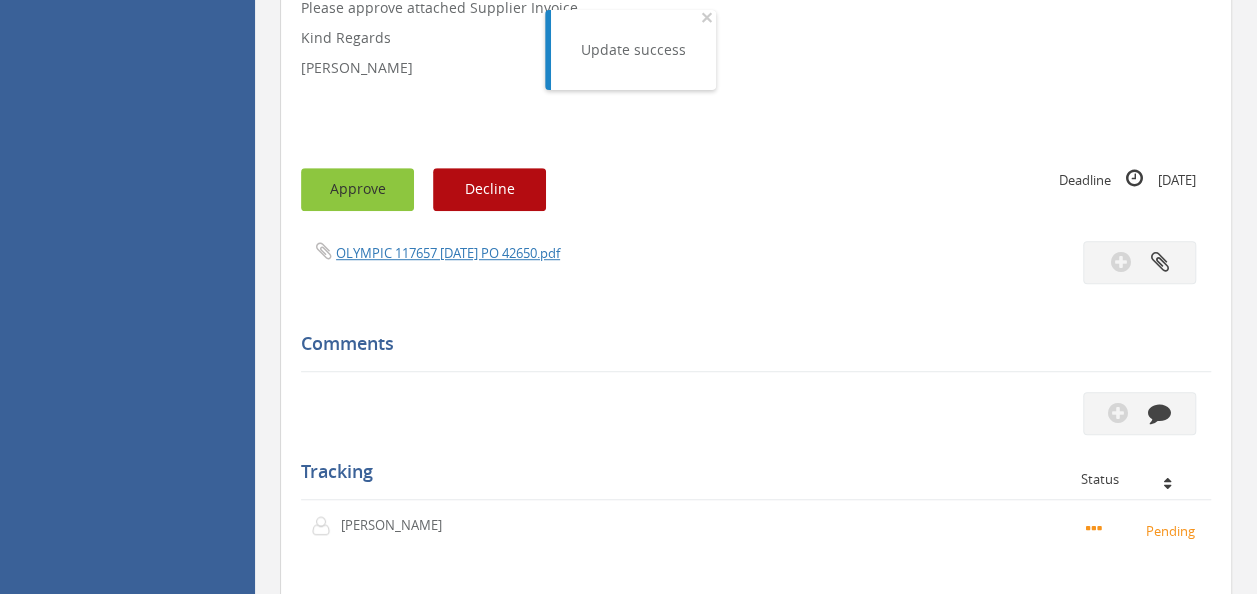 click on "Approve" at bounding box center [357, 189] 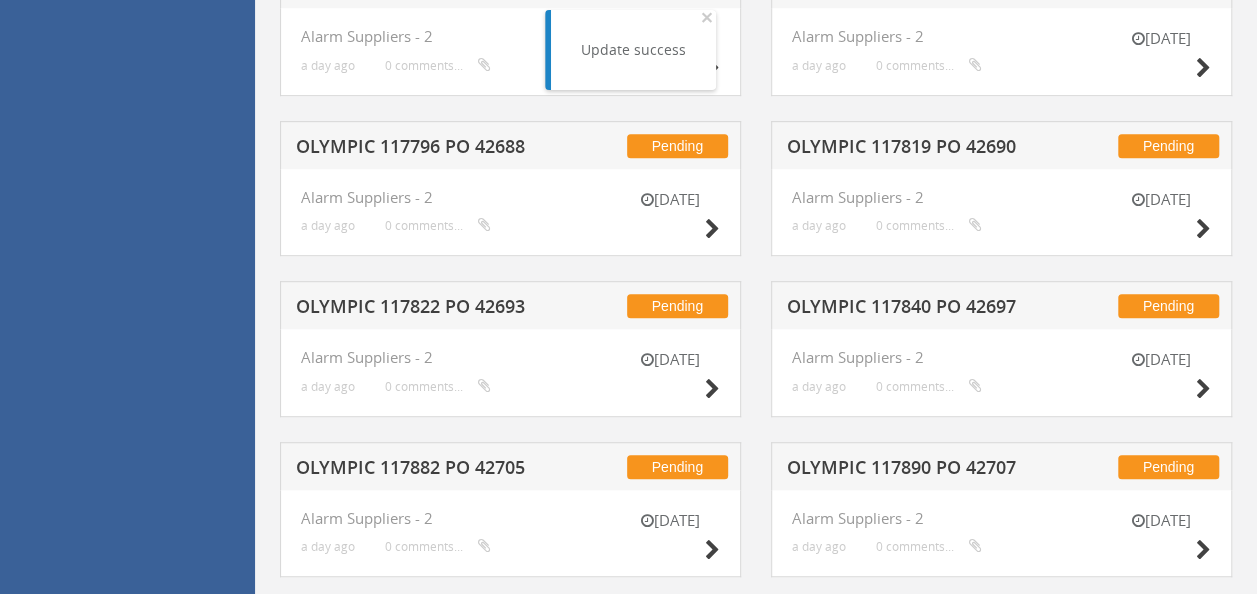 click on "OLYMPIC 117822 PO 42693" at bounding box center (424, 309) 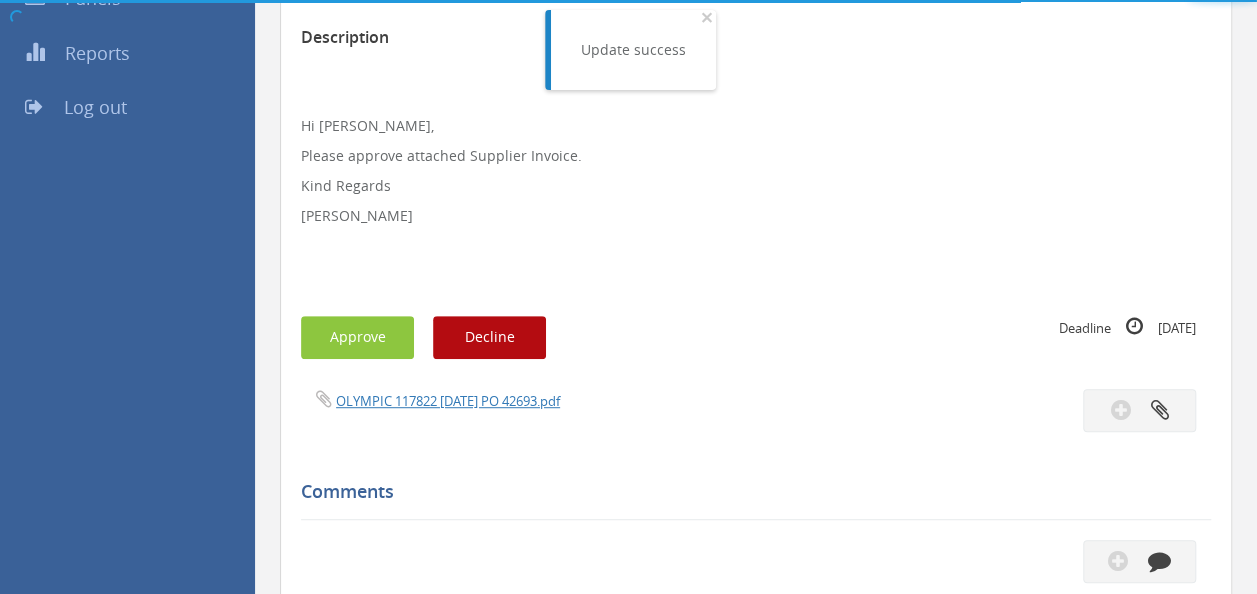 scroll, scrollTop: 516, scrollLeft: 0, axis: vertical 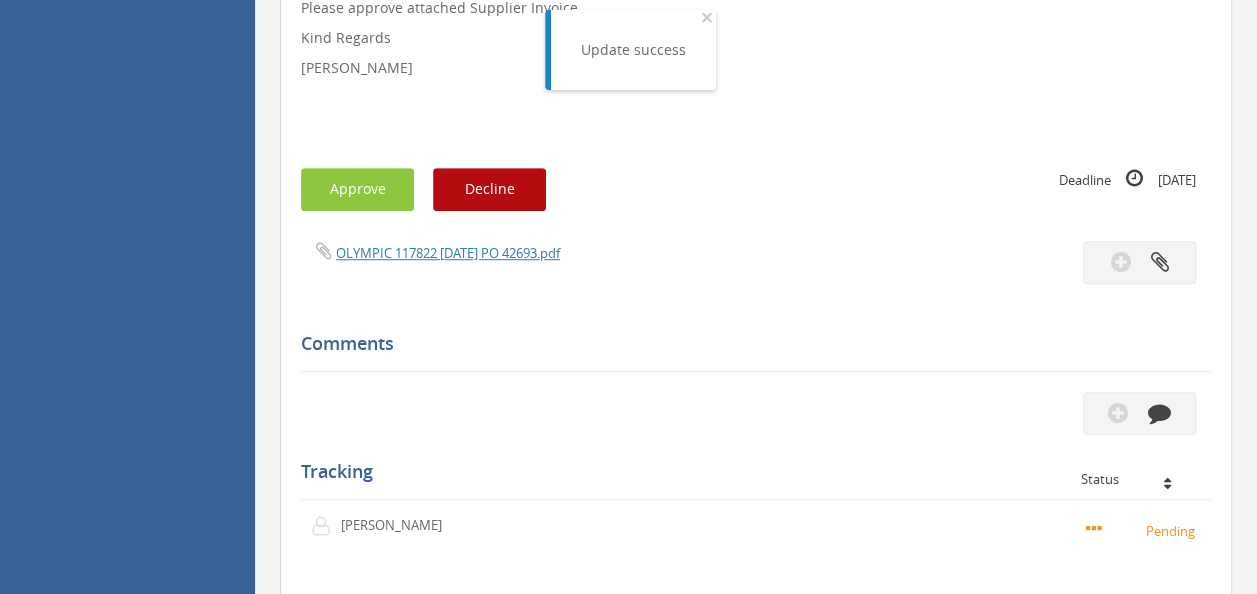 click on "OLYMPIC 117822 [DATE] PO 42693.pdf" at bounding box center [756, 262] 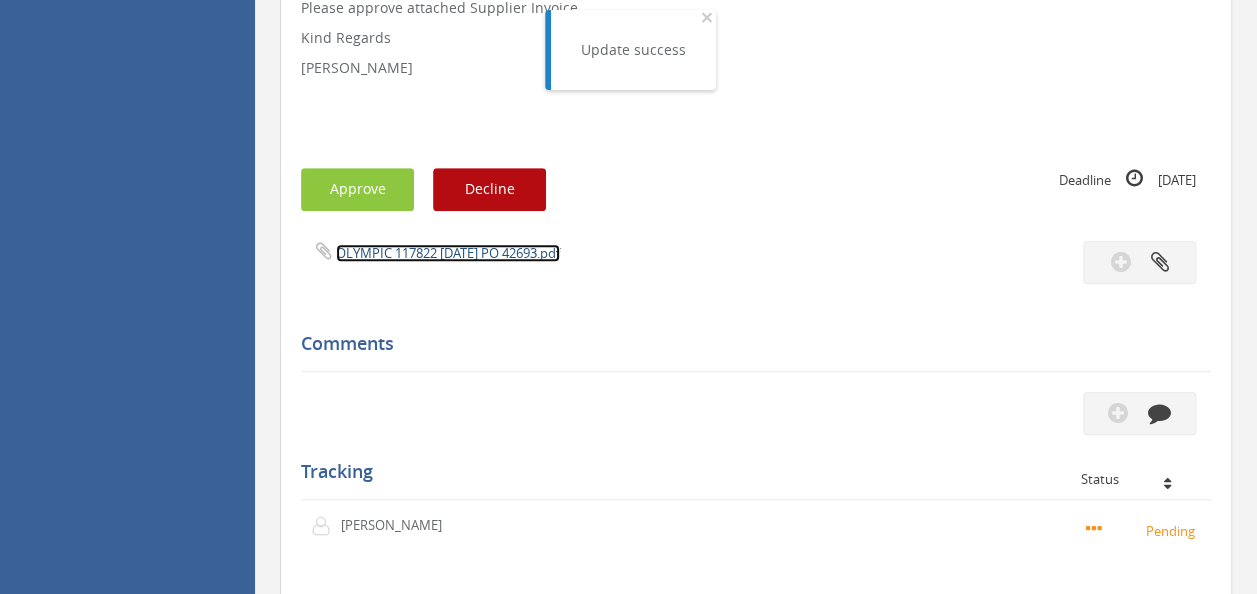 click on "OLYMPIC 117822 [DATE] PO 42693.pdf" at bounding box center [448, 253] 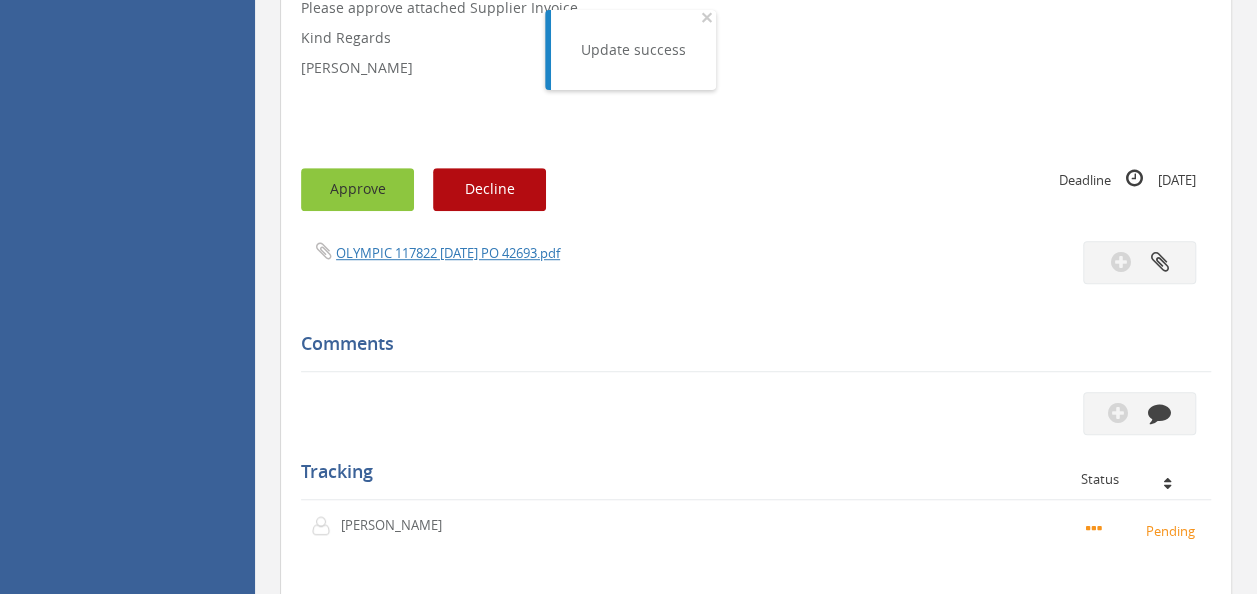 click on "Approve" at bounding box center [357, 189] 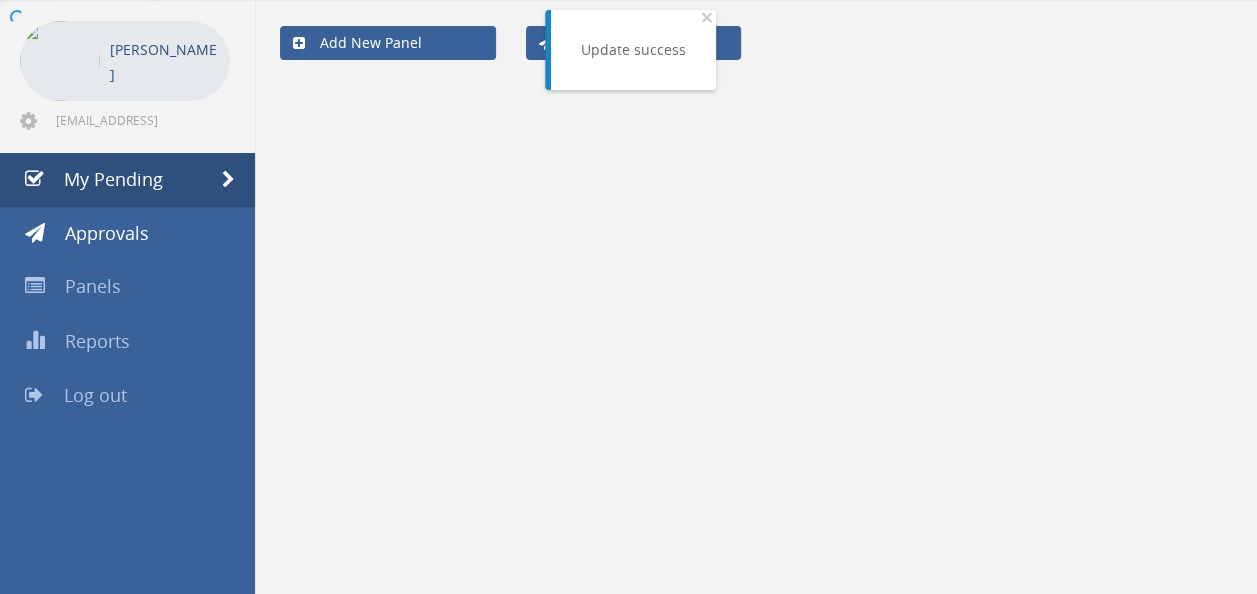 scroll, scrollTop: 516, scrollLeft: 0, axis: vertical 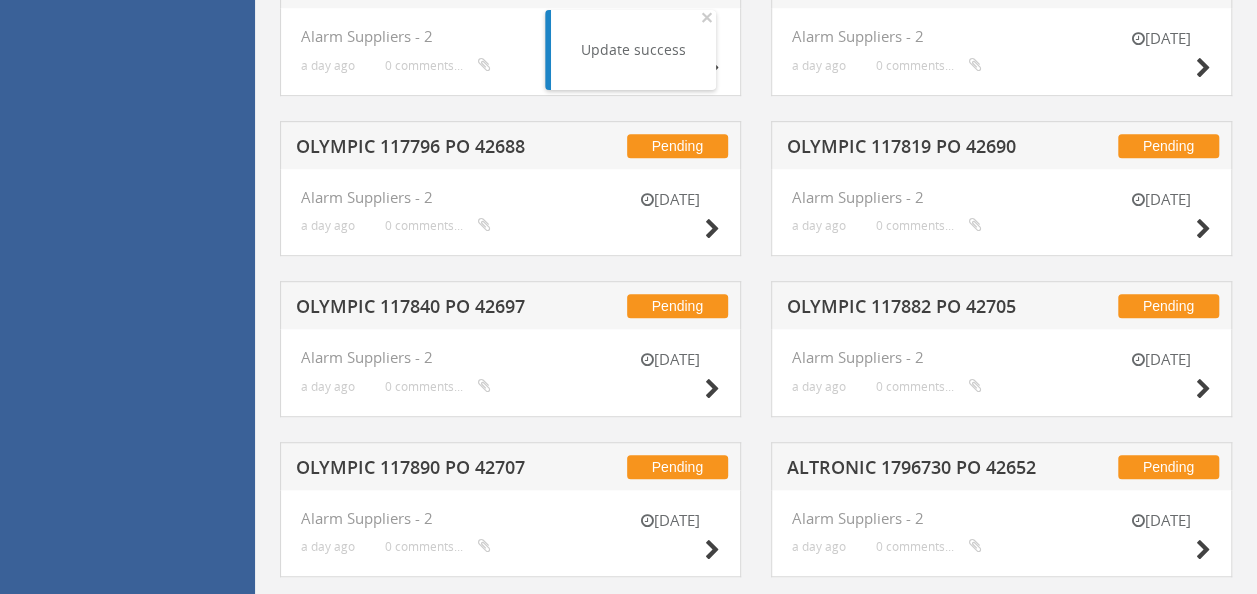 click on "OLYMPIC 117796 PO 42688" at bounding box center [424, 149] 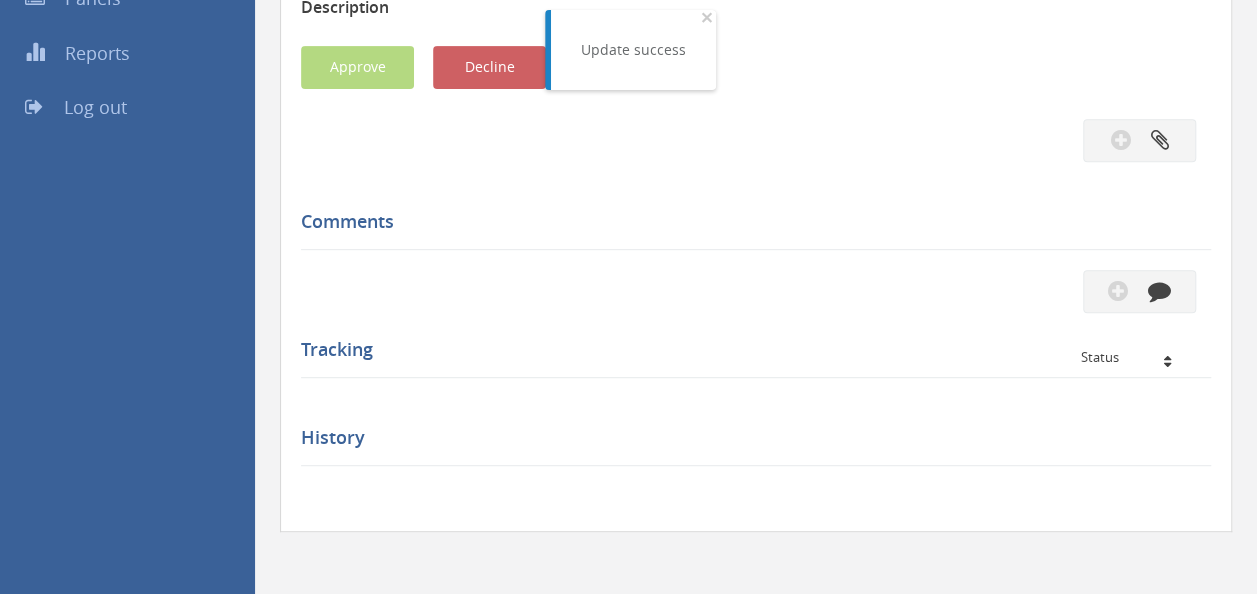 scroll, scrollTop: 516, scrollLeft: 0, axis: vertical 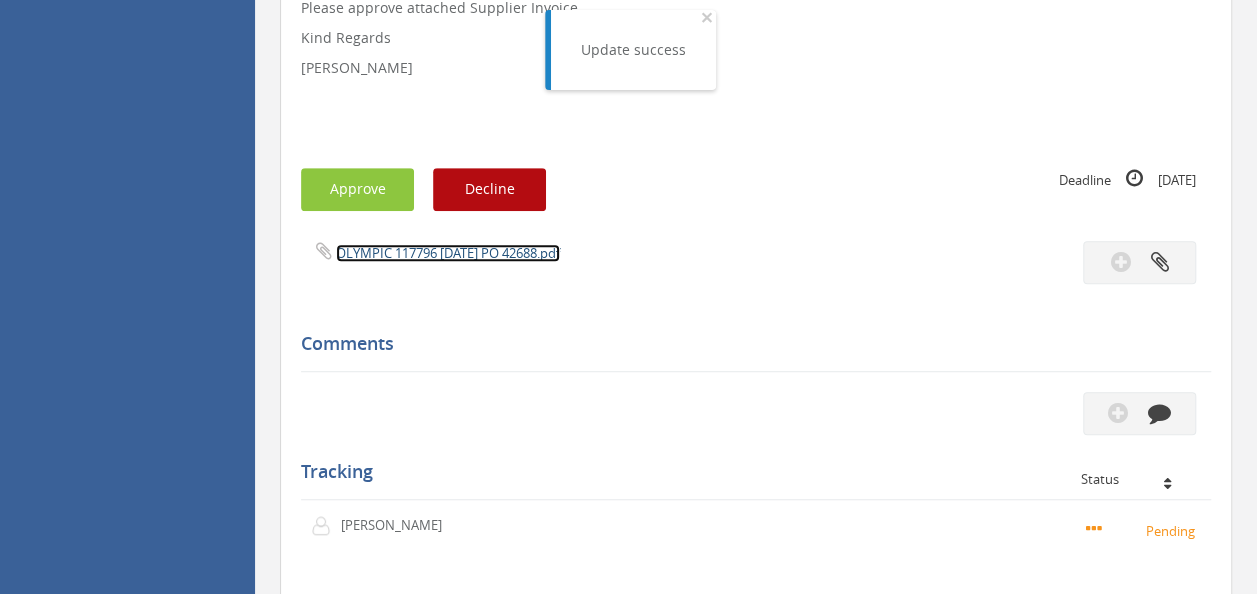 click on "OLYMPIC 117796 [DATE] PO 42688.pdf" at bounding box center [448, 253] 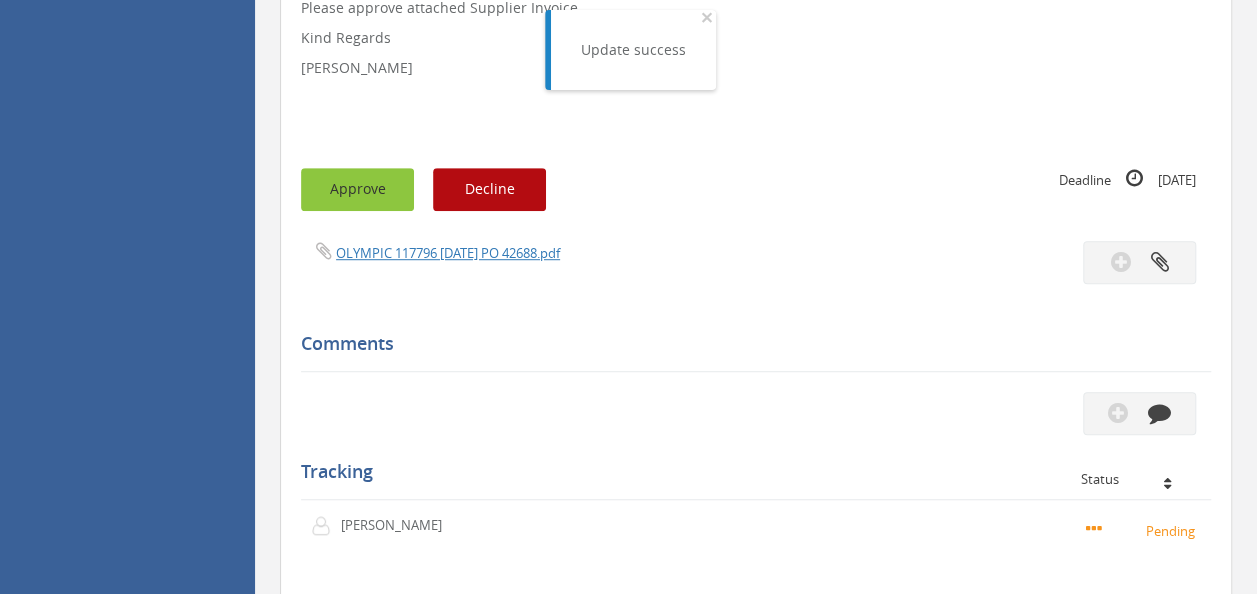 click on "Approve" at bounding box center [357, 189] 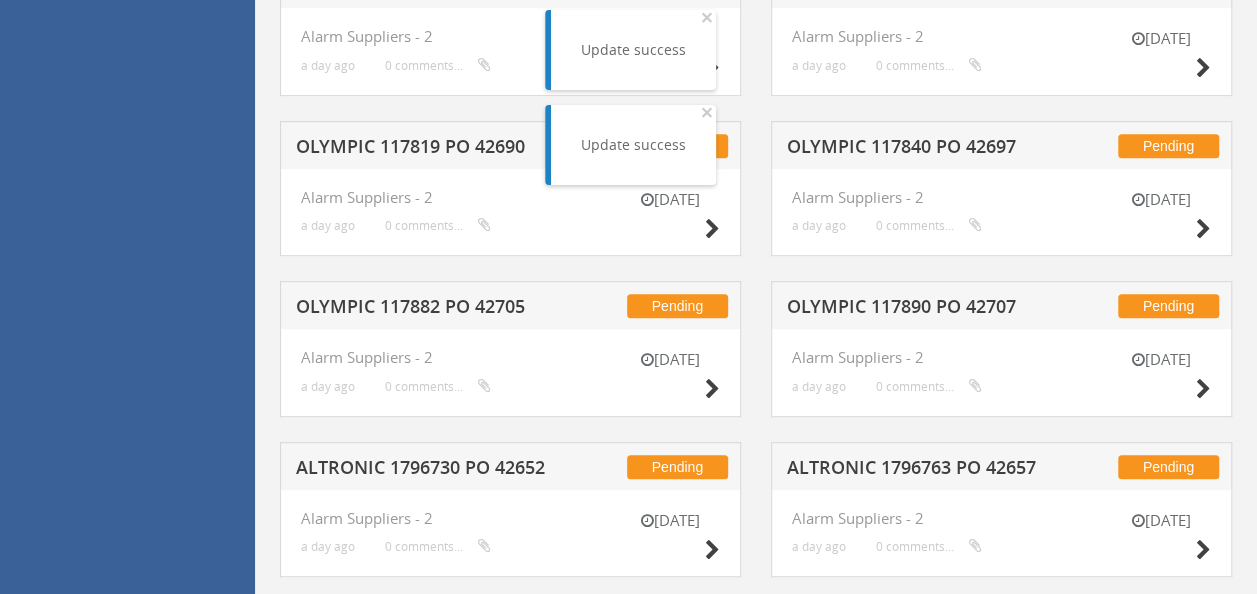 click on "OLYMPIC 117819 PO 42690" at bounding box center (424, 149) 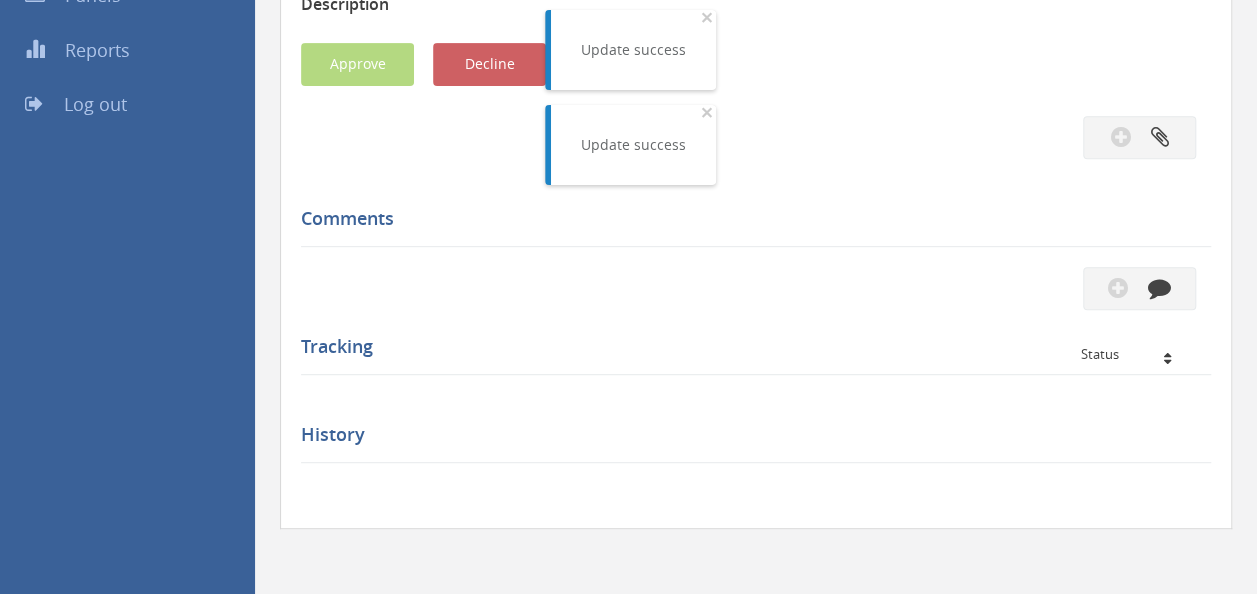 scroll, scrollTop: 516, scrollLeft: 0, axis: vertical 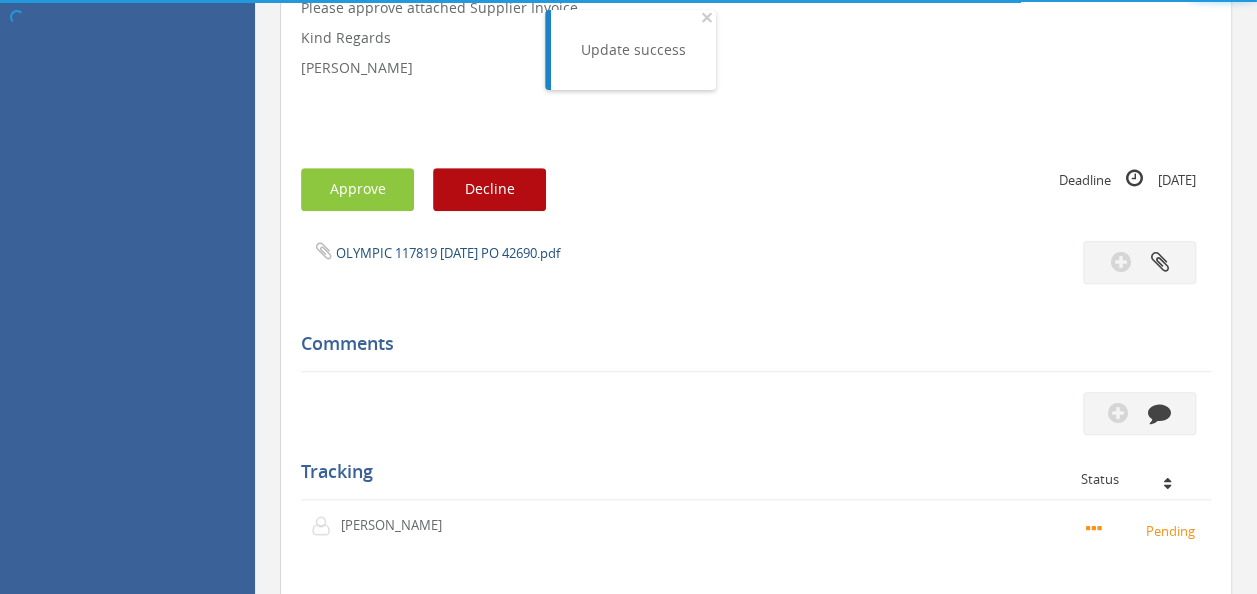 drag, startPoint x: 452, startPoint y: 234, endPoint x: 451, endPoint y: 248, distance: 14.035668 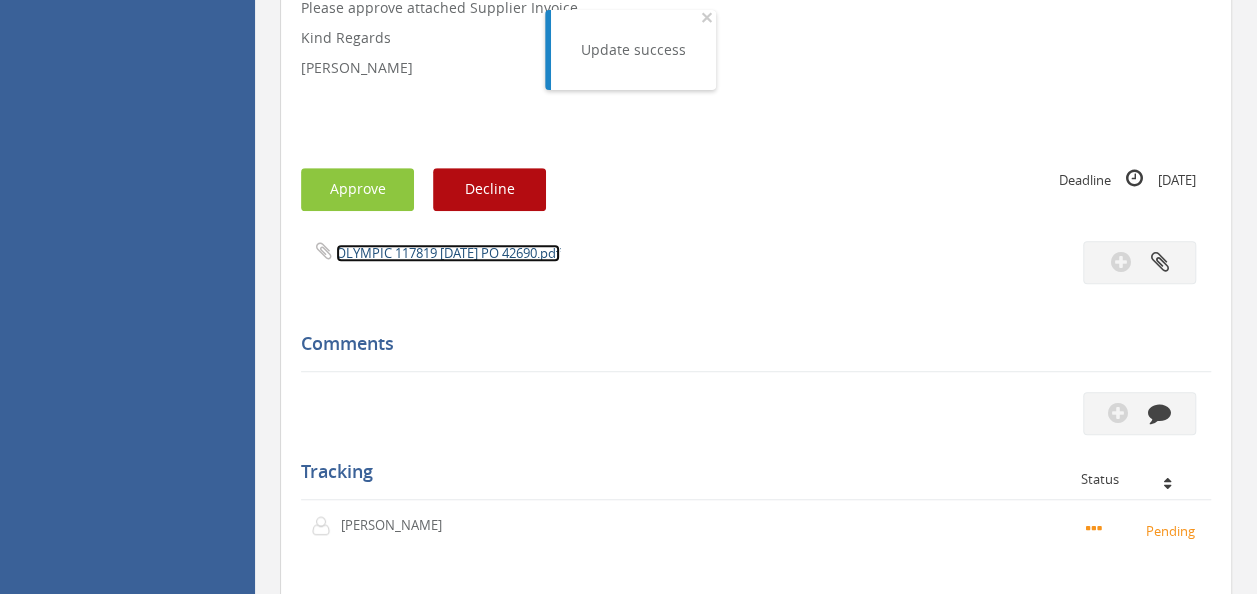 click on "OLYMPIC 117819 [DATE] PO 42690.pdf" at bounding box center [448, 253] 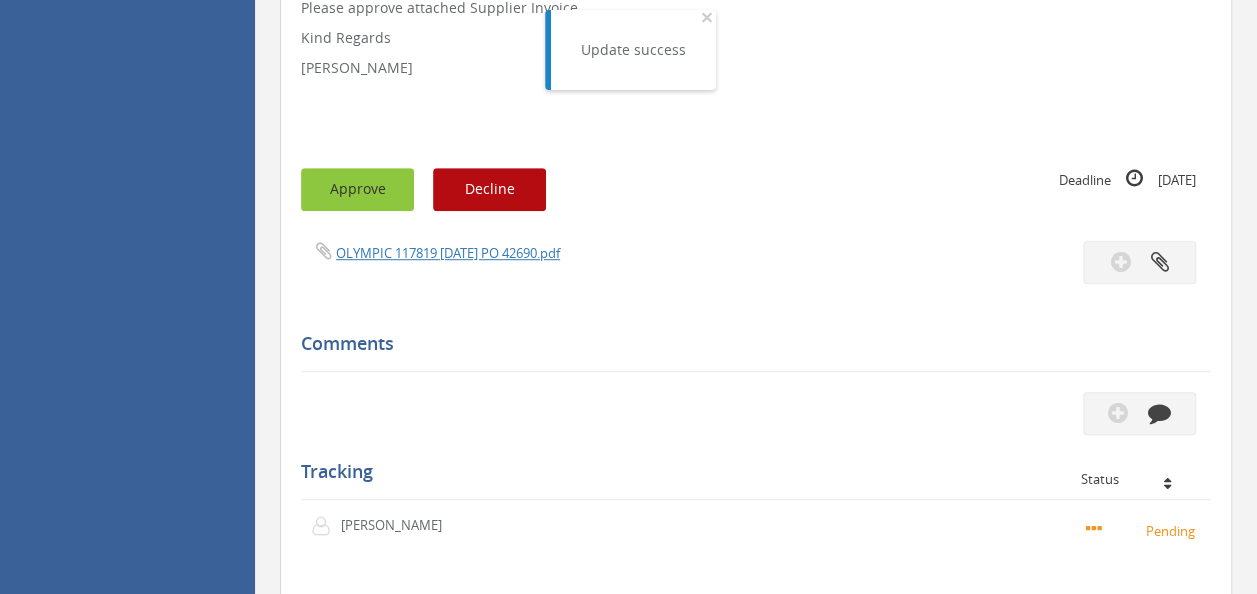 click on "Approve" at bounding box center (357, 189) 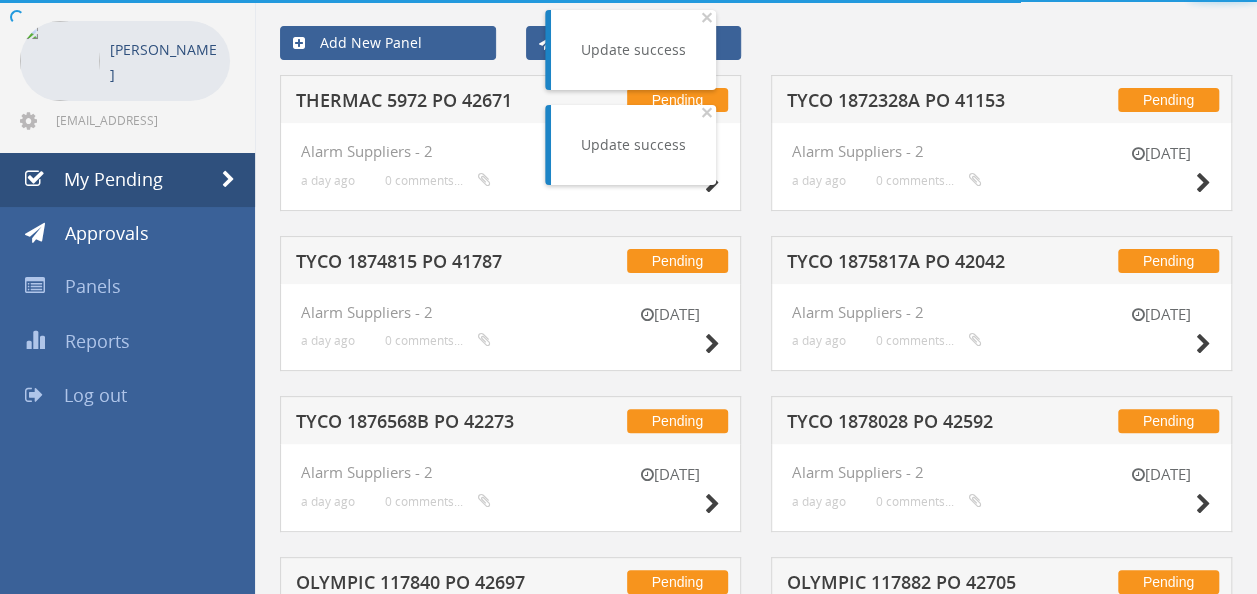 scroll, scrollTop: 516, scrollLeft: 0, axis: vertical 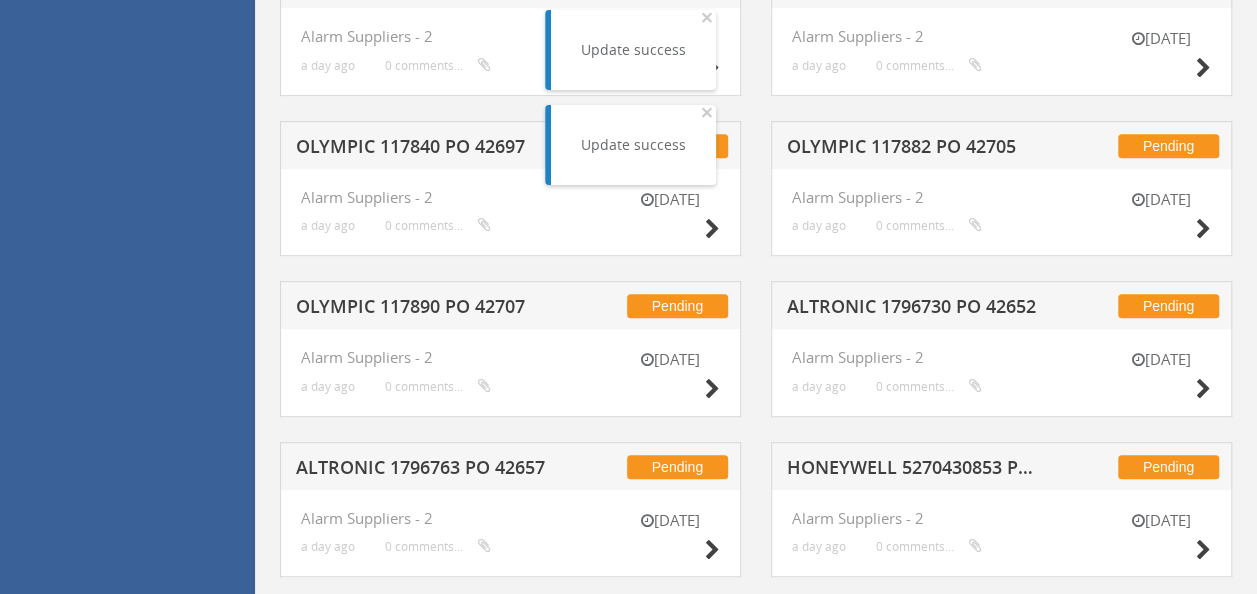 click on "Pending
OLYMPIC 117890 PO 42707" at bounding box center [510, 305] 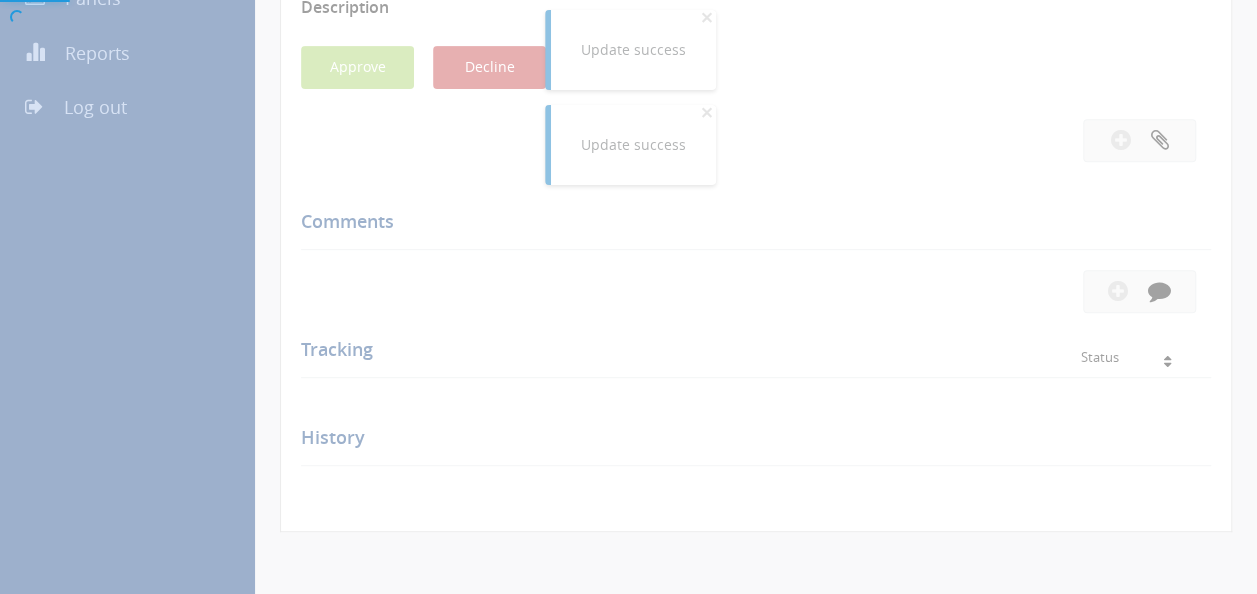 scroll, scrollTop: 516, scrollLeft: 0, axis: vertical 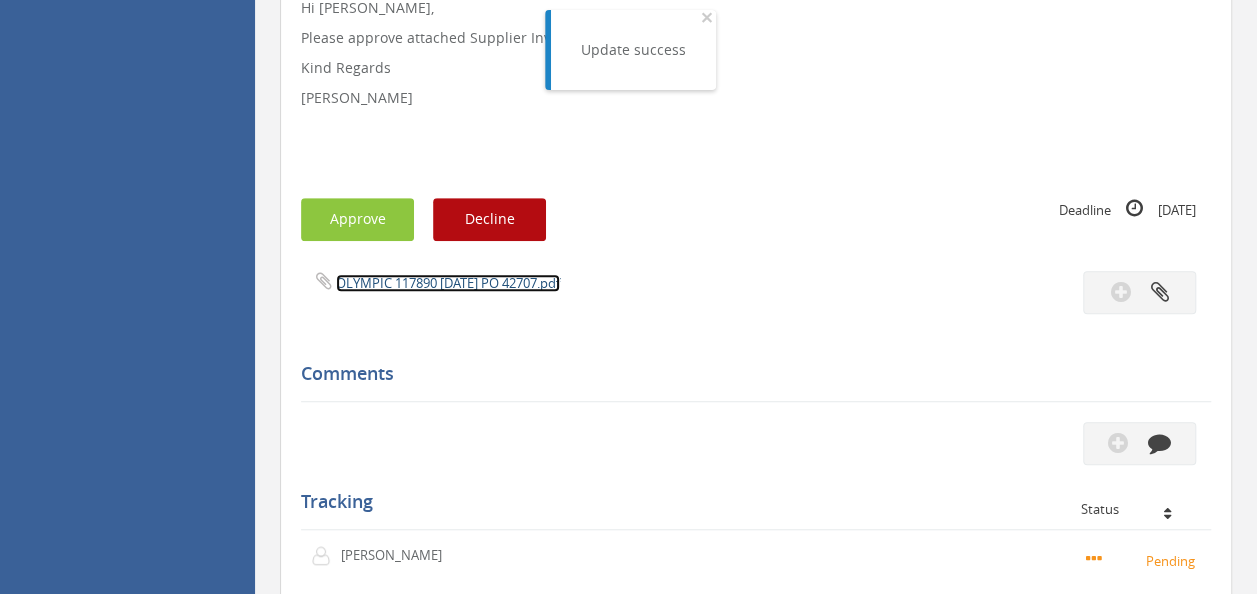 click on "OLYMPIC 117890 [DATE] PO 42707.pdf" at bounding box center [448, 283] 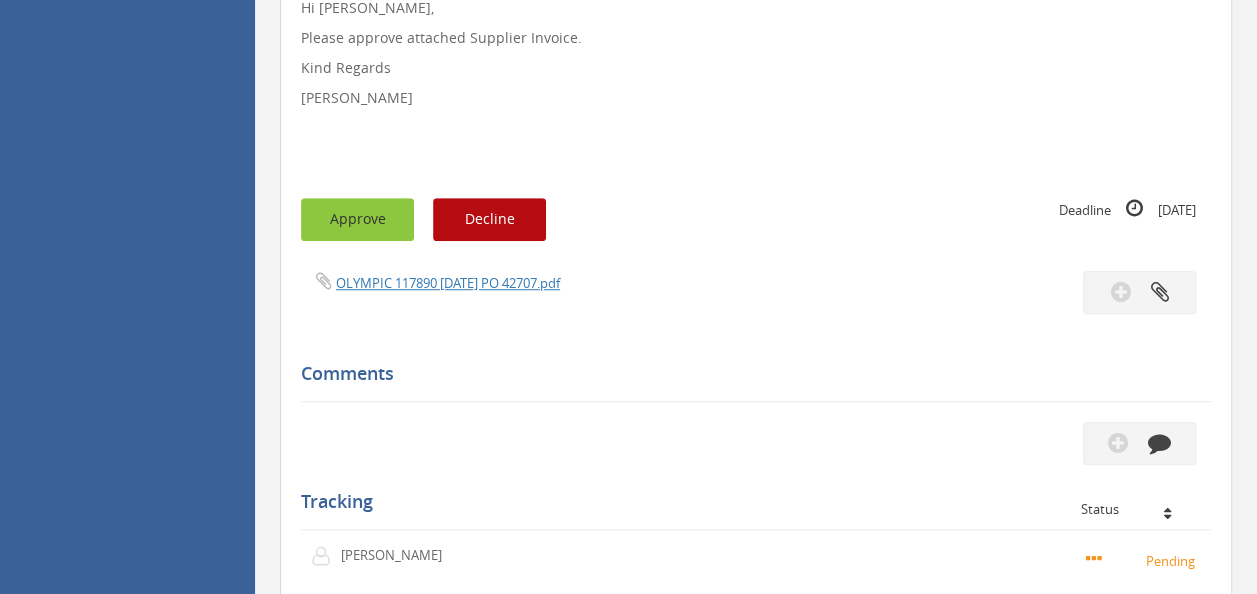 click on "Approve" at bounding box center (357, 219) 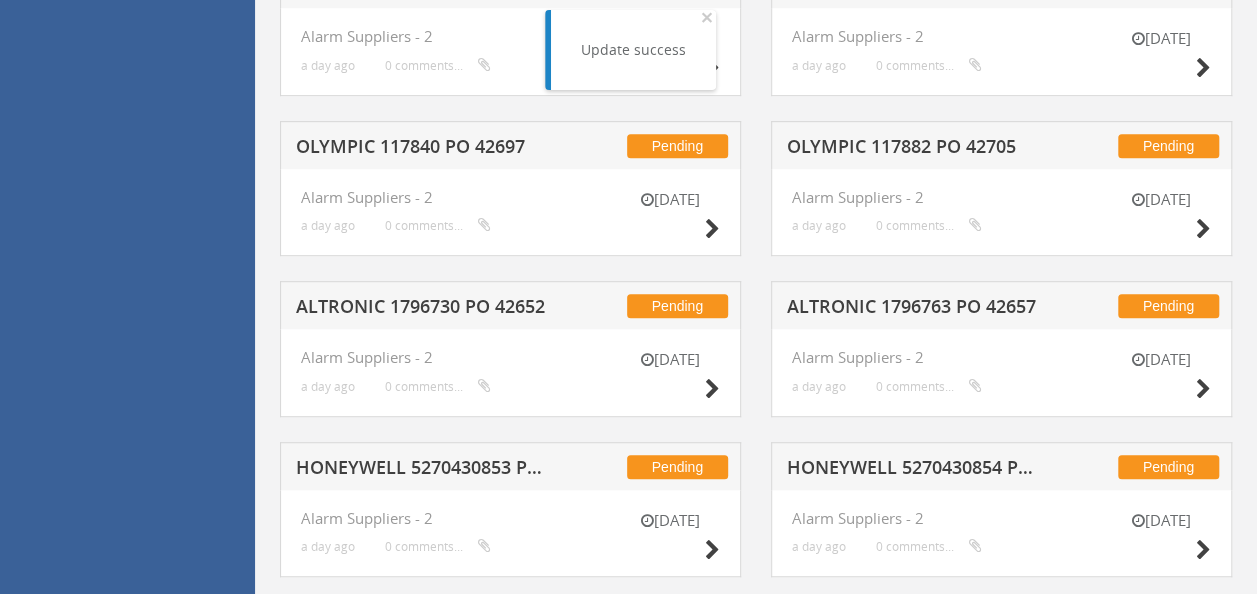 click on "OLYMPIC 117840 PO 42697" at bounding box center (424, 149) 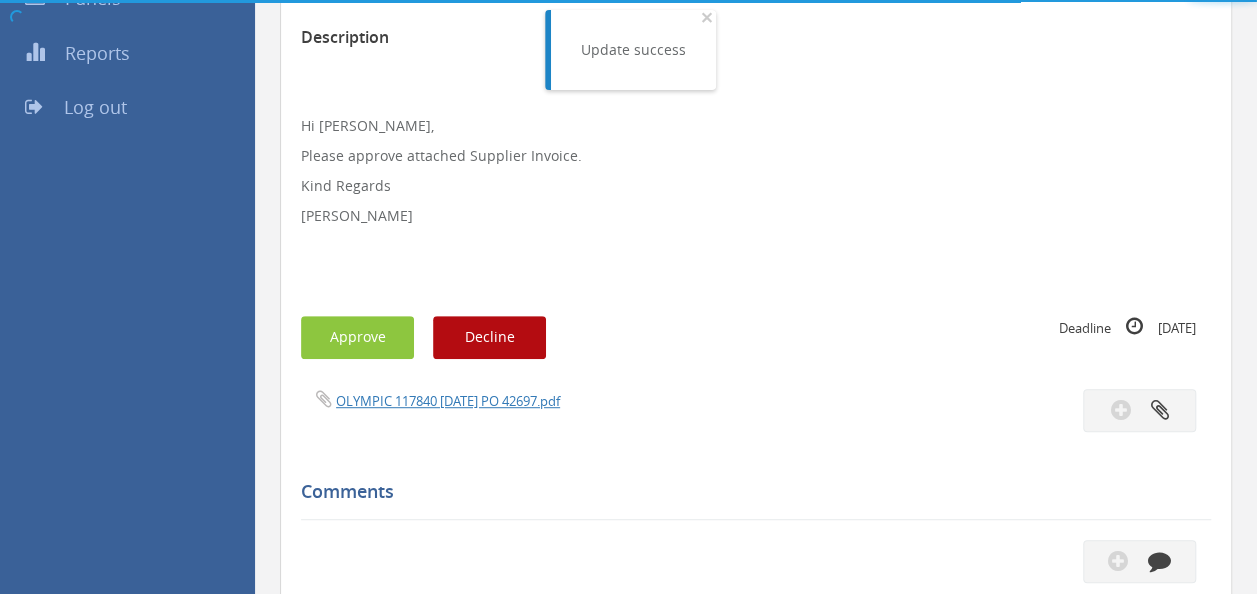 scroll, scrollTop: 516, scrollLeft: 0, axis: vertical 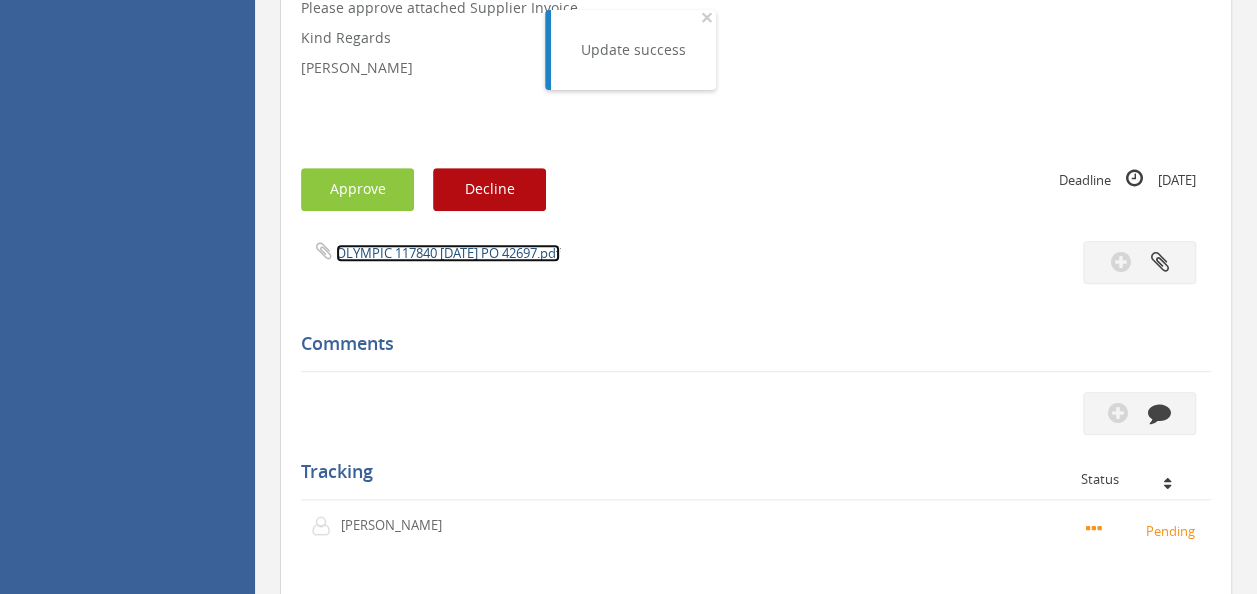 click on "OLYMPIC 117840 [DATE] PO 42697.pdf" at bounding box center (448, 253) 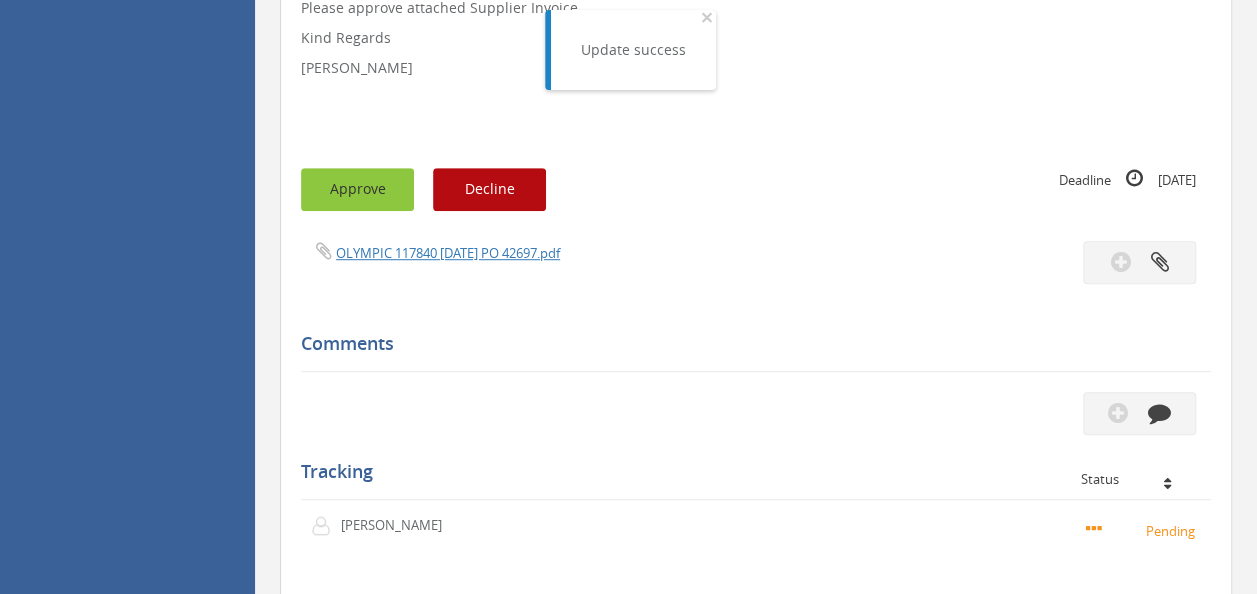 click on "Approve" at bounding box center (357, 189) 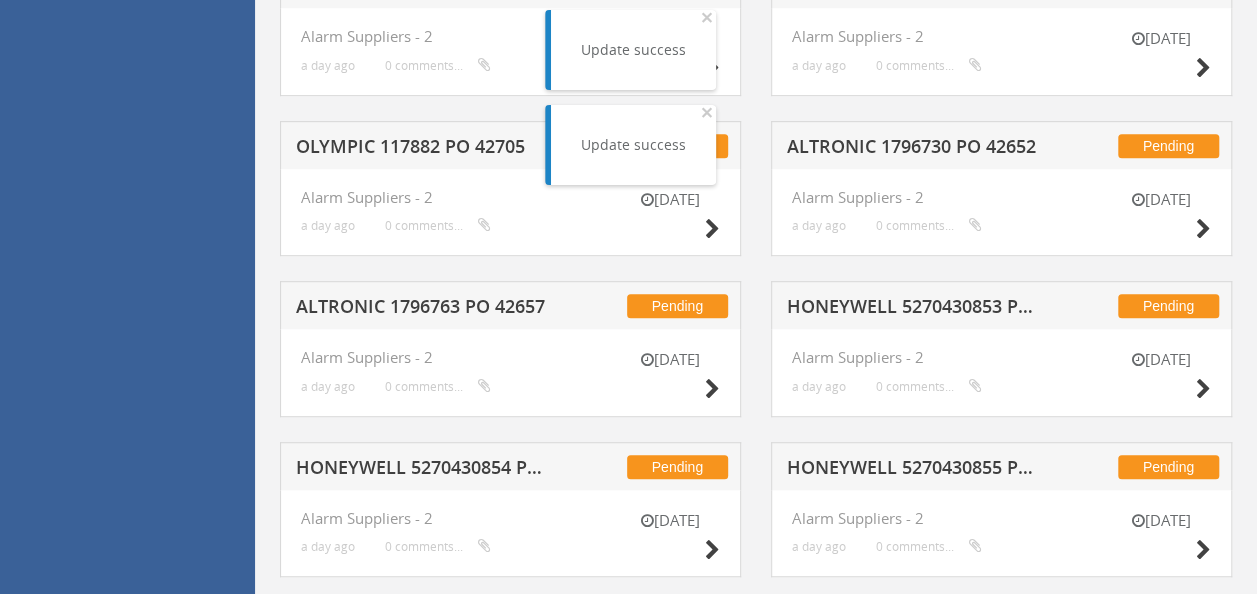 click on "OLYMPIC 117882 PO 42705" at bounding box center [424, 149] 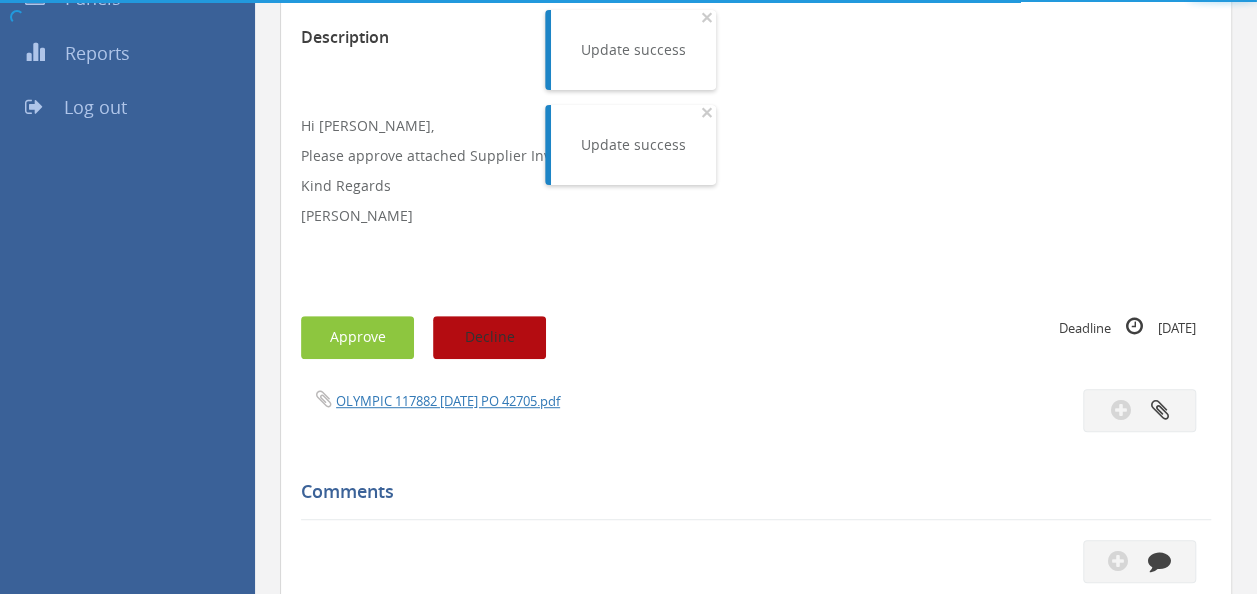 scroll, scrollTop: 516, scrollLeft: 0, axis: vertical 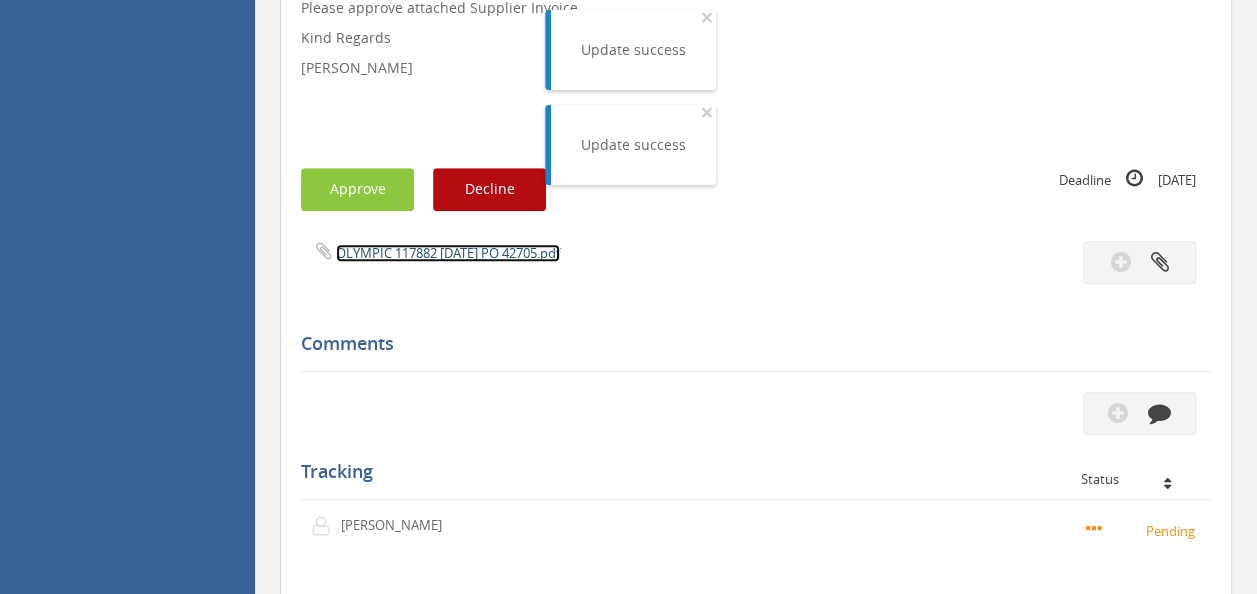 click on "OLYMPIC 117882 [DATE] PO 42705.pdf" at bounding box center (448, 253) 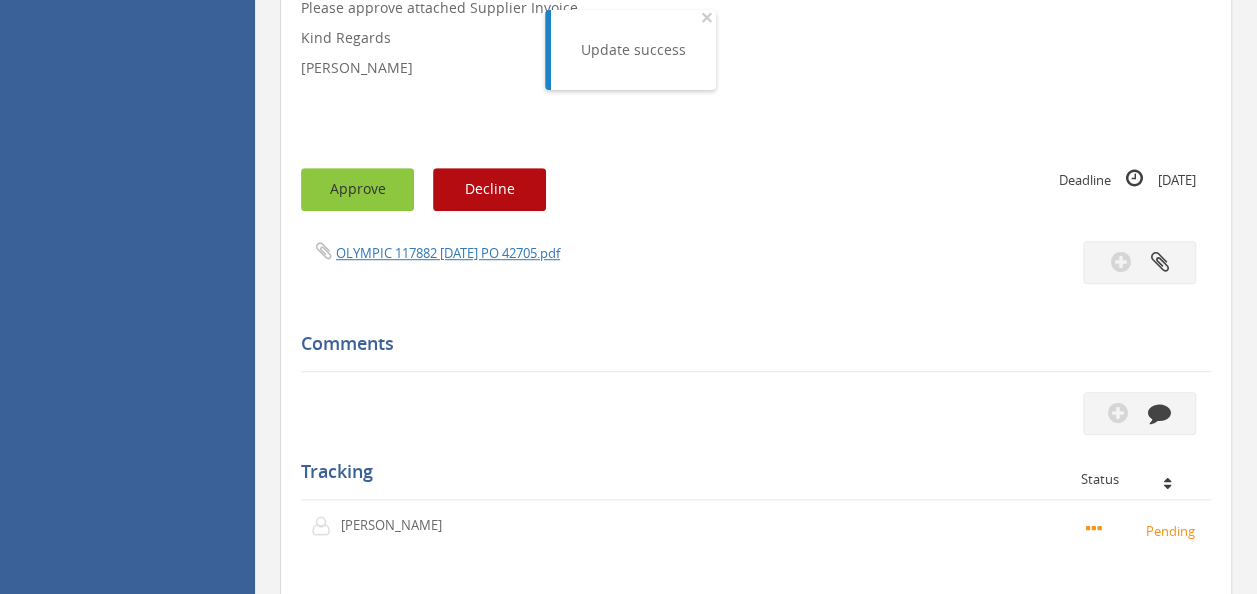 click on "Approve" at bounding box center [357, 189] 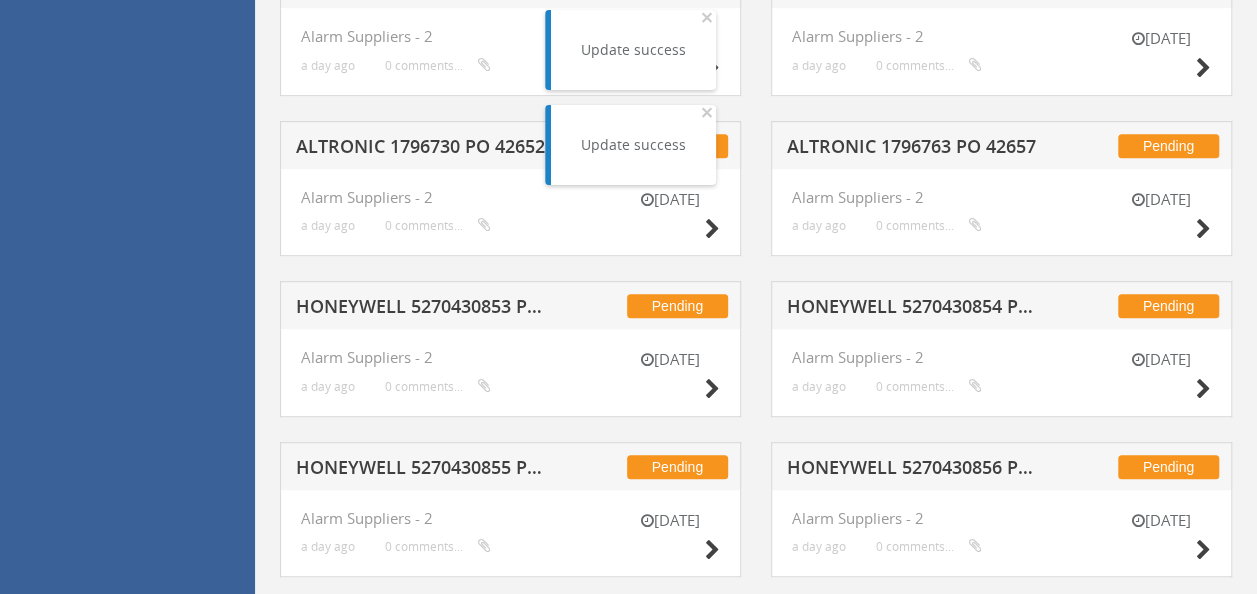 click on "ALTRONIC 1796730 PO 42652" at bounding box center [424, 149] 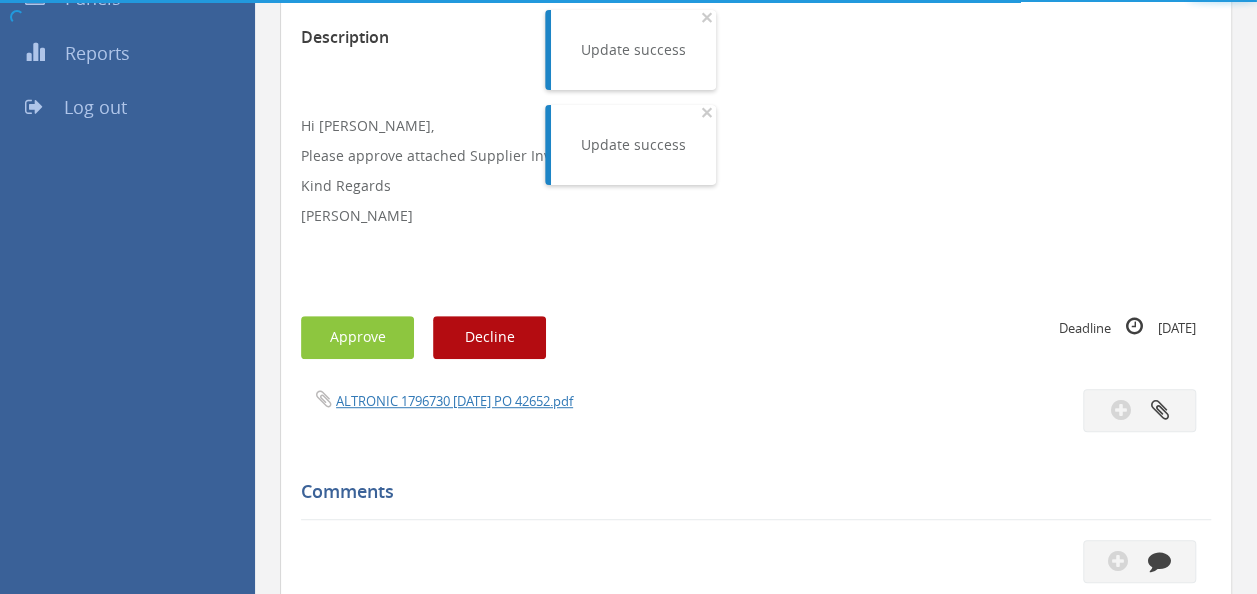 scroll, scrollTop: 516, scrollLeft: 0, axis: vertical 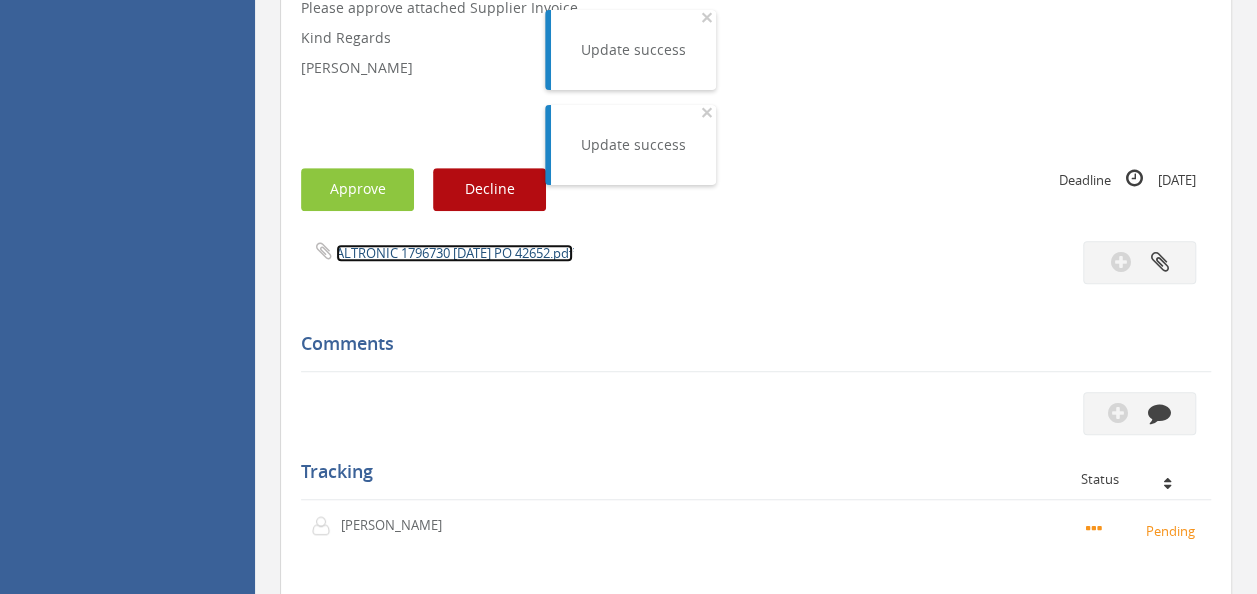 click on "ALTRONIC 1796730 [DATE] PO 42652.pdf" at bounding box center (454, 253) 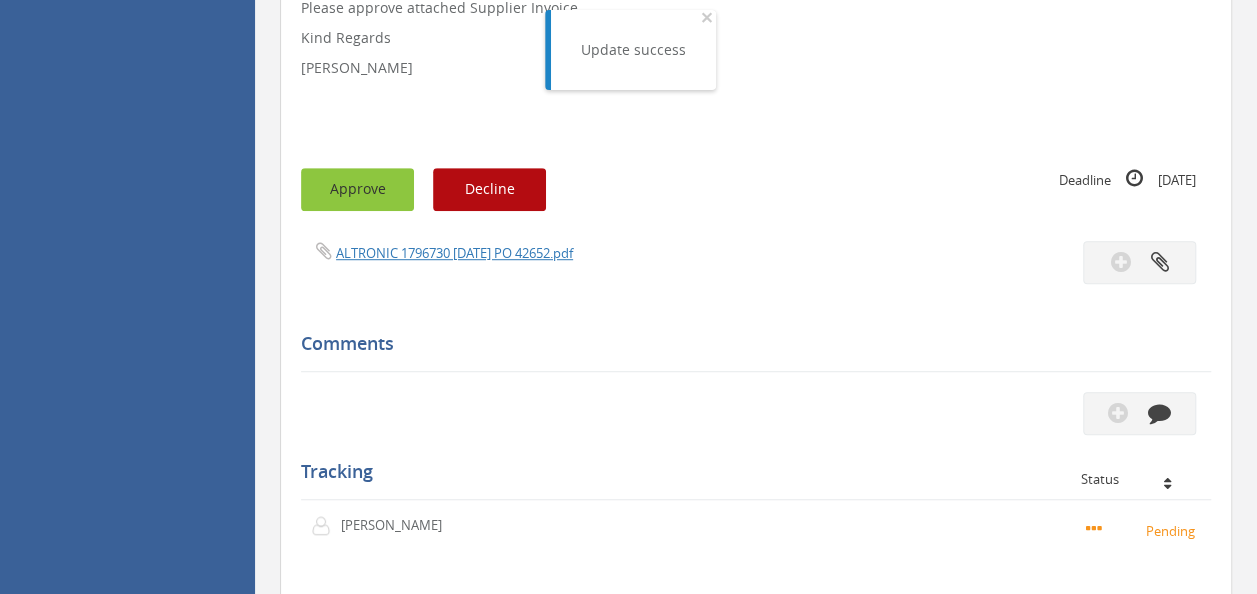 click on "Approve" at bounding box center (357, 189) 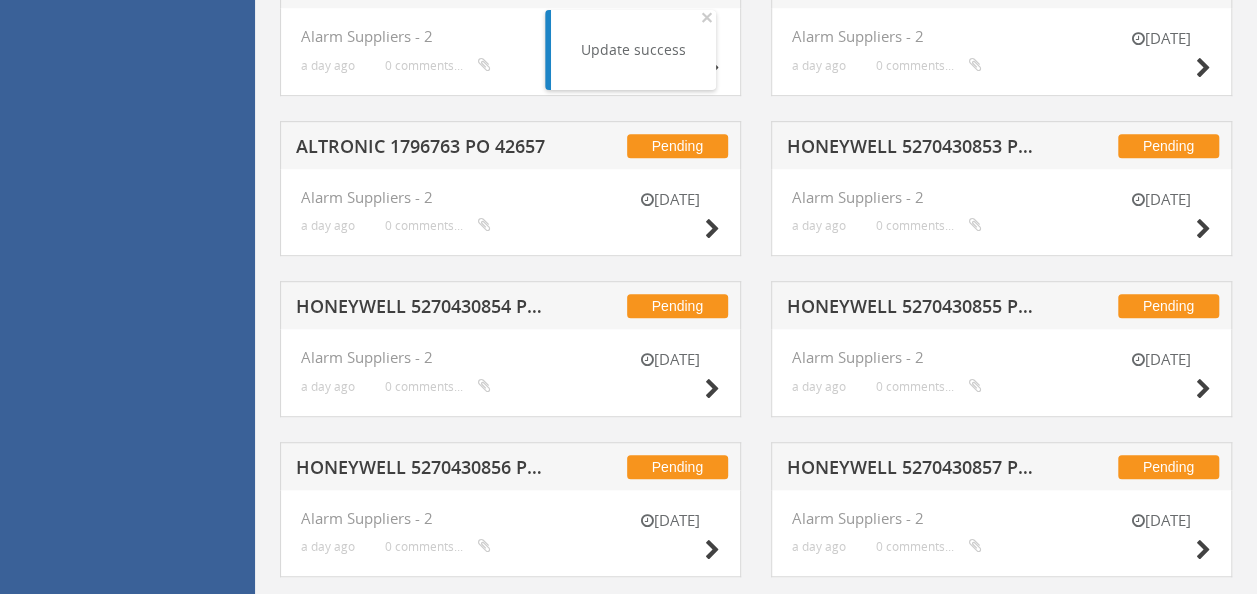 click on "HONEYWELL 5270430854 PO 42431" at bounding box center [424, 309] 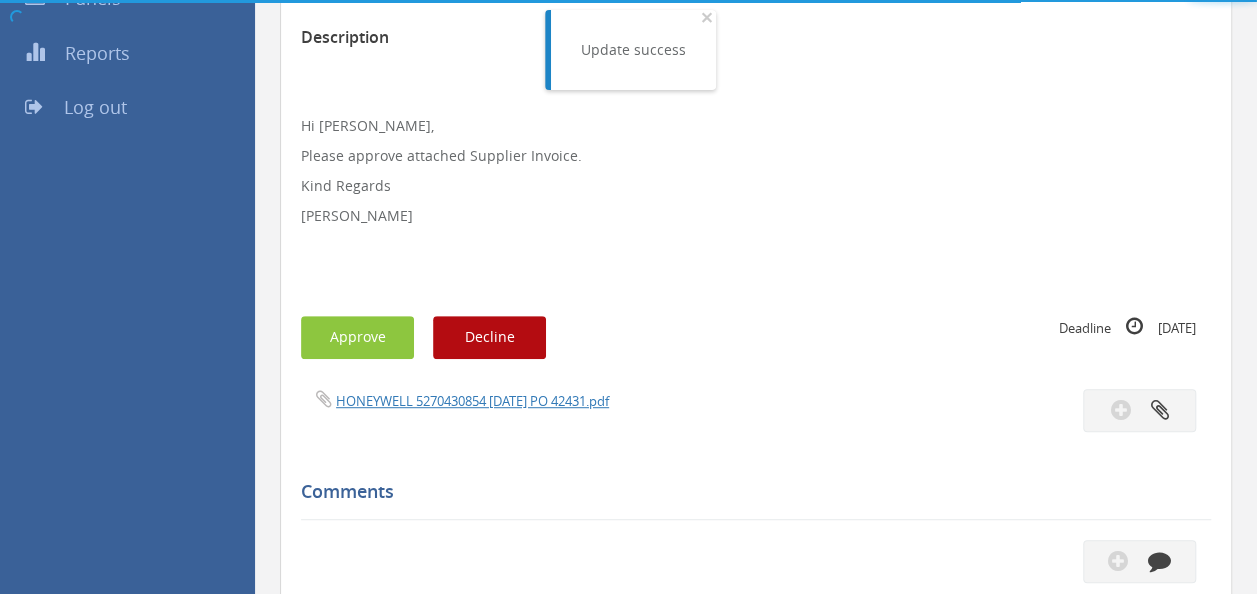 scroll, scrollTop: 516, scrollLeft: 0, axis: vertical 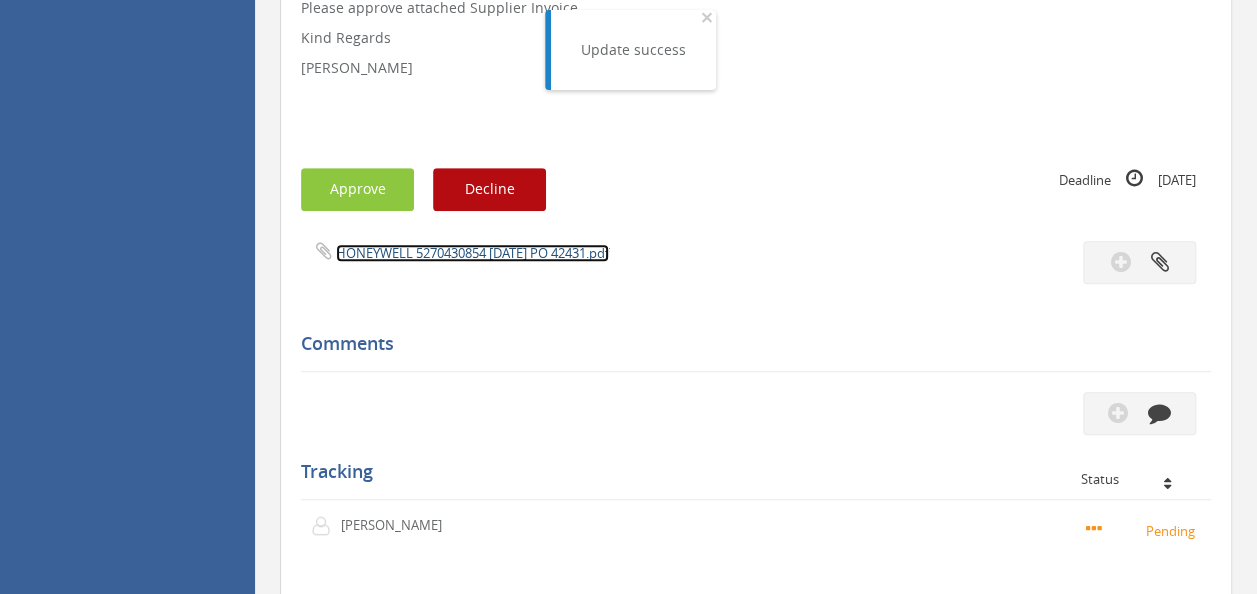 click on "HONEYWELL 5270430854 [DATE] PO 42431.pdf" at bounding box center (472, 253) 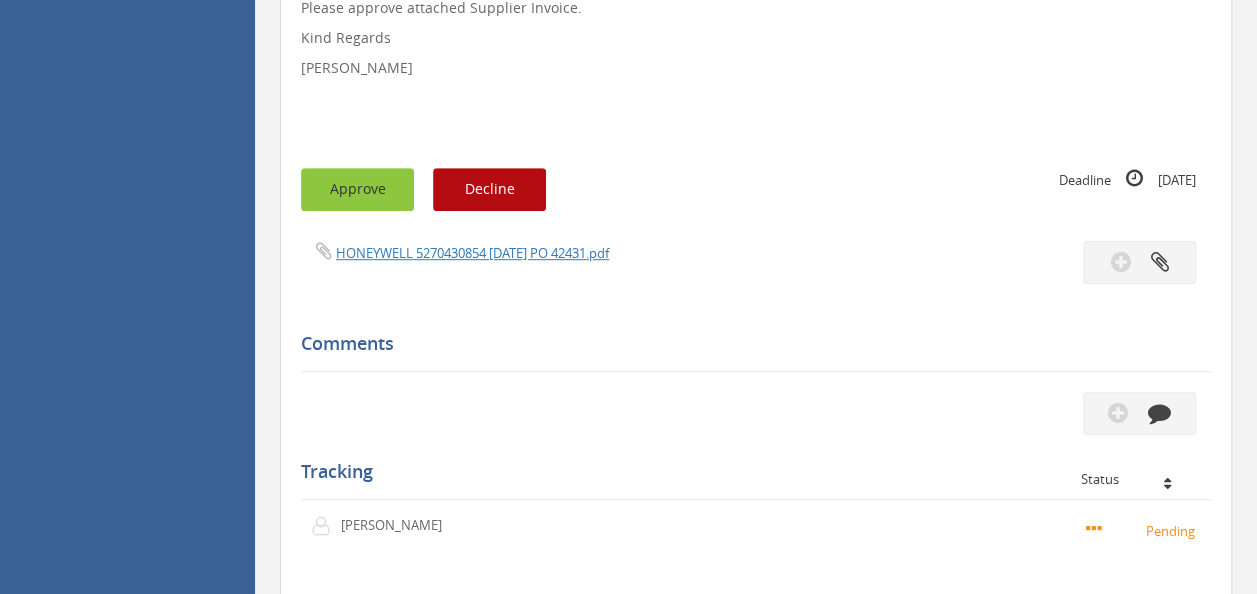 click on "Approve" at bounding box center (357, 189) 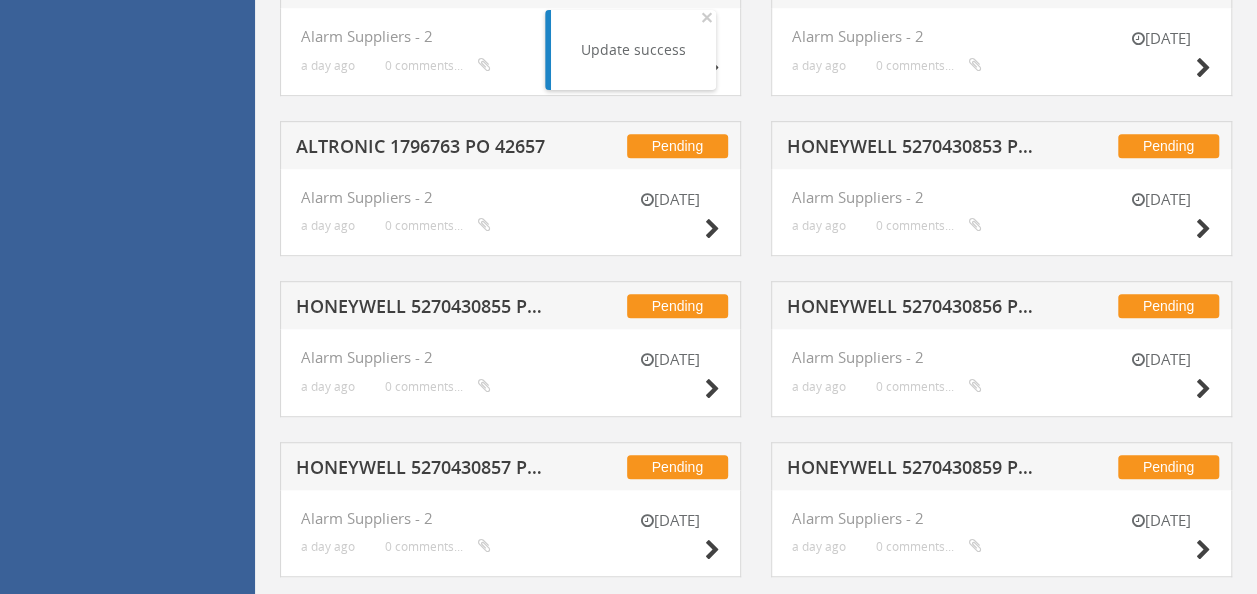 click on "ALTRONIC 1796763 PO 42657" at bounding box center (424, 149) 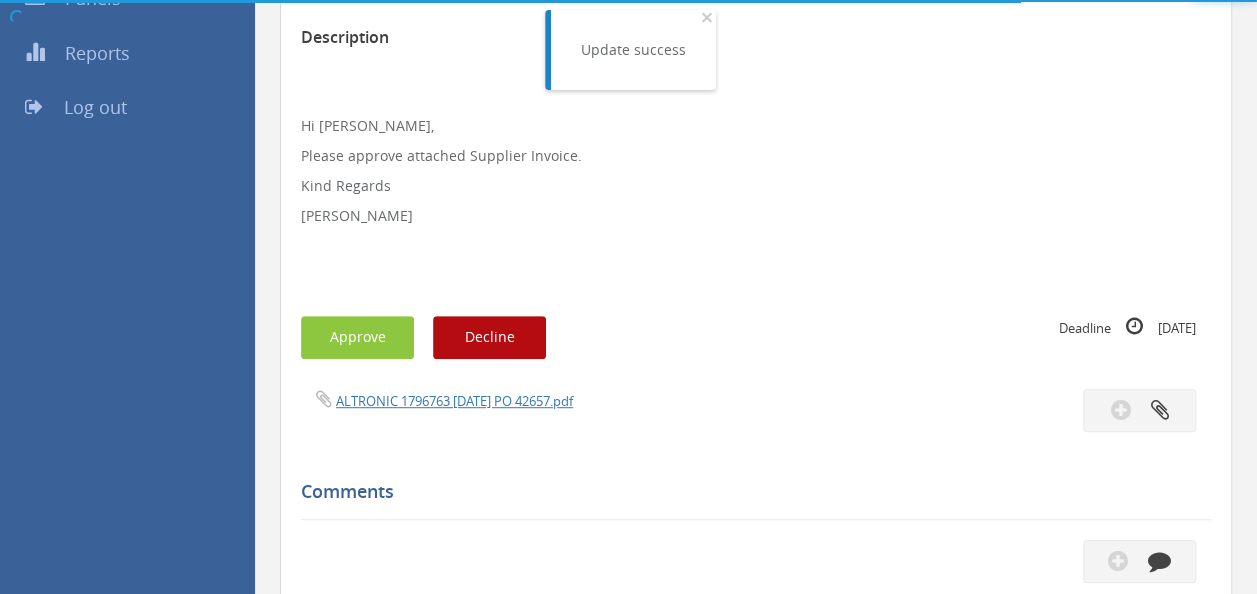 scroll, scrollTop: 516, scrollLeft: 0, axis: vertical 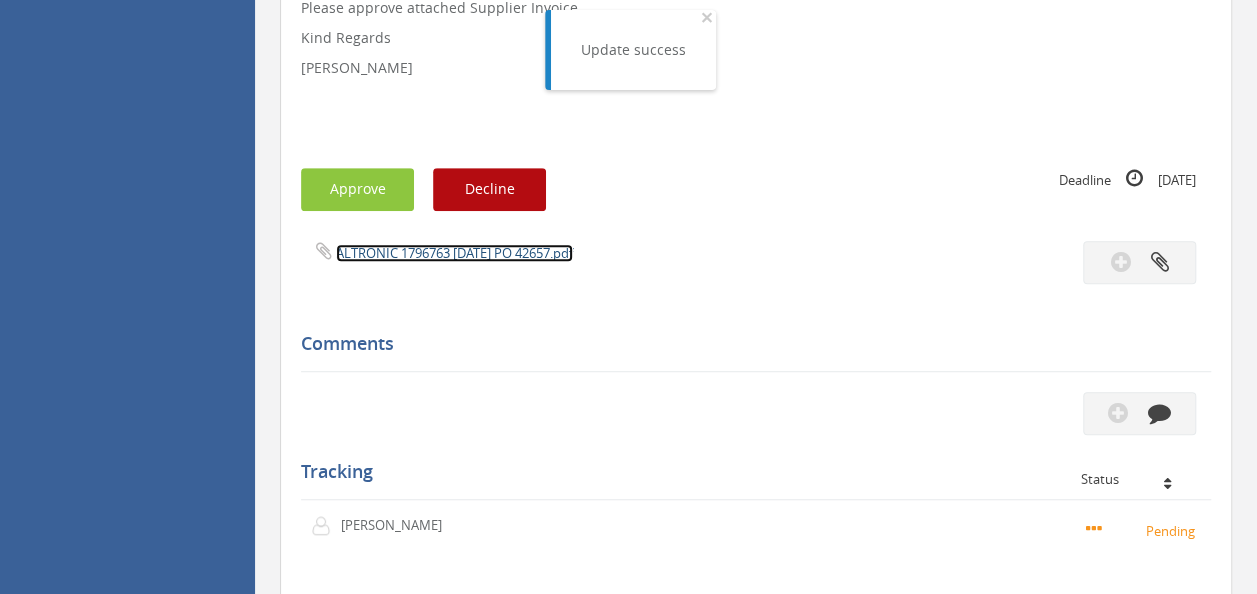 click on "ALTRONIC 1796763 [DATE] PO 42657.pdf" at bounding box center (454, 253) 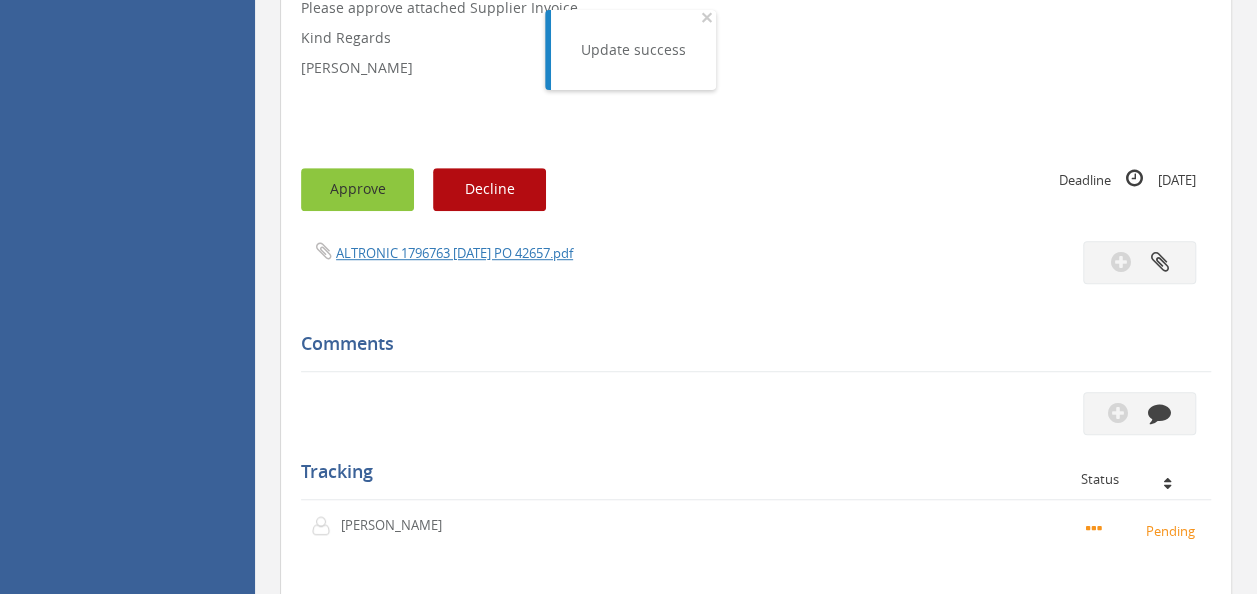 click on "Approve" at bounding box center (357, 189) 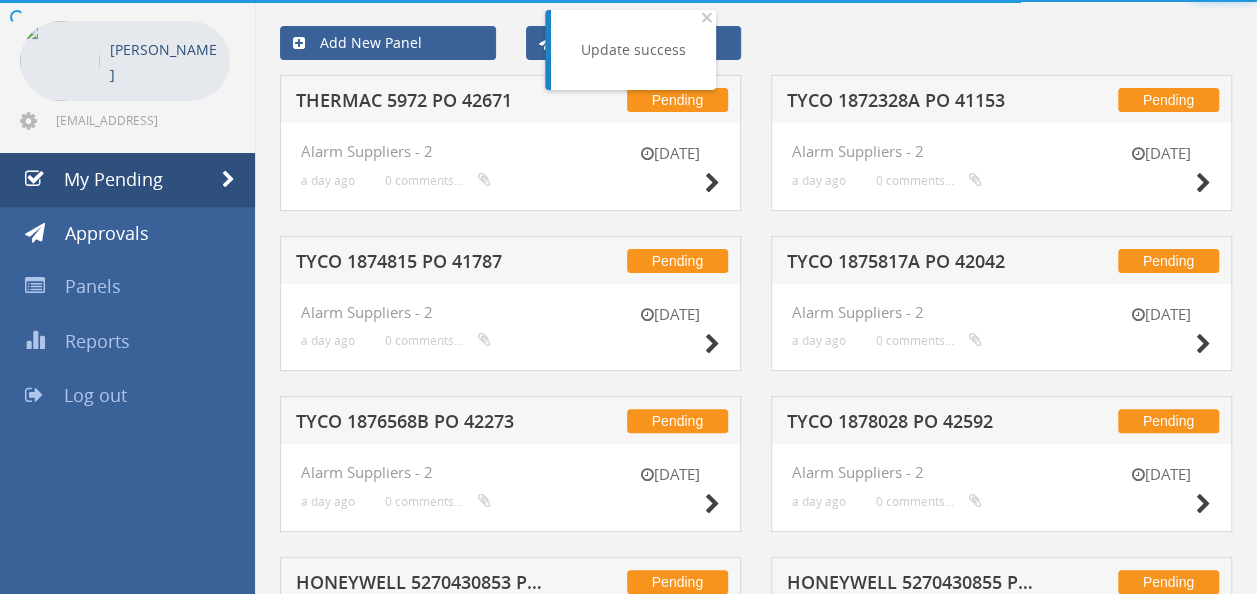 scroll, scrollTop: 516, scrollLeft: 0, axis: vertical 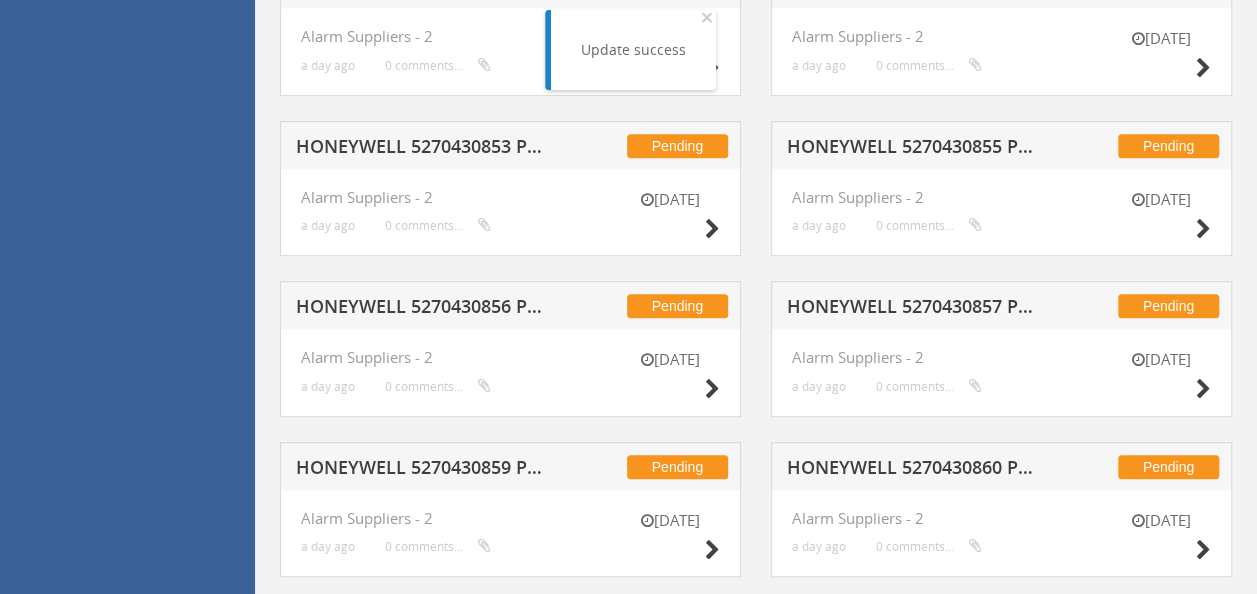 click on "HONEYWELL 5270430853 PO 41610" at bounding box center [424, 149] 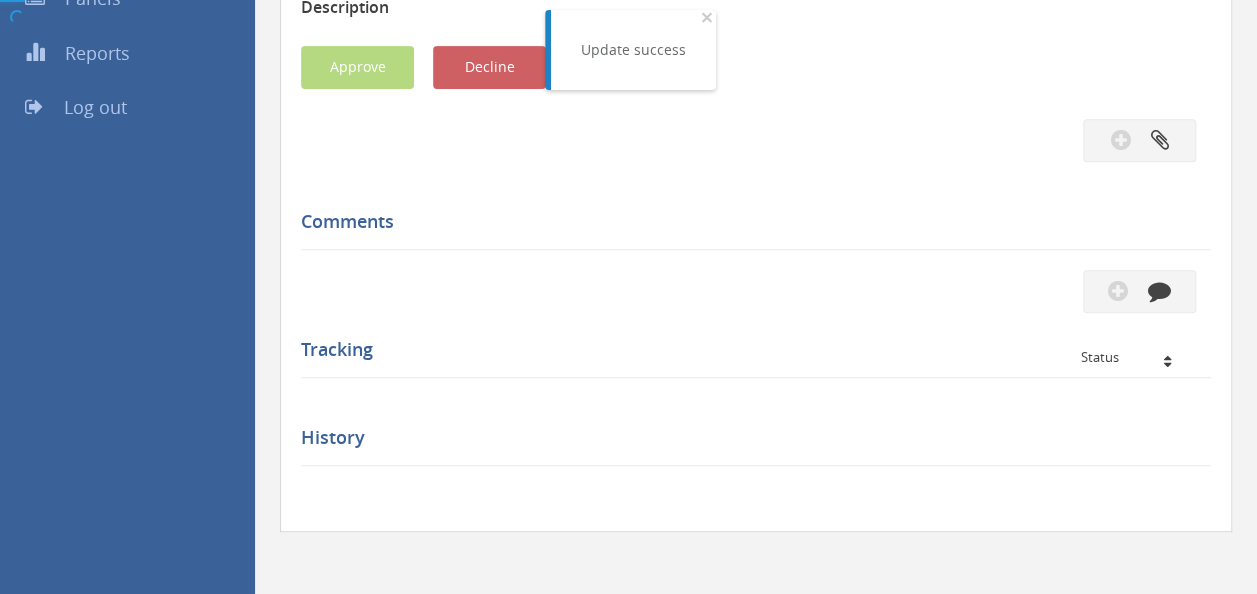 scroll, scrollTop: 516, scrollLeft: 0, axis: vertical 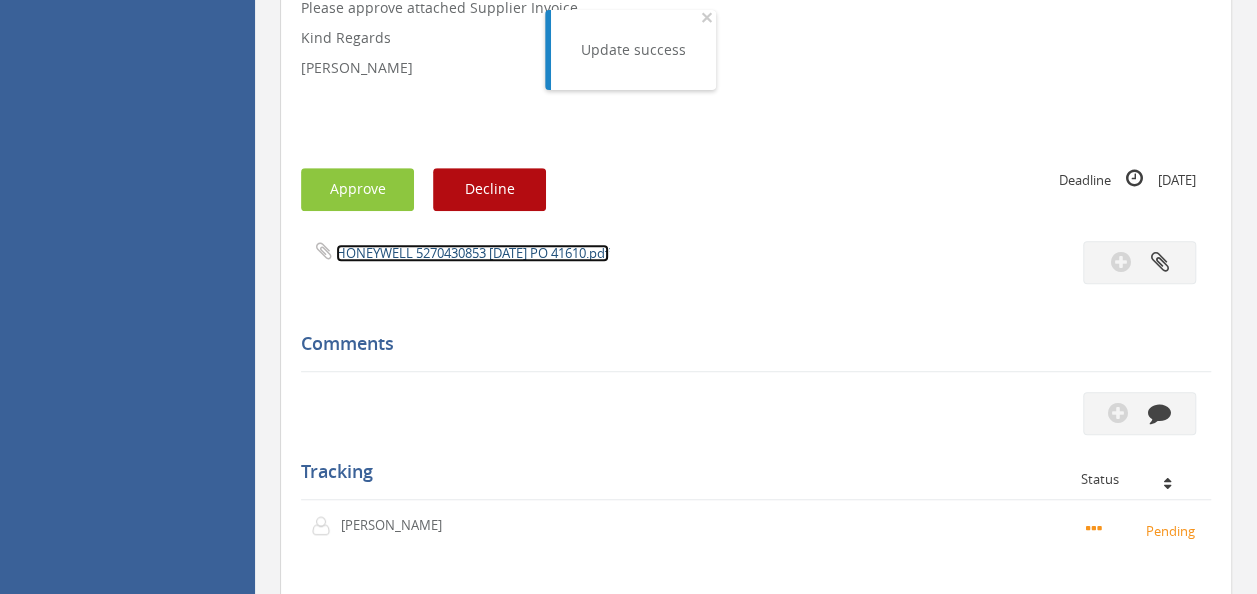 click on "HONEYWELL 5270430853 [DATE] PO 41610.pdf" at bounding box center [472, 253] 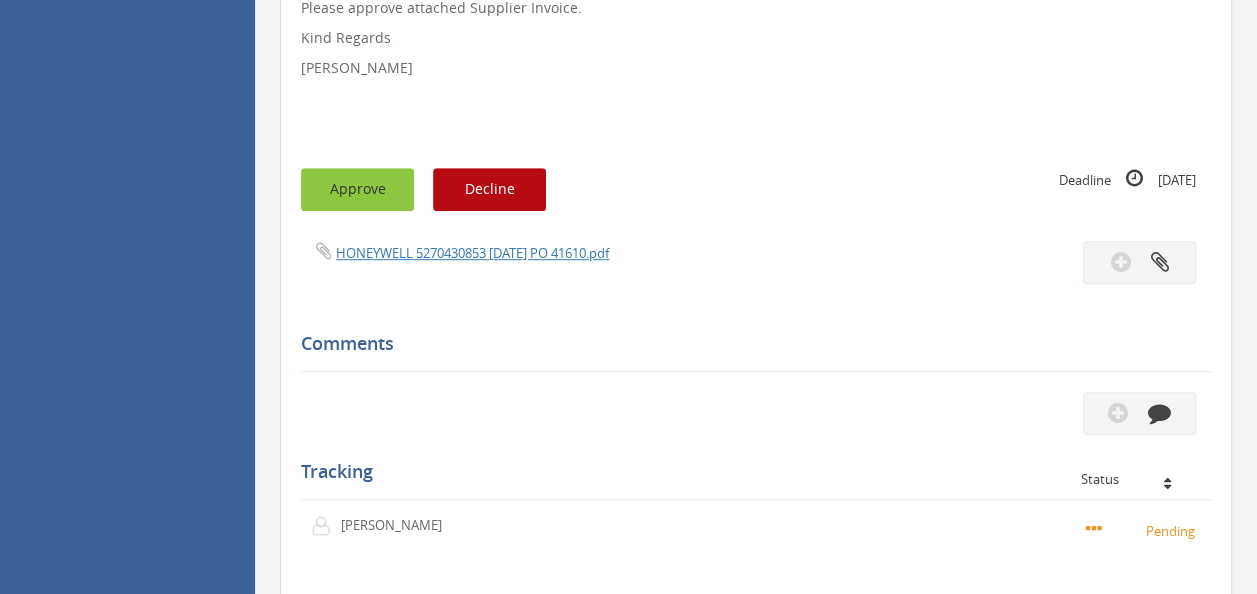 click on "Approve" at bounding box center (357, 189) 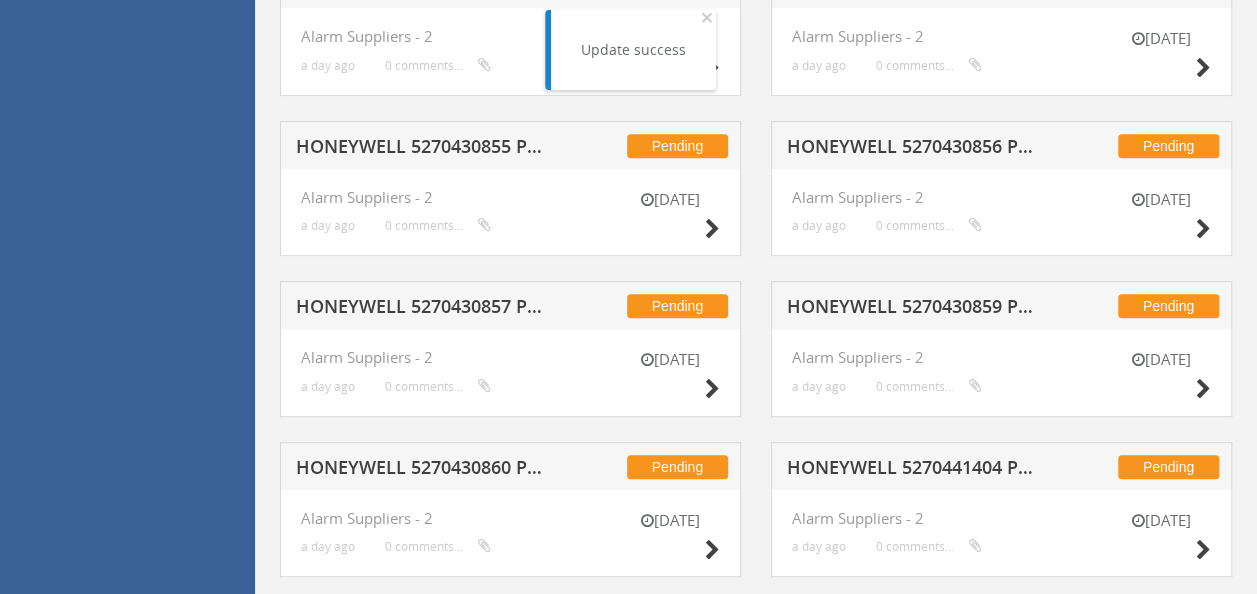 click on "HONEYWELL 5270430857 PO 42160" at bounding box center (424, 309) 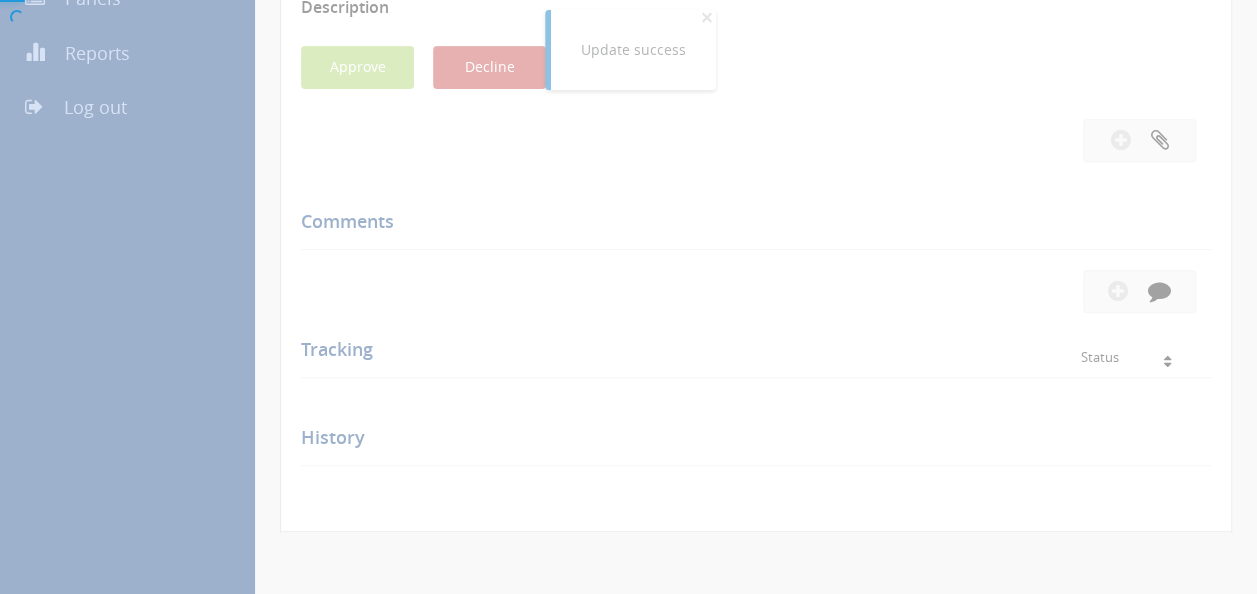 scroll, scrollTop: 516, scrollLeft: 0, axis: vertical 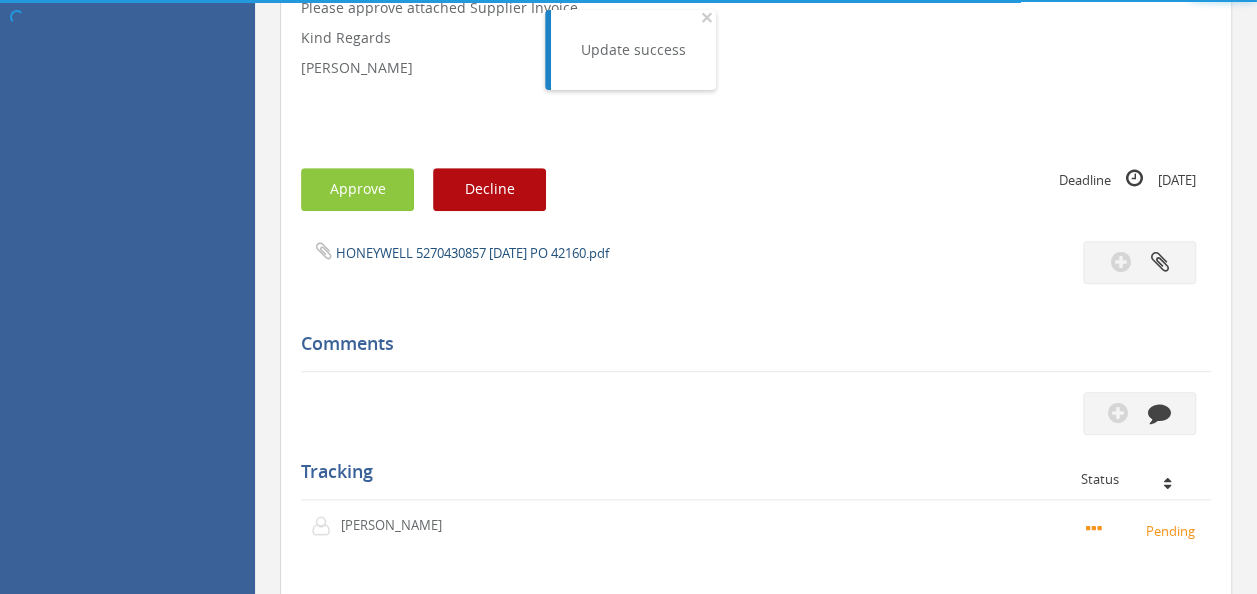 click on "HONEYWELL 5270430857 [DATE] PO 42160.pdf" at bounding box center (756, 262) 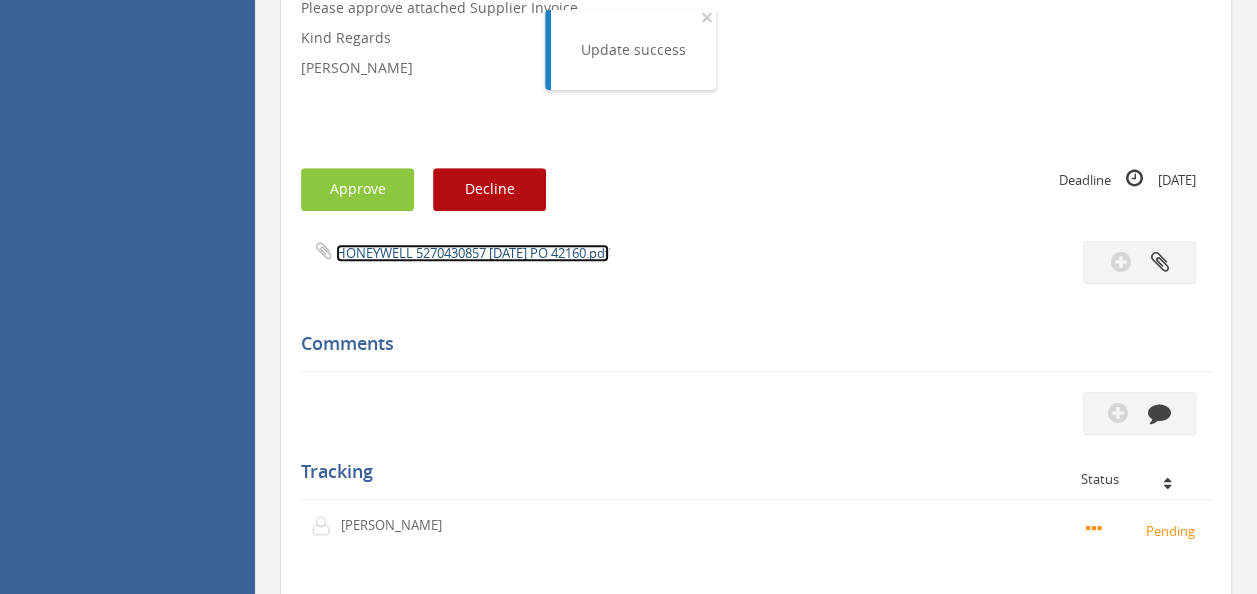 click on "HONEYWELL 5270430857 [DATE] PO 42160.pdf" at bounding box center [472, 253] 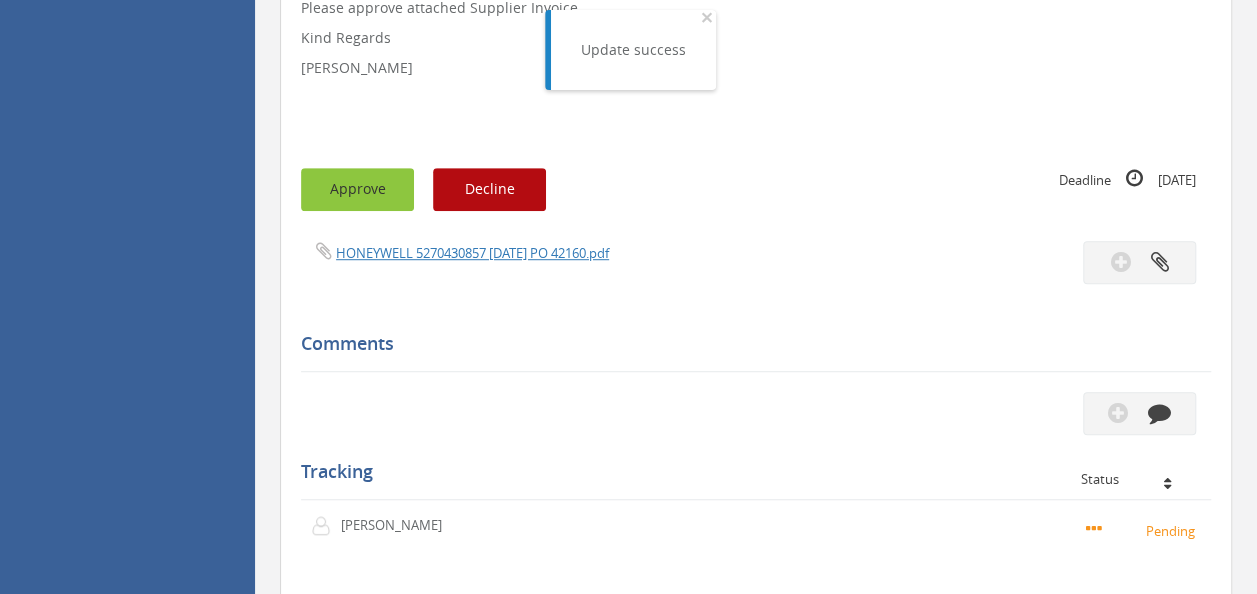 click on "Approve" at bounding box center [357, 189] 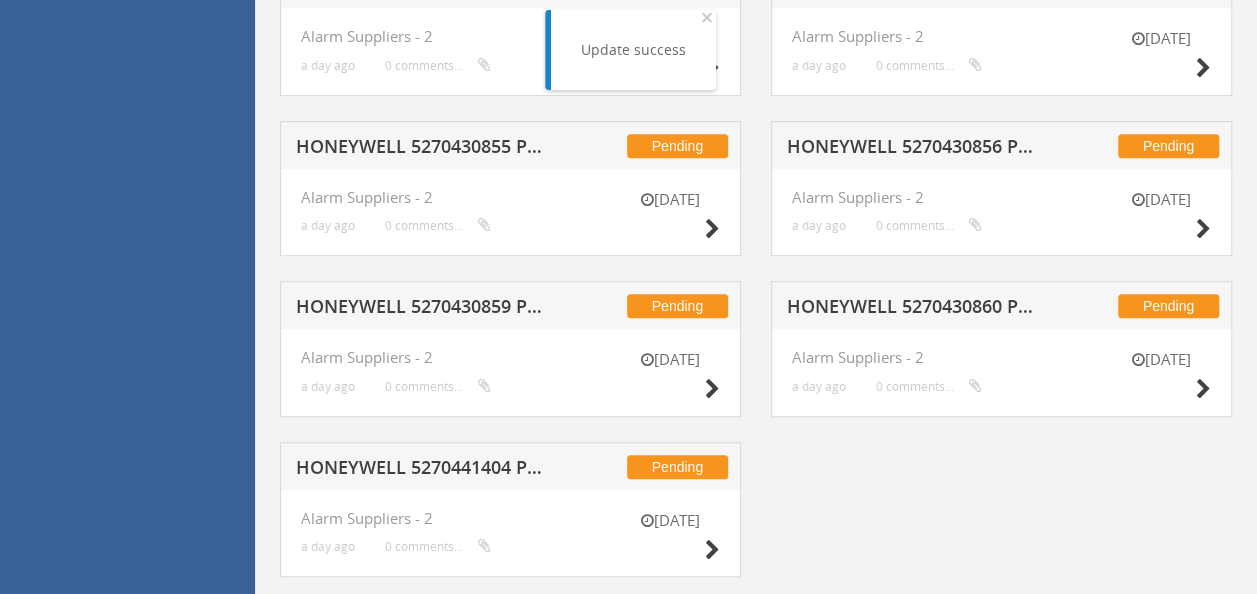 click on "HONEYWELL 5270430855 PO 42478" at bounding box center [424, 149] 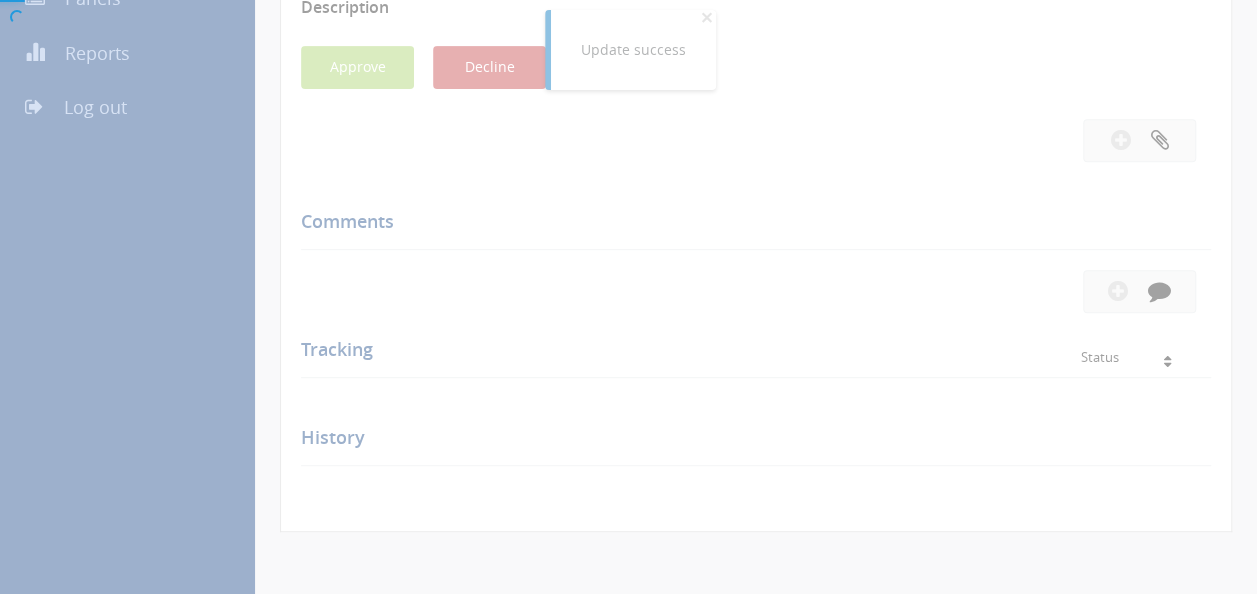 scroll, scrollTop: 516, scrollLeft: 0, axis: vertical 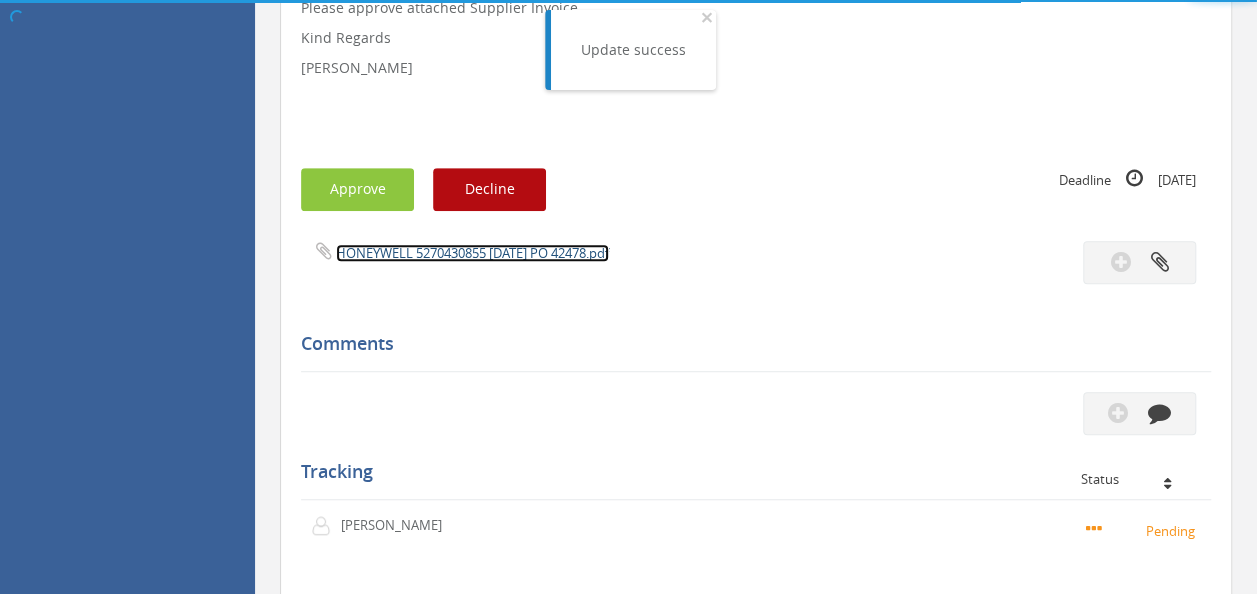 click on "HONEYWELL 5270430855 [DATE] PO 42478.pdf" at bounding box center [472, 253] 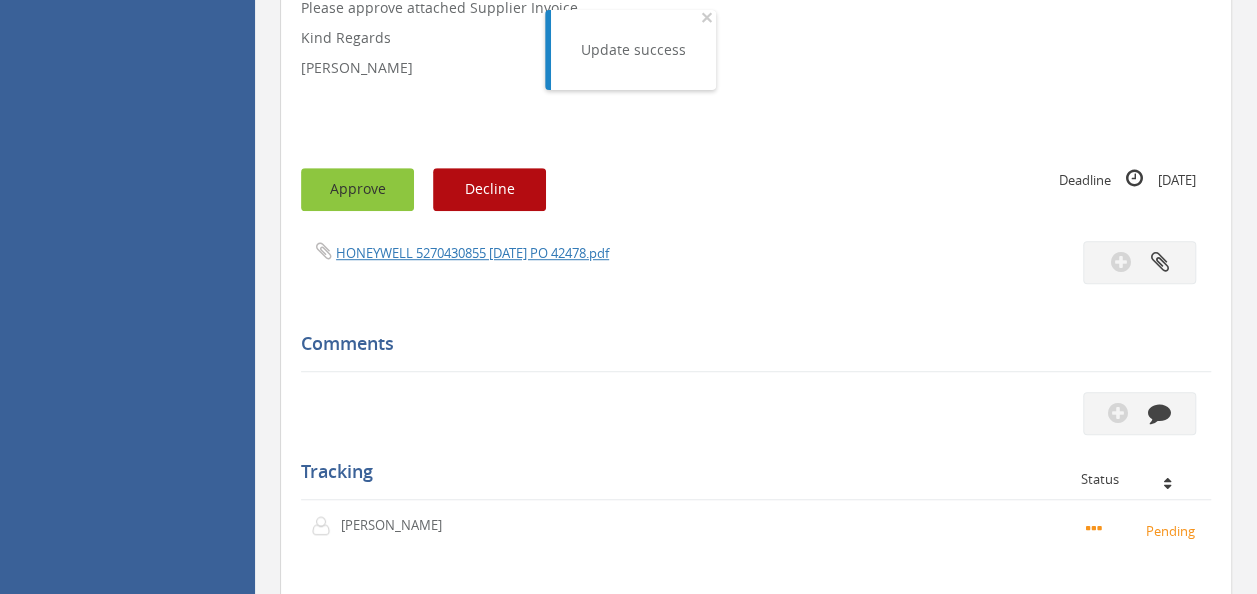 click on "Approve" at bounding box center [357, 189] 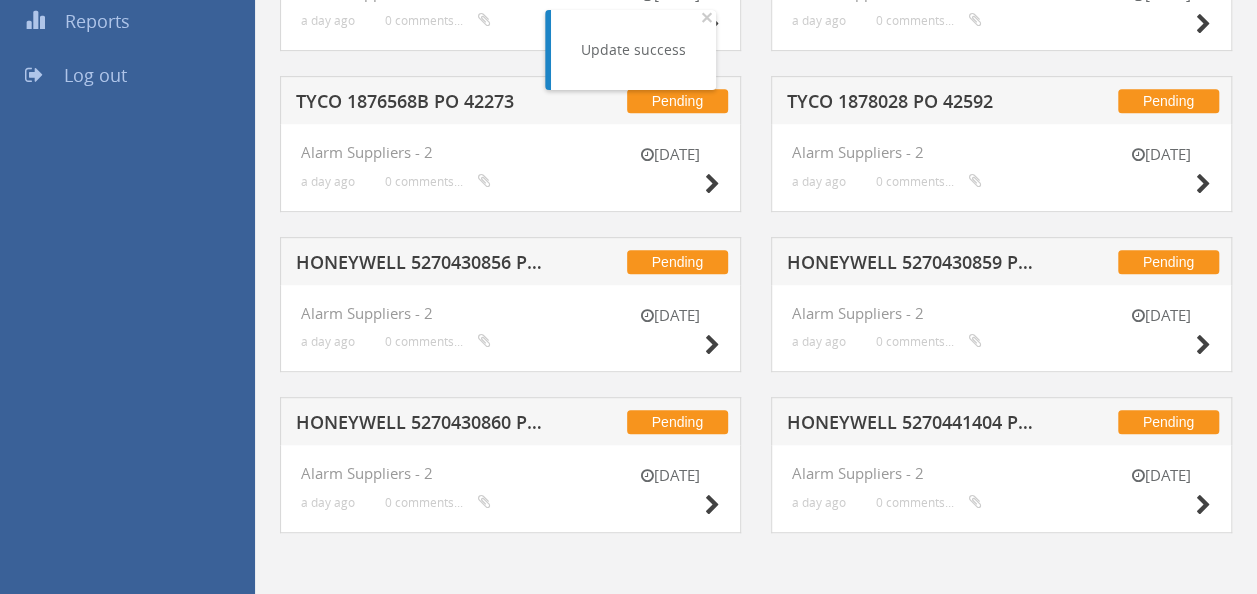 click on "HONEYWELL 5270441404 PO 42099" at bounding box center [915, 425] 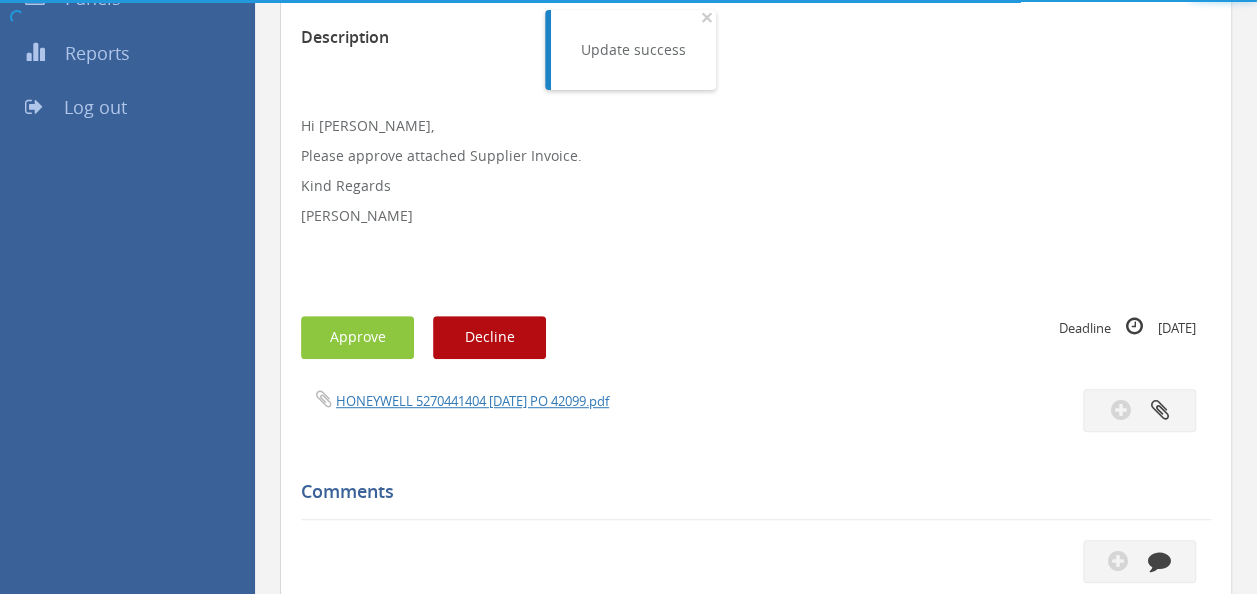 scroll, scrollTop: 516, scrollLeft: 0, axis: vertical 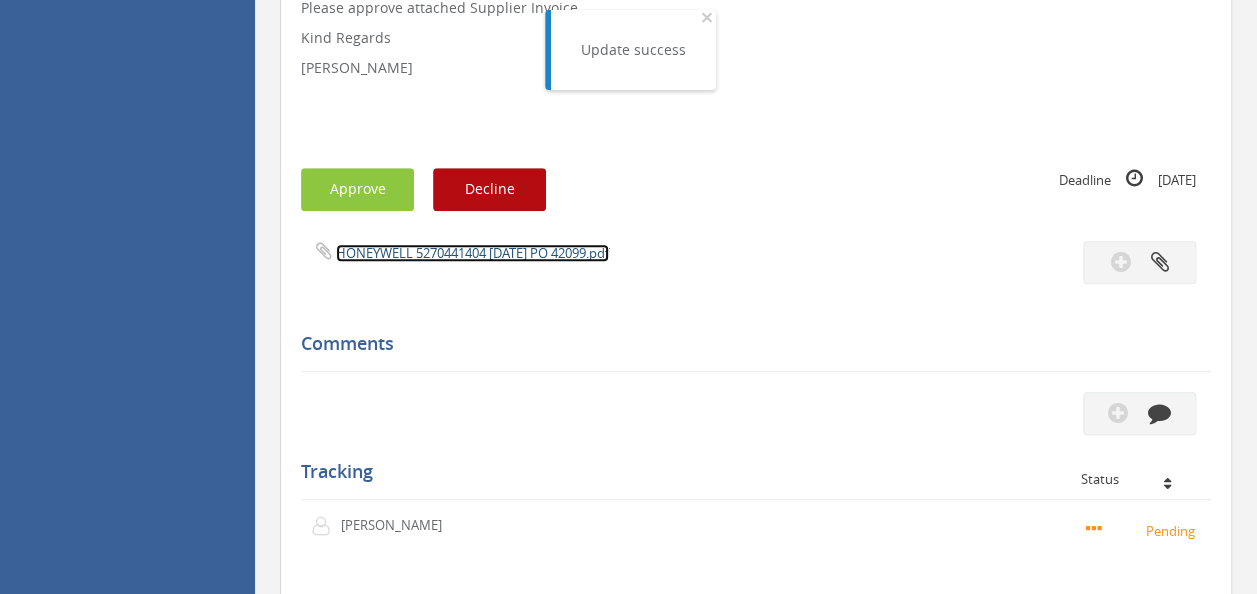 click on "HONEYWELL 5270441404 [DATE] PO 42099.pdf" at bounding box center [472, 253] 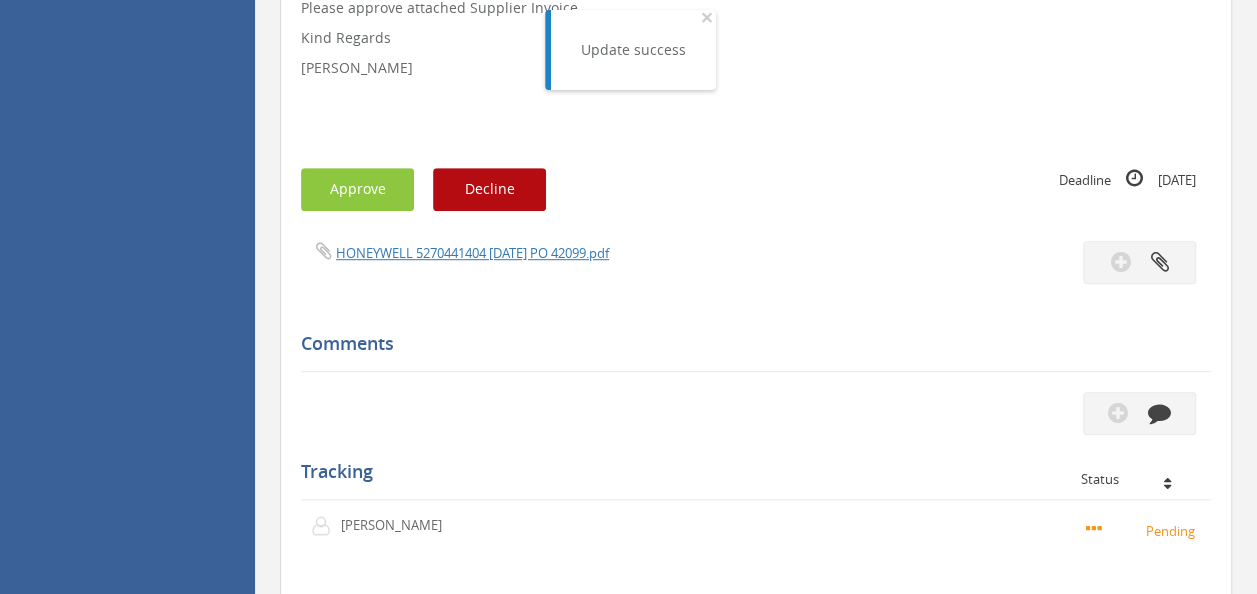 click on "Subject
HONEYWELL 5270441404 PO 42099
Description
Hi [PERSON_NAME], Please approve attached Supplier Invoice. Kind Regards [PERSON_NAME]
Approve
Decline
Deadline [DATE]" at bounding box center (756, 265) 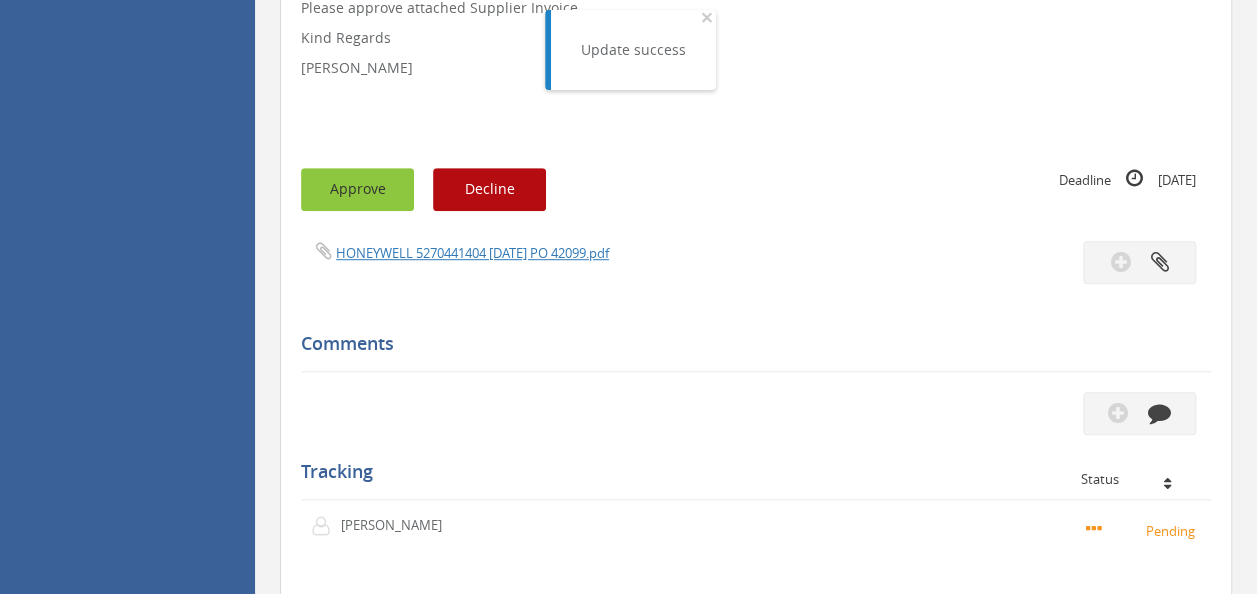 click on "Approve" at bounding box center [357, 189] 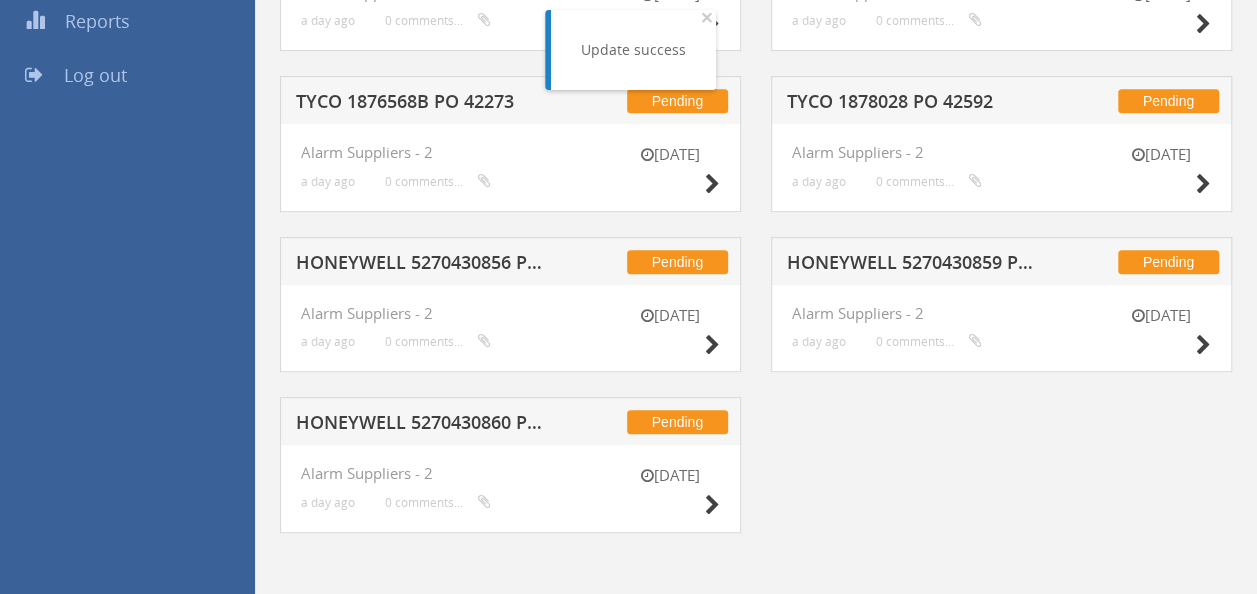 click on "[DATE]
Alarm Suppliers - 2
a day ago 0 comments..." at bounding box center [510, 329] 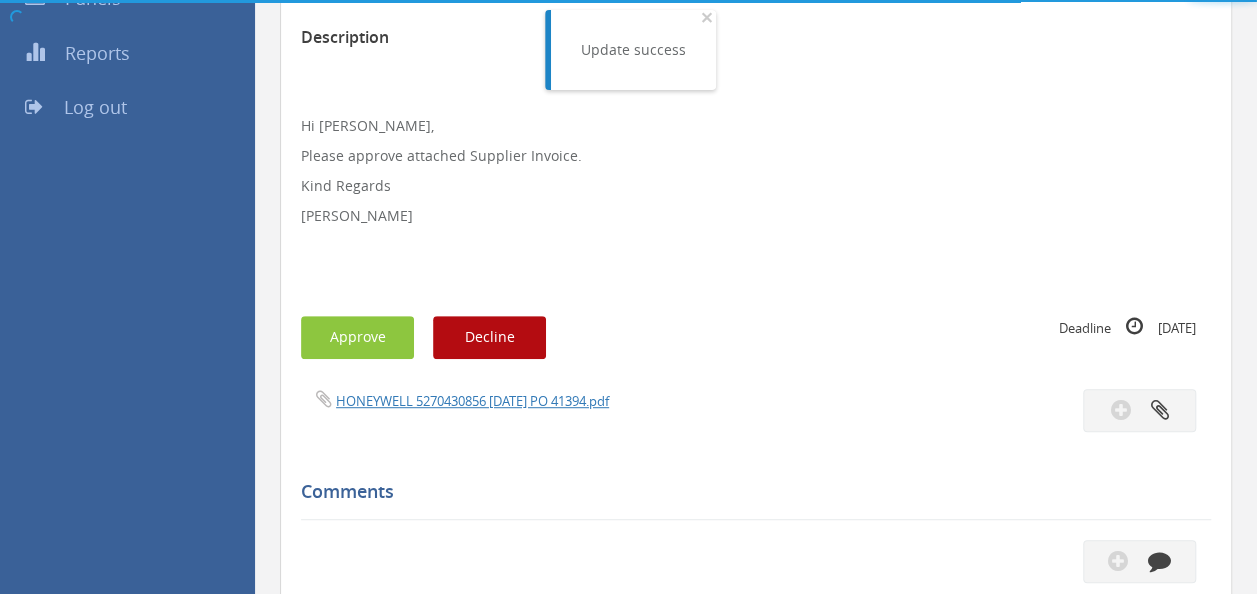 scroll, scrollTop: 516, scrollLeft: 0, axis: vertical 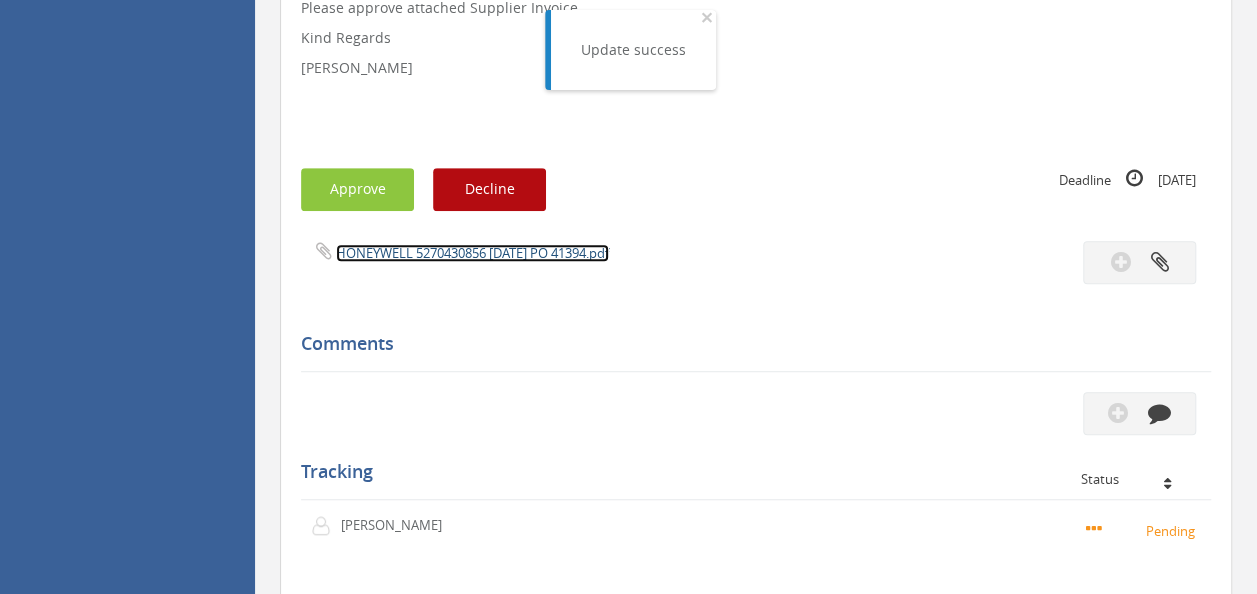click on "HONEYWELL 5270430856 [DATE] PO 41394.pdf" at bounding box center (472, 253) 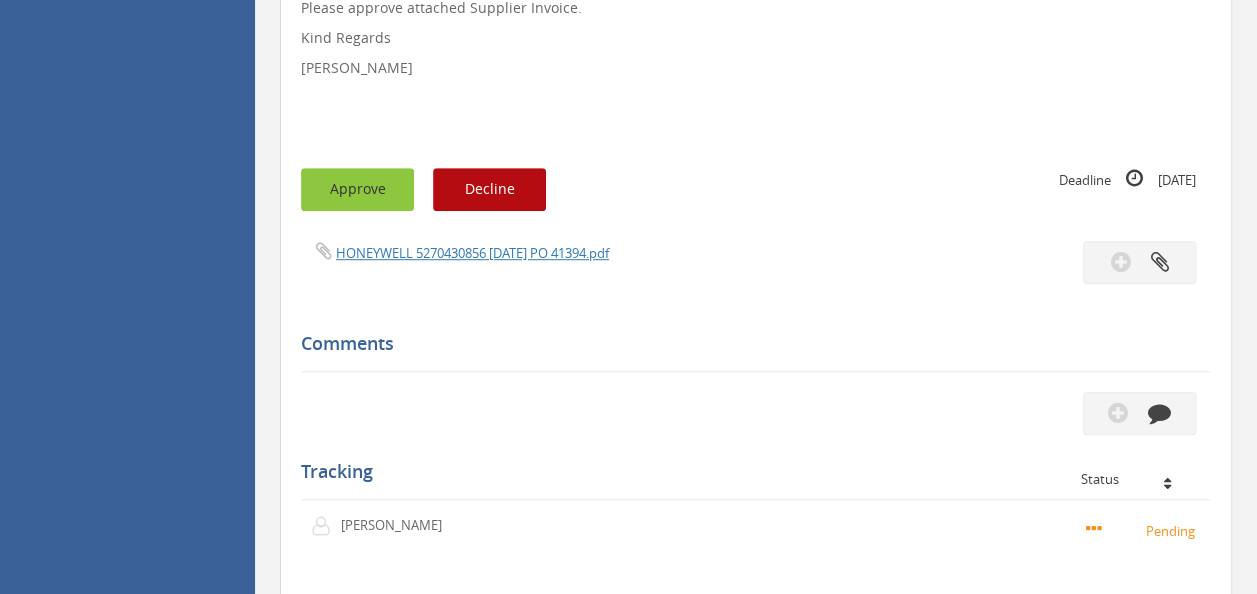 click on "Approve" at bounding box center (357, 189) 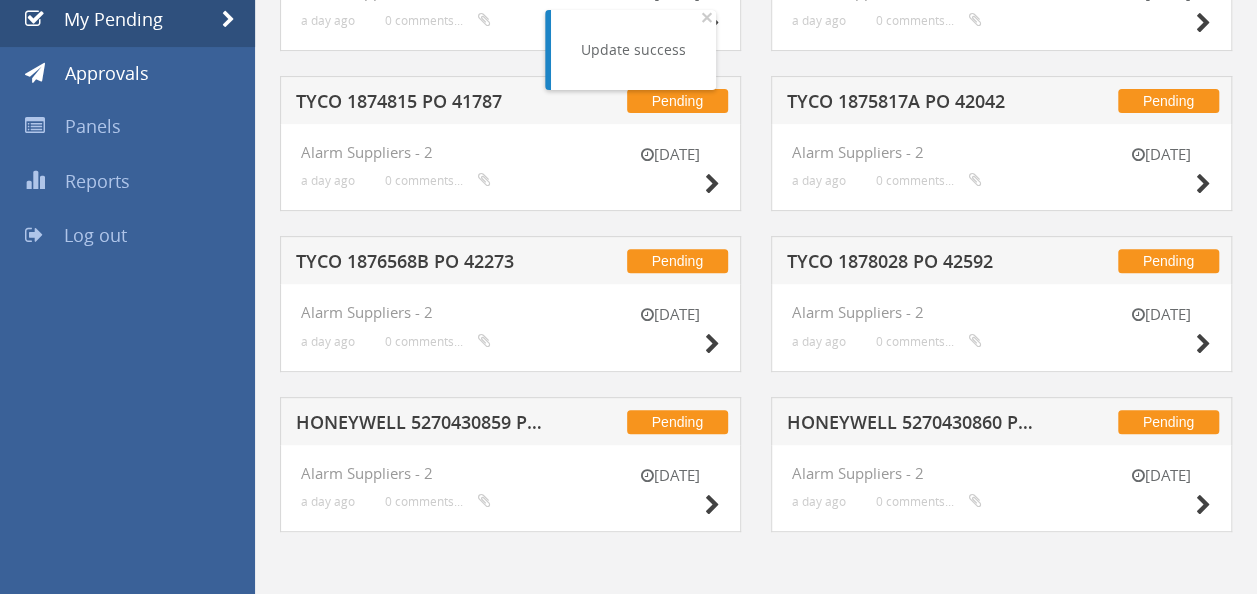 click on "TYCO 1876568B PO 42273" at bounding box center (424, 264) 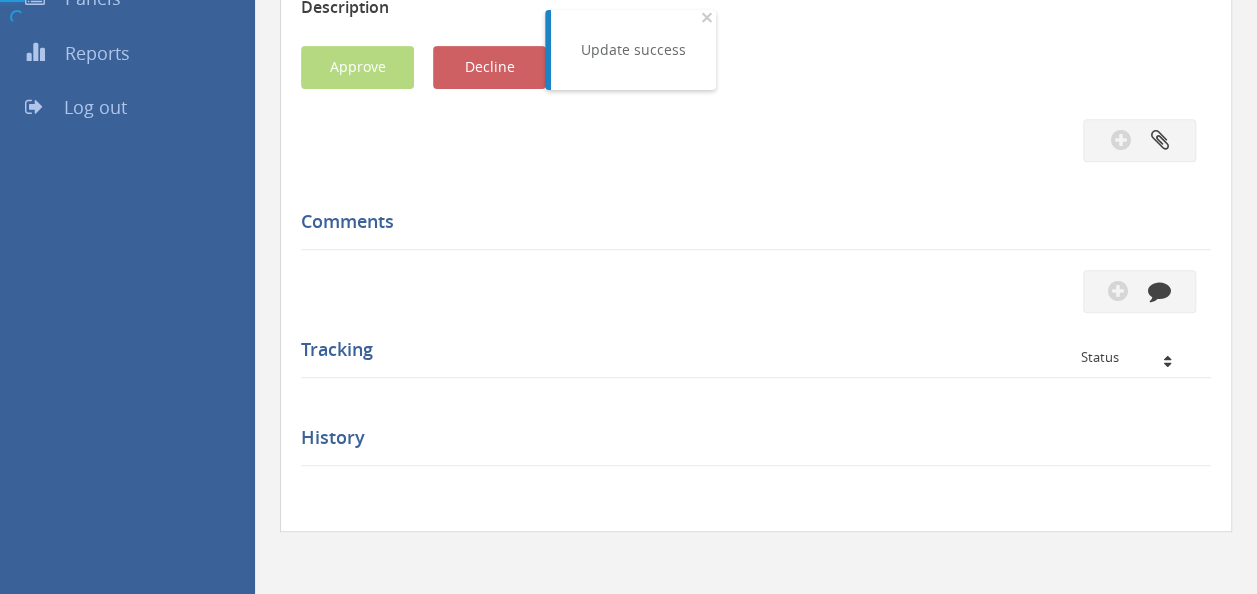 scroll, scrollTop: 516, scrollLeft: 0, axis: vertical 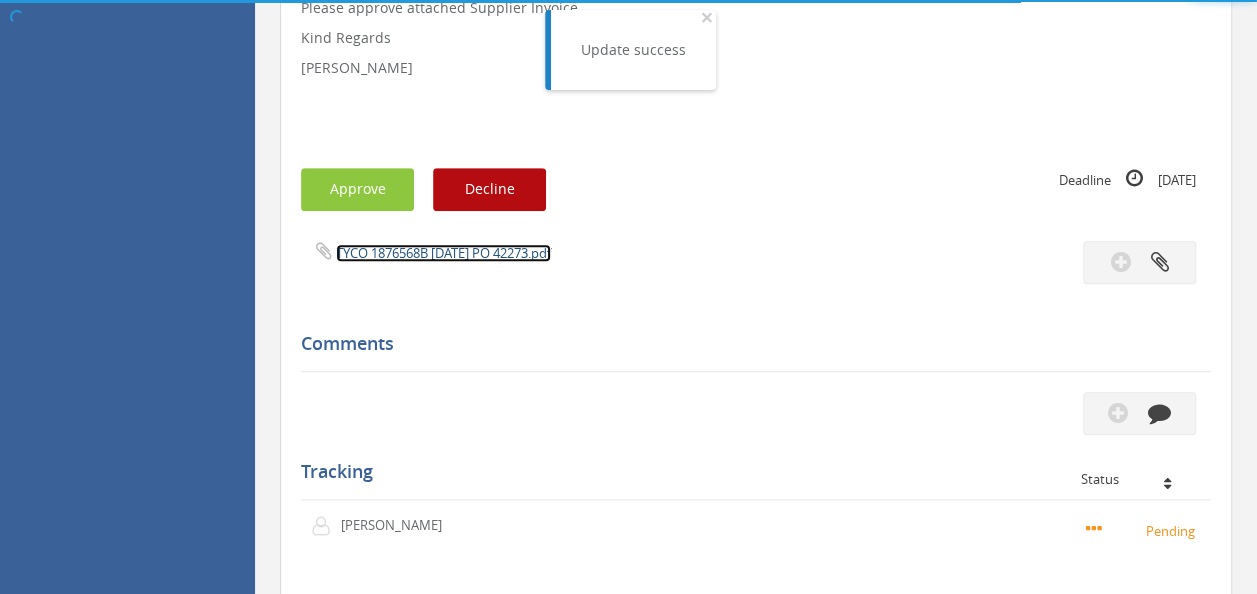 click on "TYCO 1876568B [DATE] PO 42273.pdf" at bounding box center (443, 253) 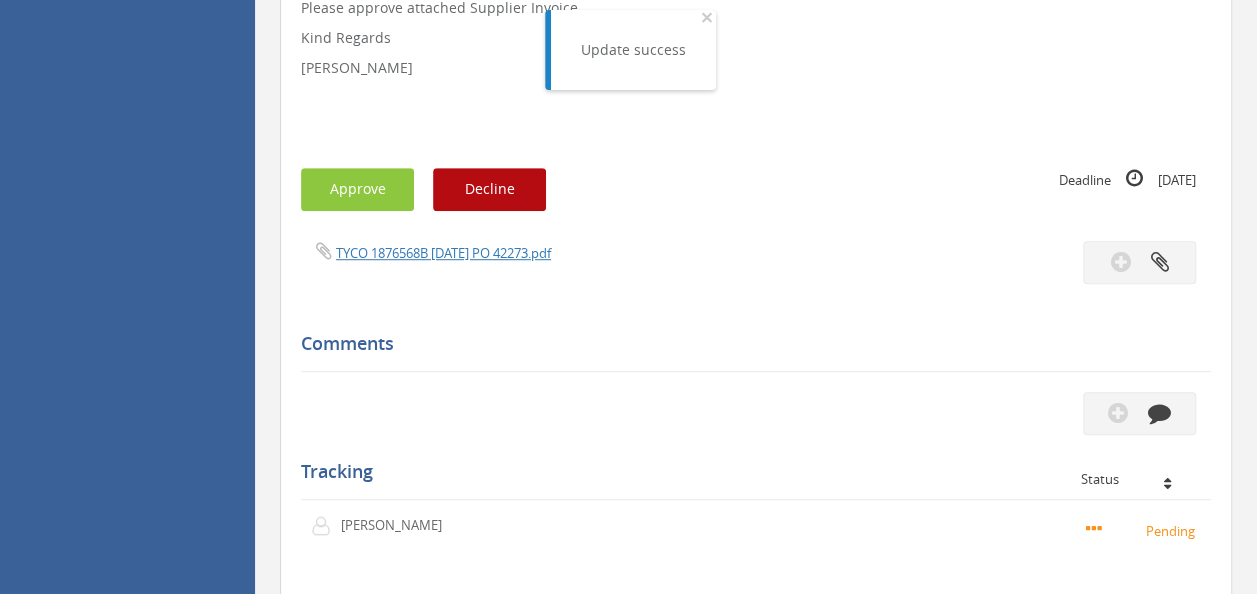 click on "Subject
TYCO 1876568B PO 42273
Description
Hi [PERSON_NAME], Please approve attached Supplier Invoice. Kind Regards [PERSON_NAME]
Approve
Decline
Deadline [DATE]" at bounding box center (756, 265) 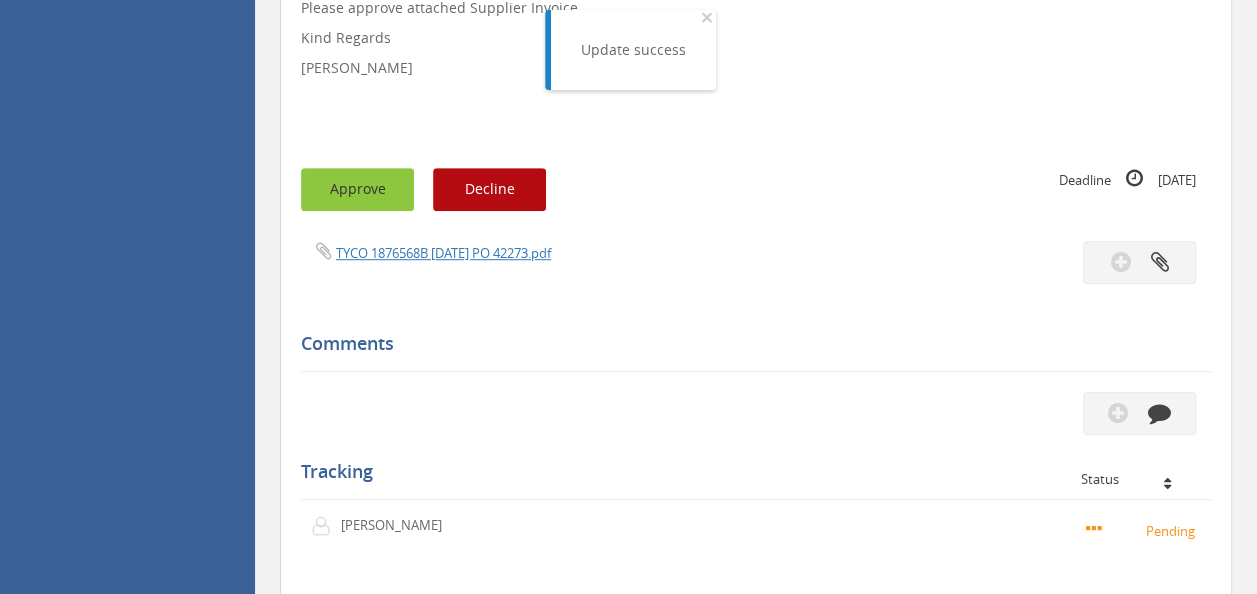 click on "Approve" at bounding box center (357, 189) 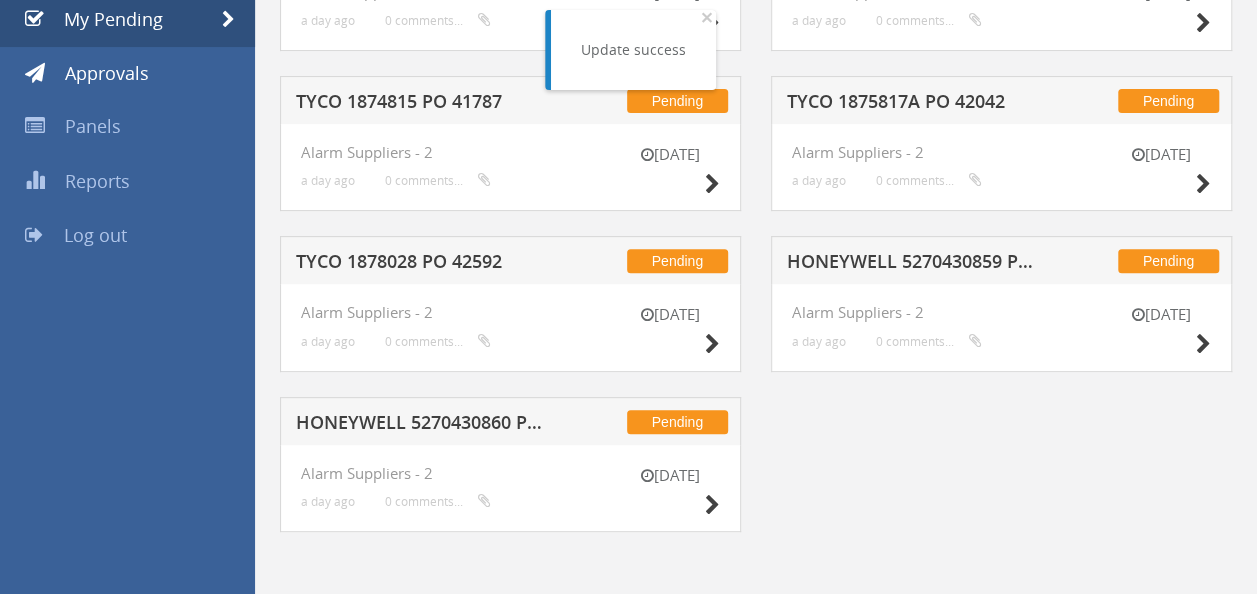 click on "TYCO 1878028 PO 42592" at bounding box center [424, 264] 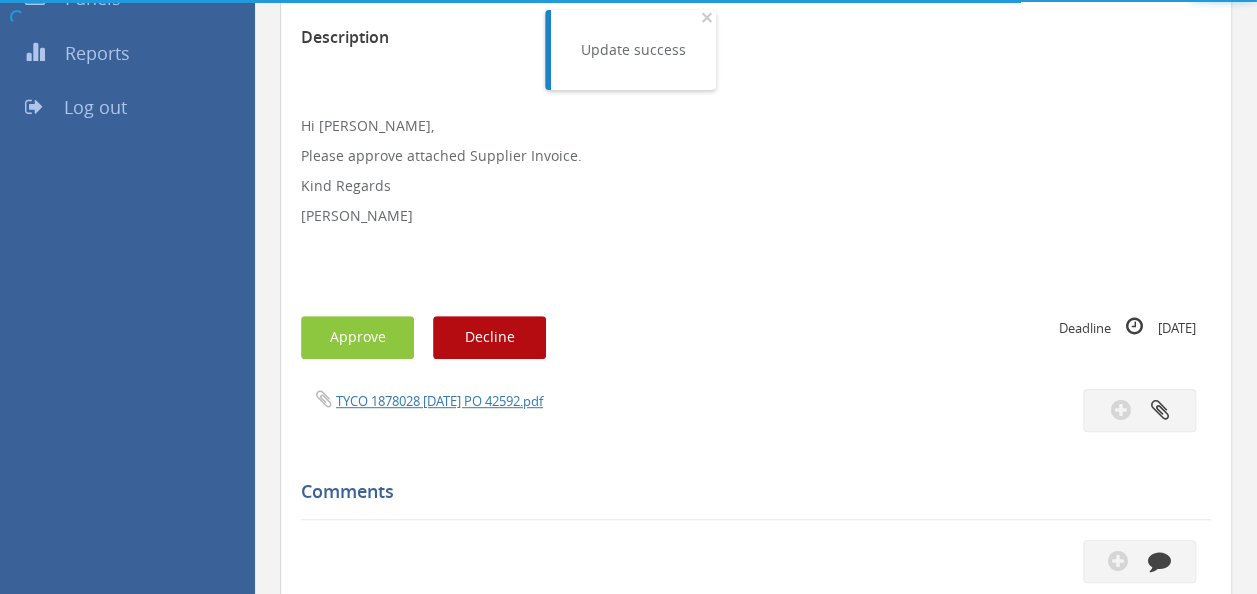 scroll, scrollTop: 516, scrollLeft: 0, axis: vertical 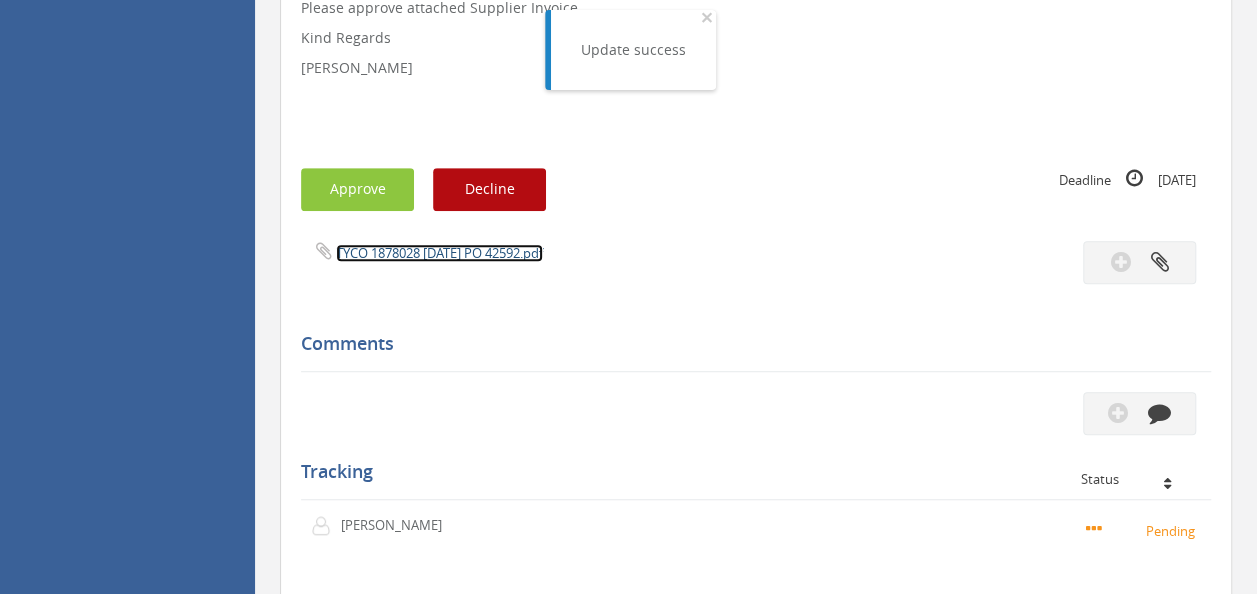 click on "TYCO 1878028 [DATE] PO 42592.pdf" at bounding box center [439, 253] 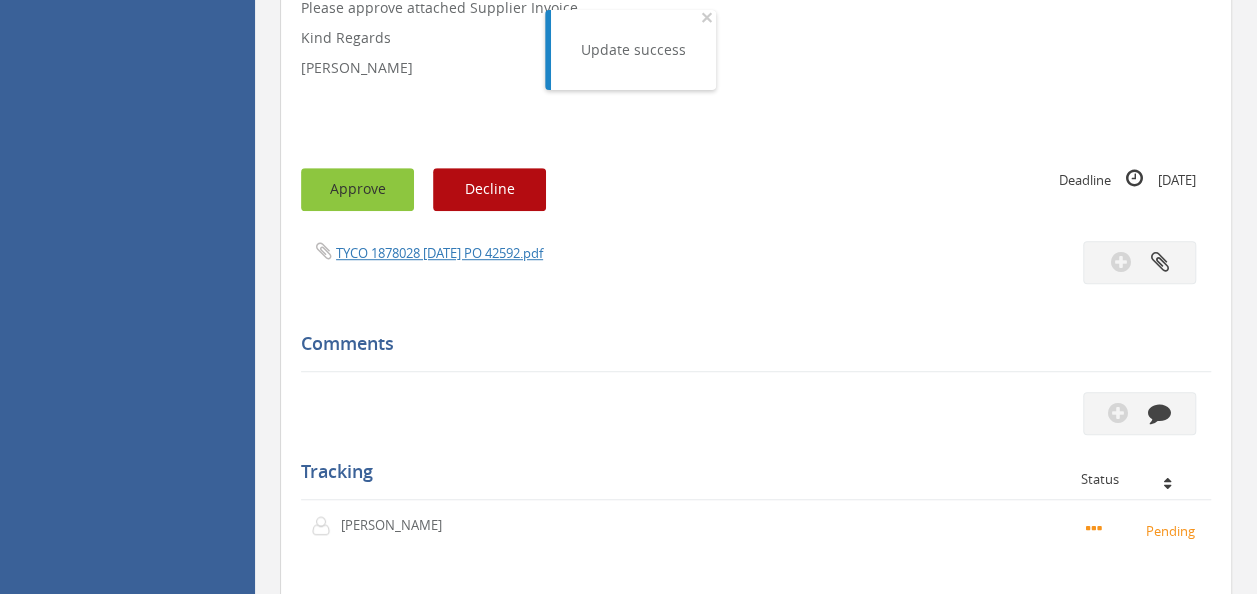 click on "Approve" at bounding box center [357, 189] 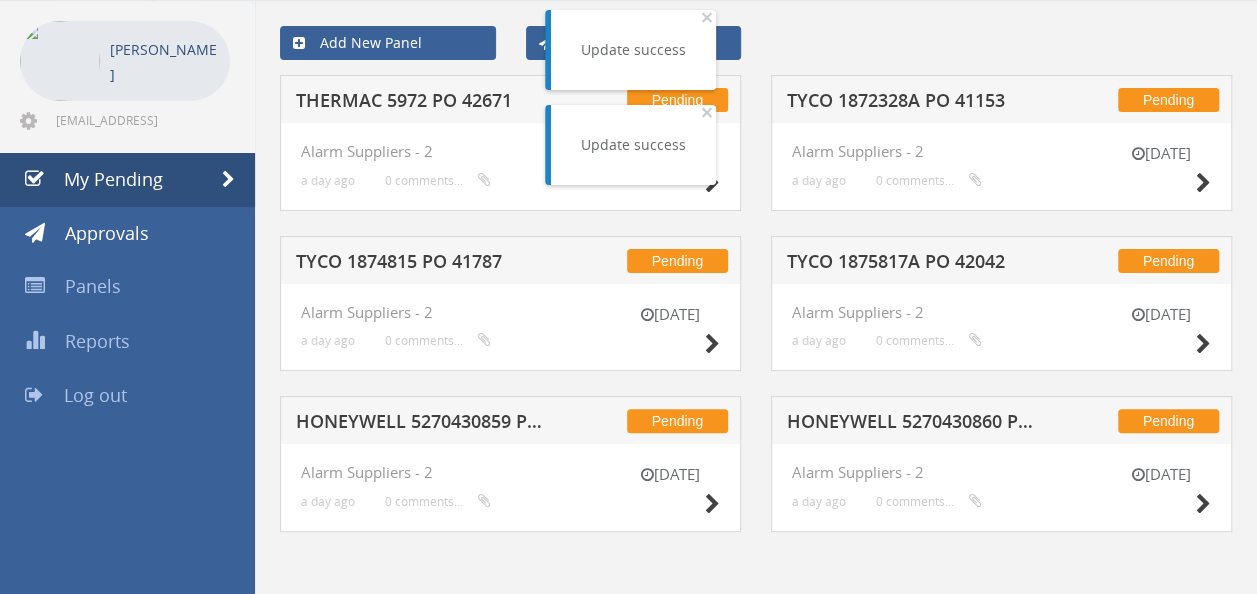 click on "TYCO 1874815 PO 41787" at bounding box center [424, 264] 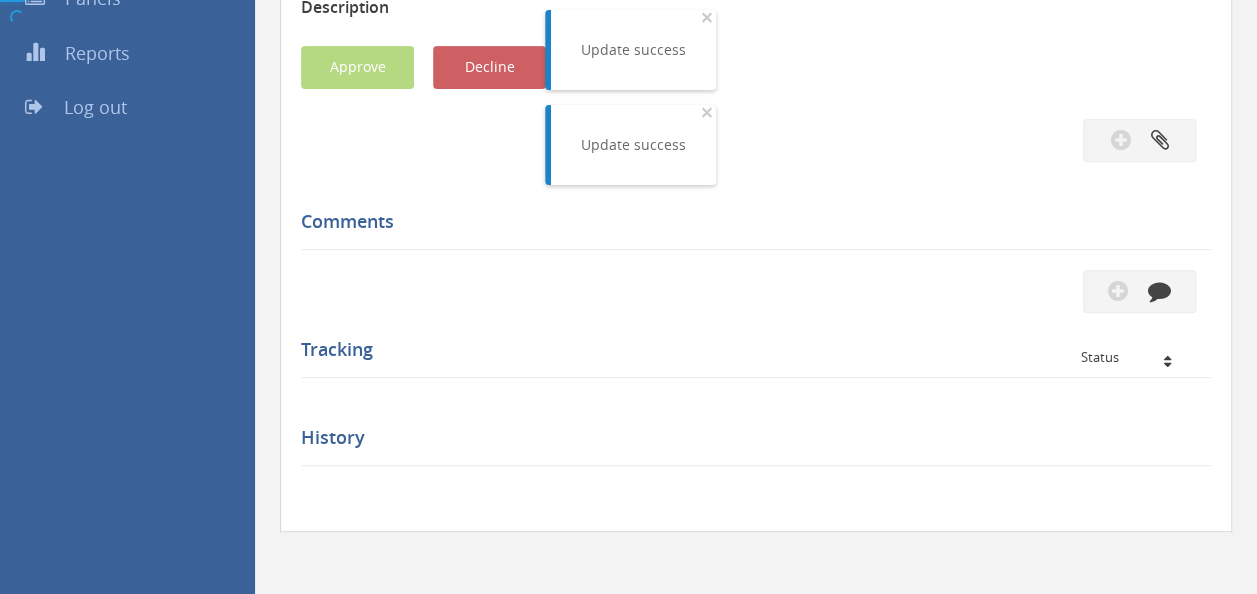 scroll, scrollTop: 516, scrollLeft: 0, axis: vertical 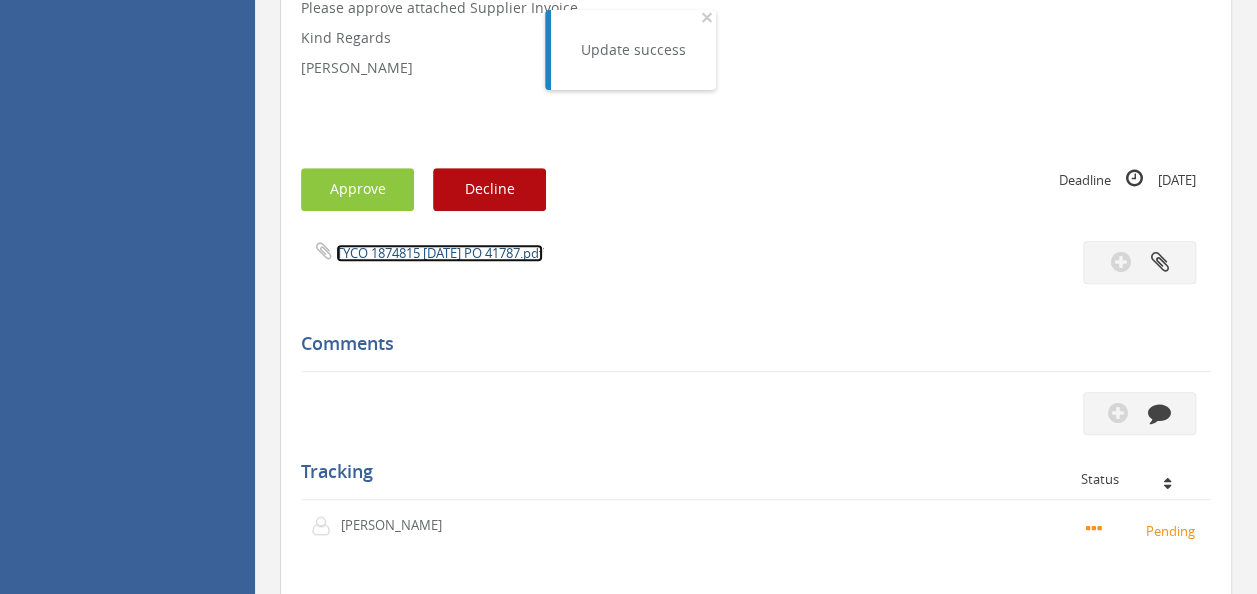 click on "TYCO 1874815 [DATE] PO 41787.pdf" at bounding box center [439, 253] 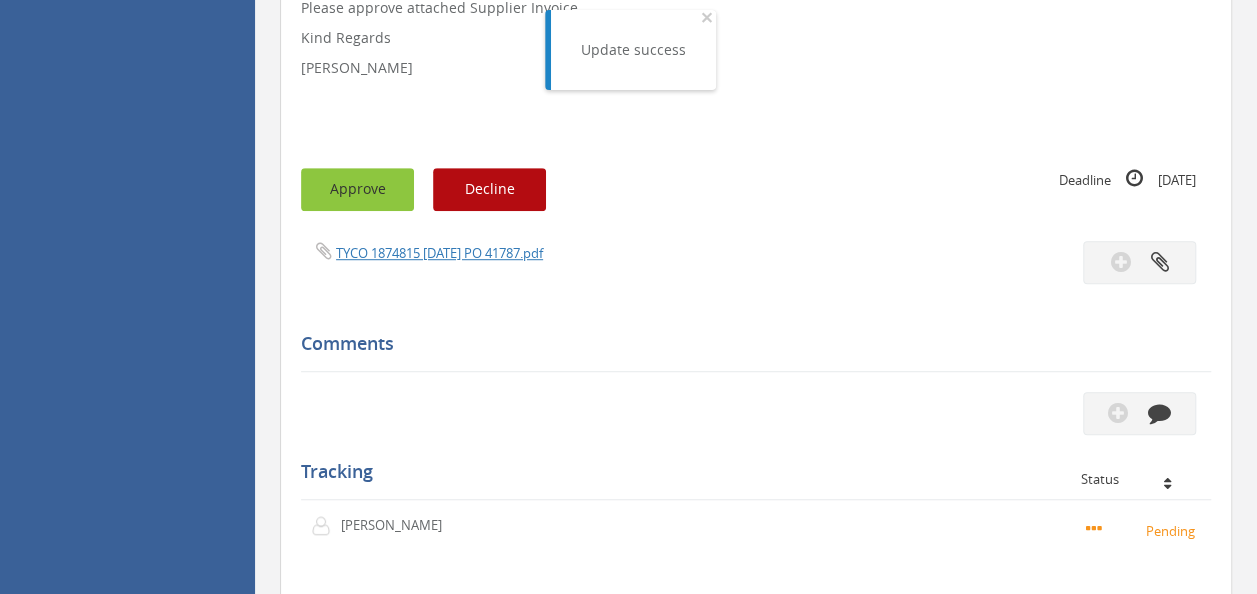 click on "Approve" at bounding box center (357, 189) 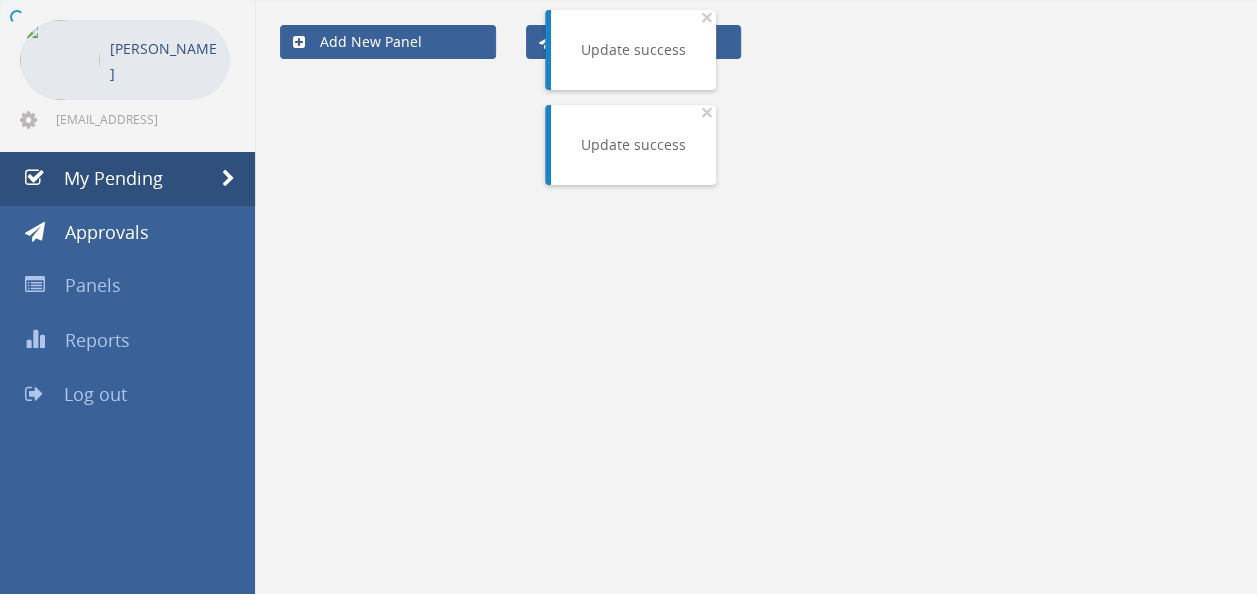 scroll, scrollTop: 80, scrollLeft: 0, axis: vertical 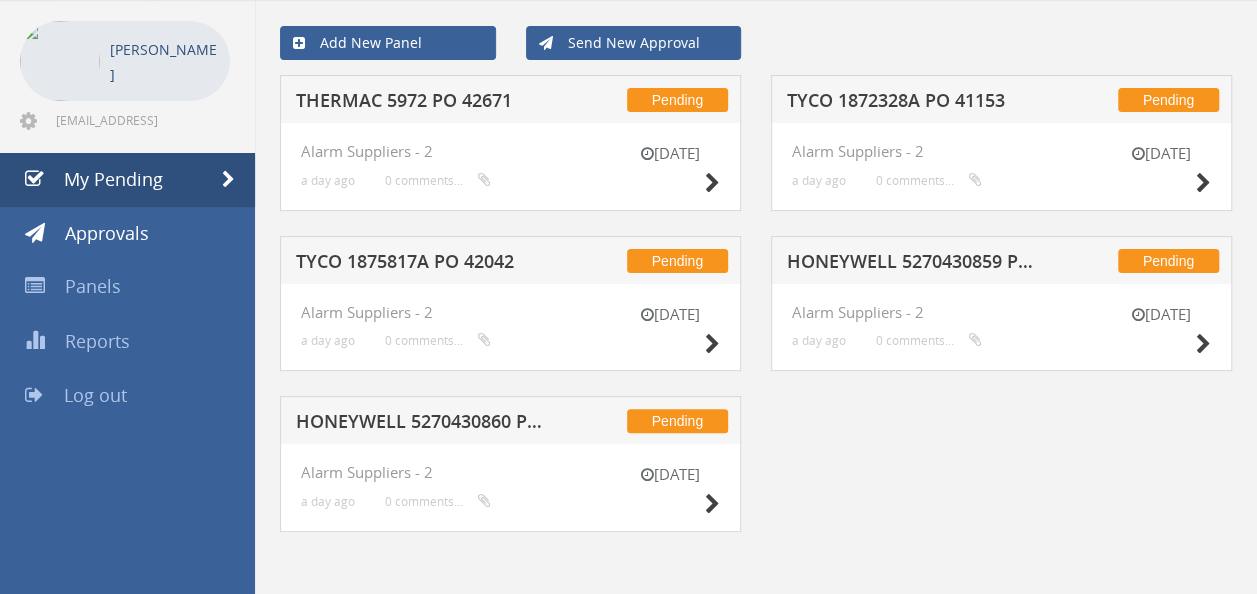 click on "TYCO 1875817A PO 42042" at bounding box center (424, 264) 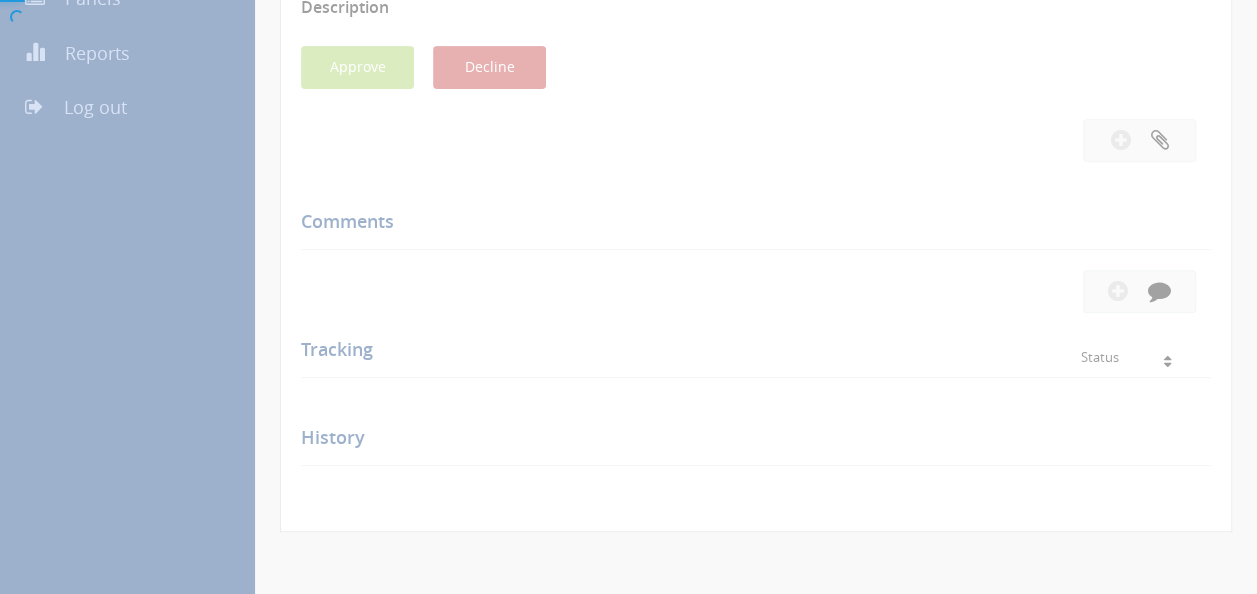 scroll, scrollTop: 516, scrollLeft: 0, axis: vertical 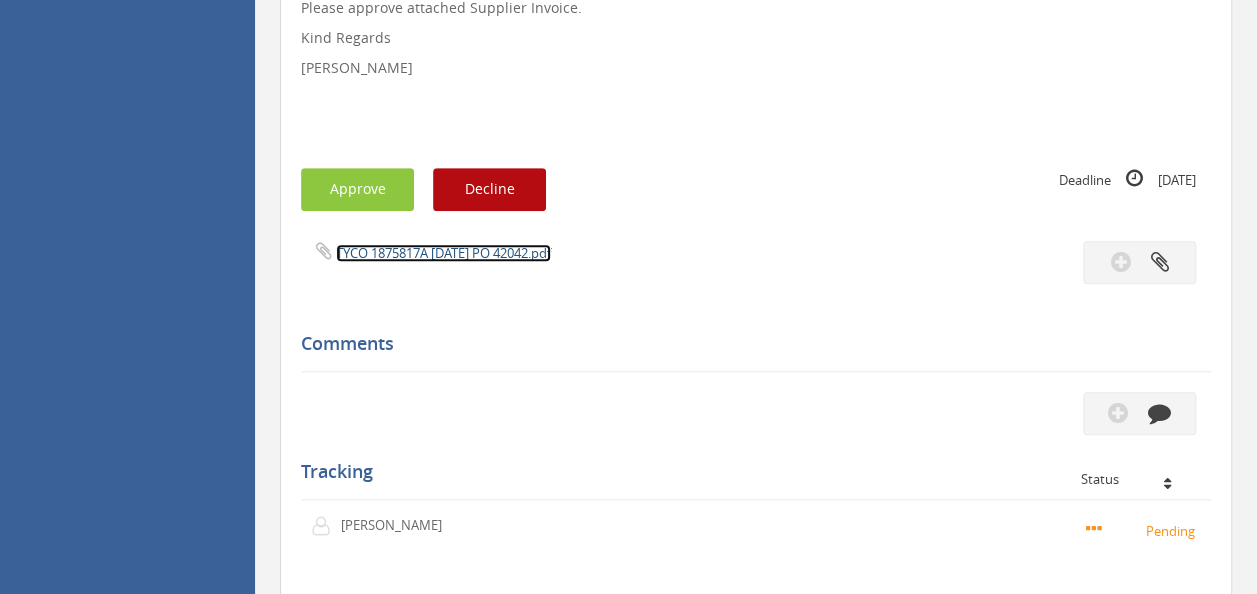 click on "TYCO 1875817A [DATE] PO 42042.pdf" at bounding box center [443, 253] 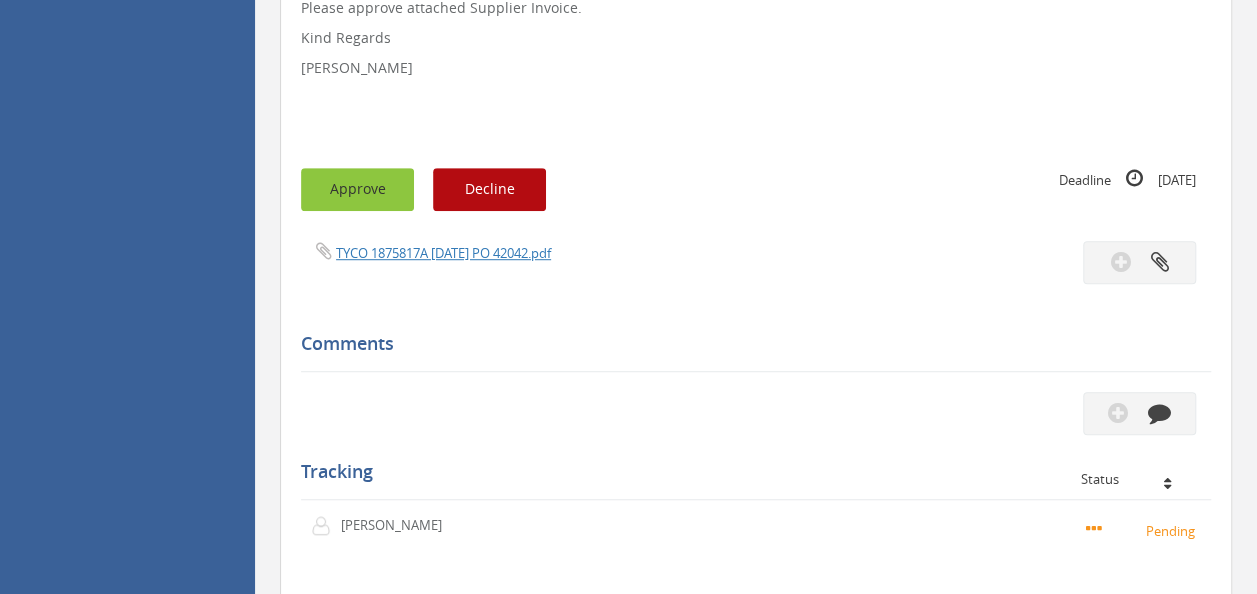 click on "Approve" at bounding box center [357, 189] 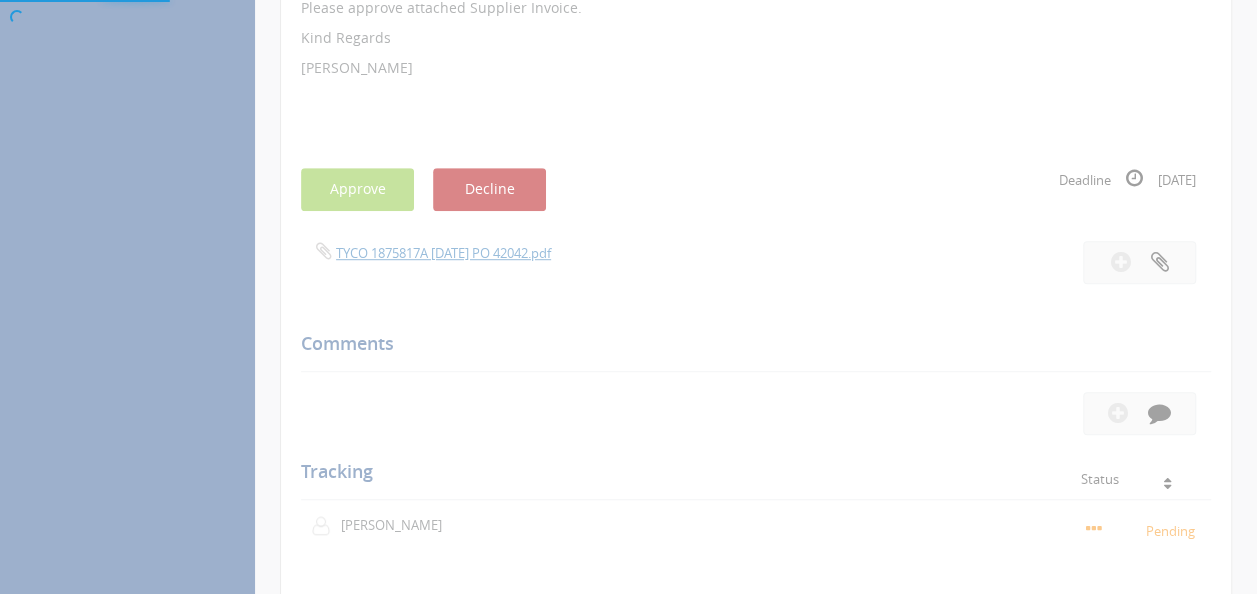scroll, scrollTop: 80, scrollLeft: 0, axis: vertical 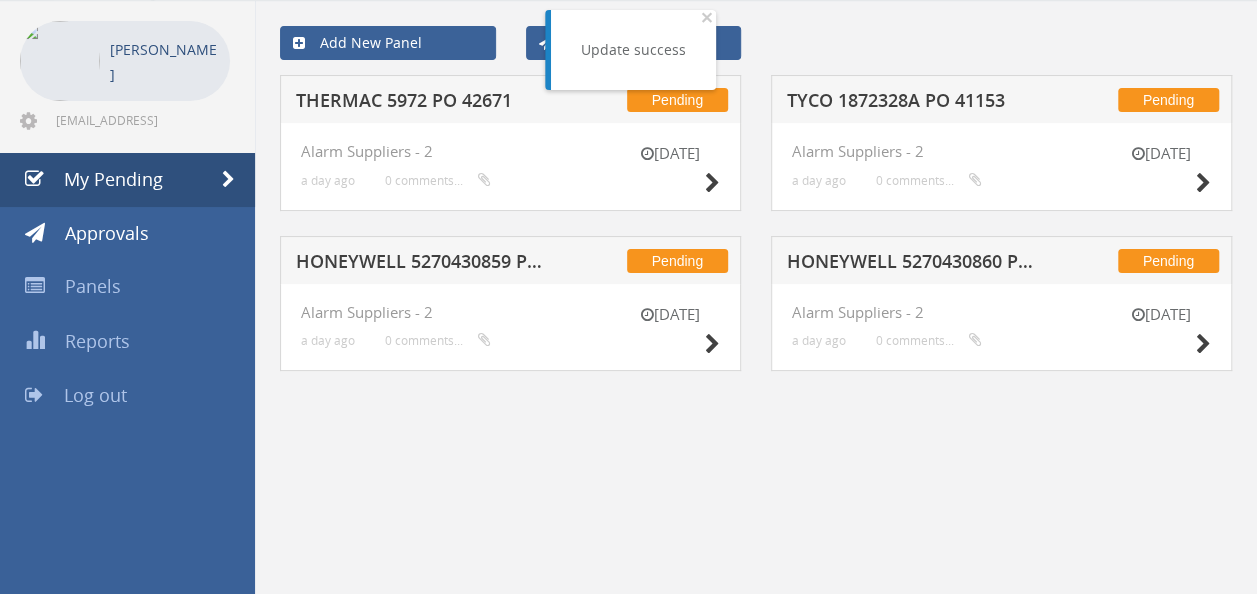 click on "HONEYWELL 5270430860 PO 41604" at bounding box center [915, 264] 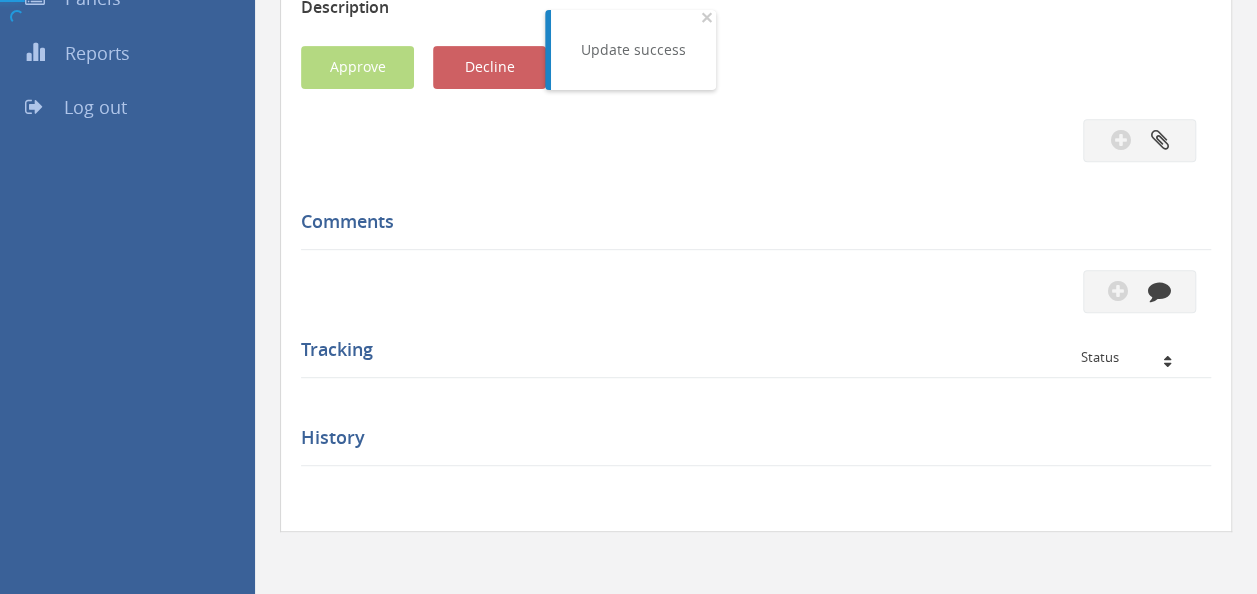 scroll, scrollTop: 516, scrollLeft: 0, axis: vertical 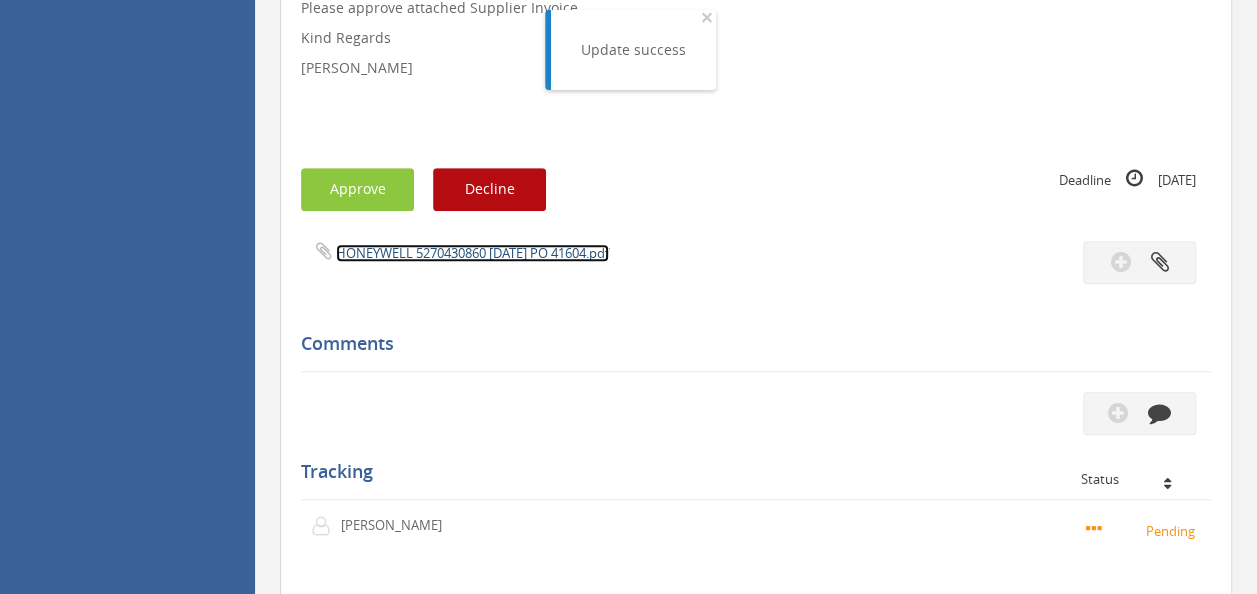 click on "HONEYWELL 5270430860 [DATE] PO 41604.pdf" at bounding box center [472, 253] 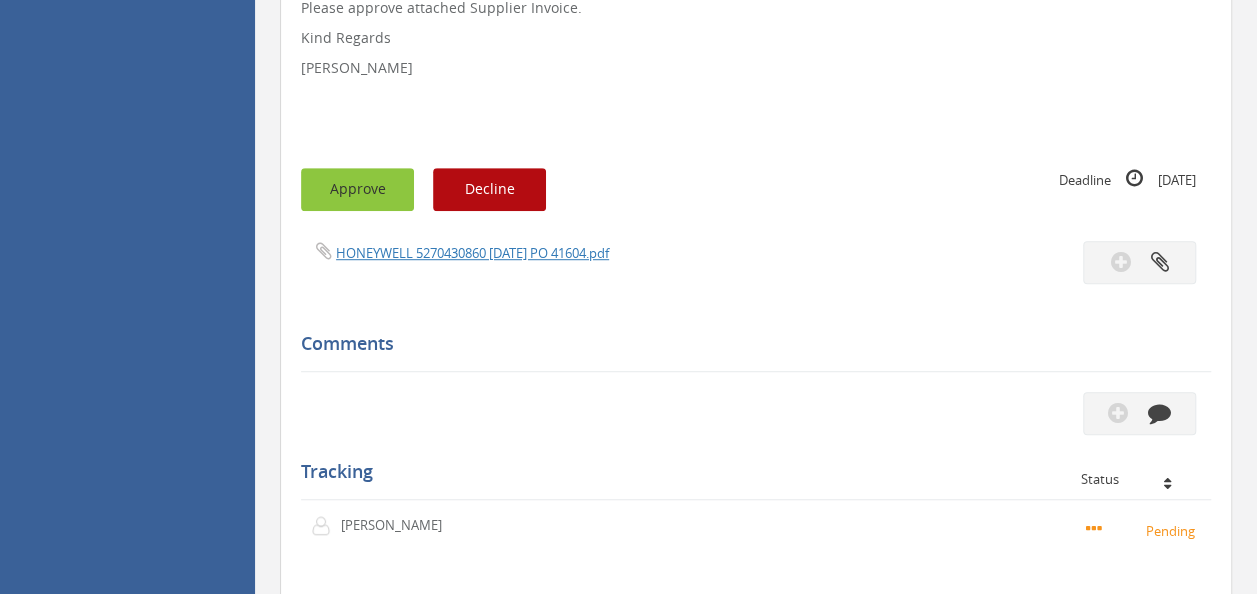 click on "Approve" at bounding box center (357, 189) 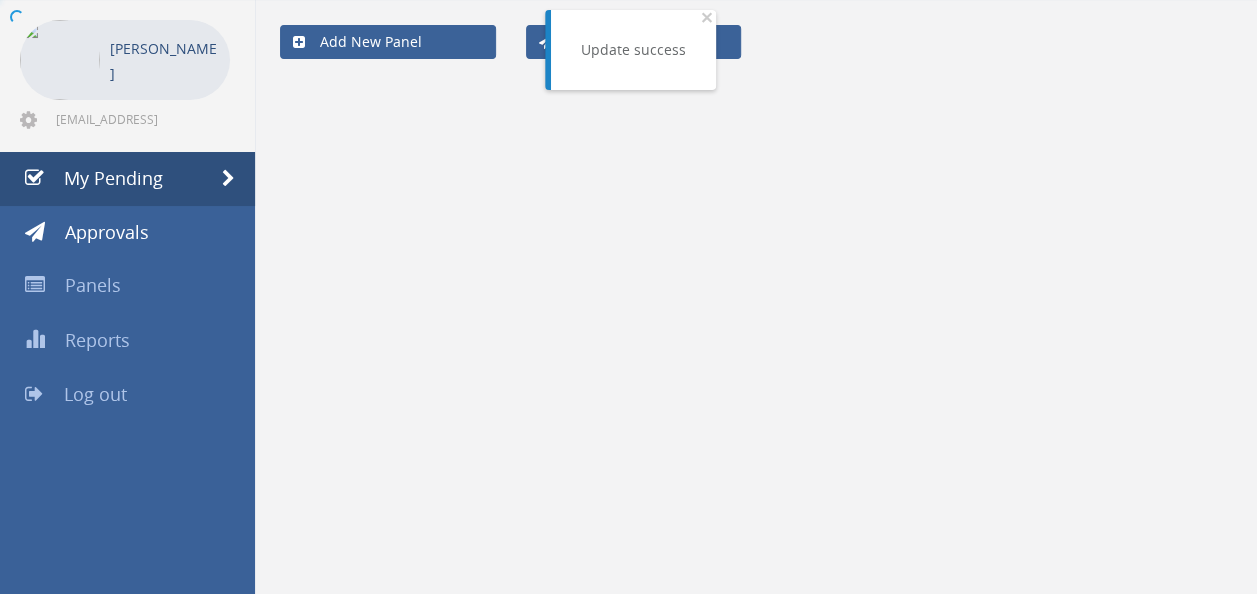 scroll, scrollTop: 80, scrollLeft: 0, axis: vertical 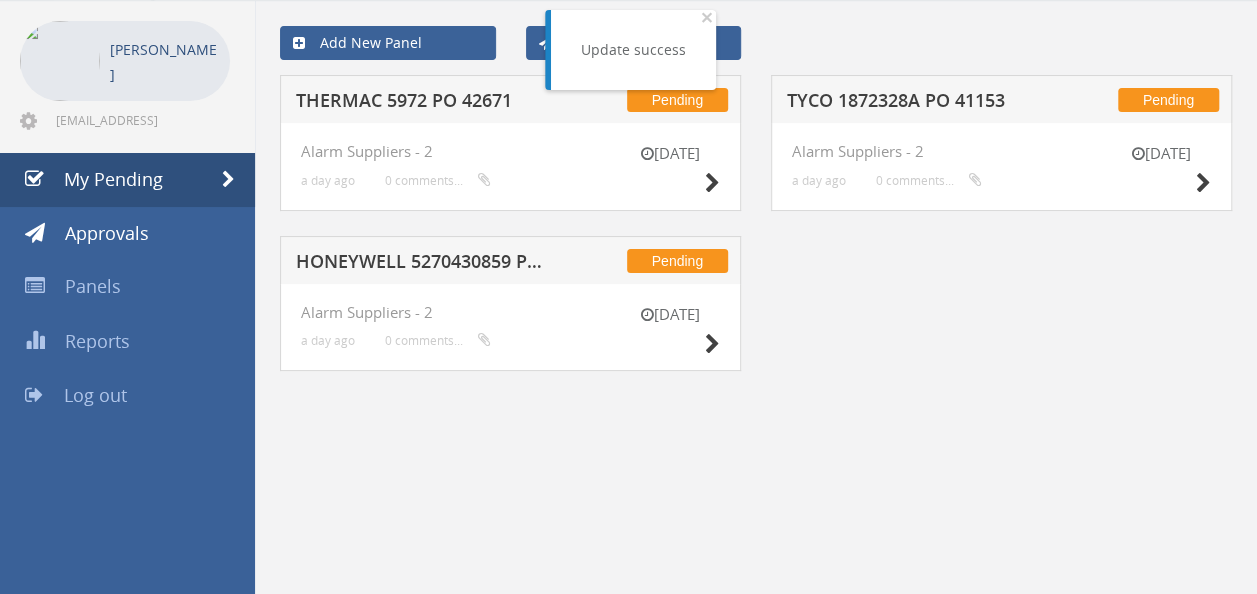 click on "HONEYWELL 5270430859 PO 42161" at bounding box center (424, 264) 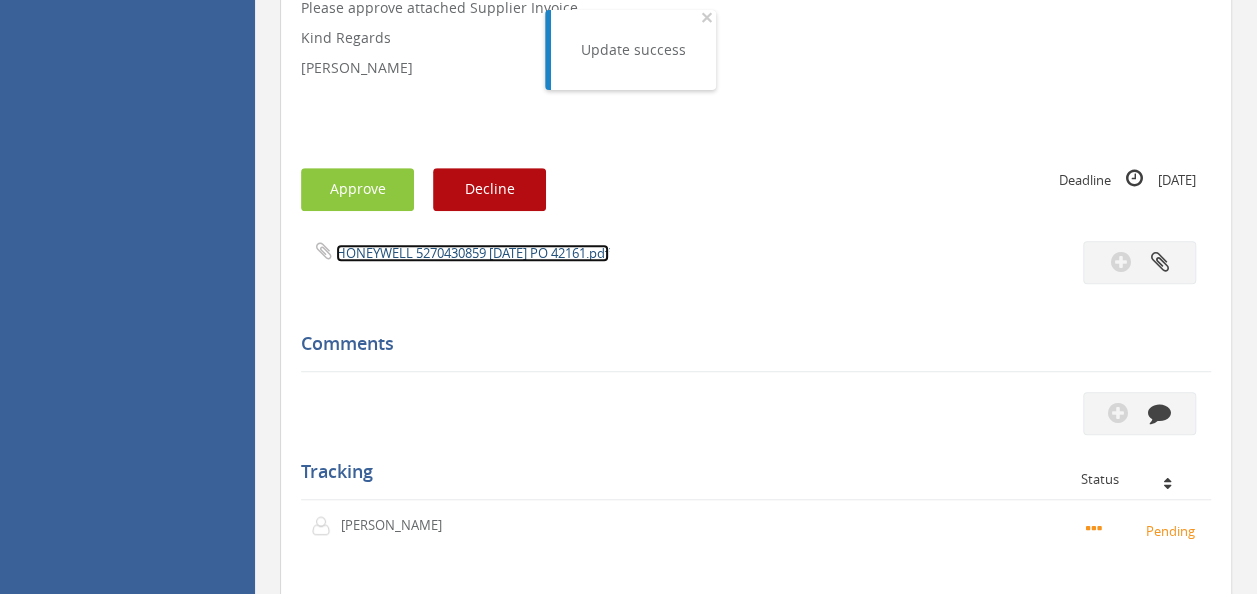 click on "HONEYWELL 5270430859 [DATE] PO 42161.pdf" at bounding box center (472, 253) 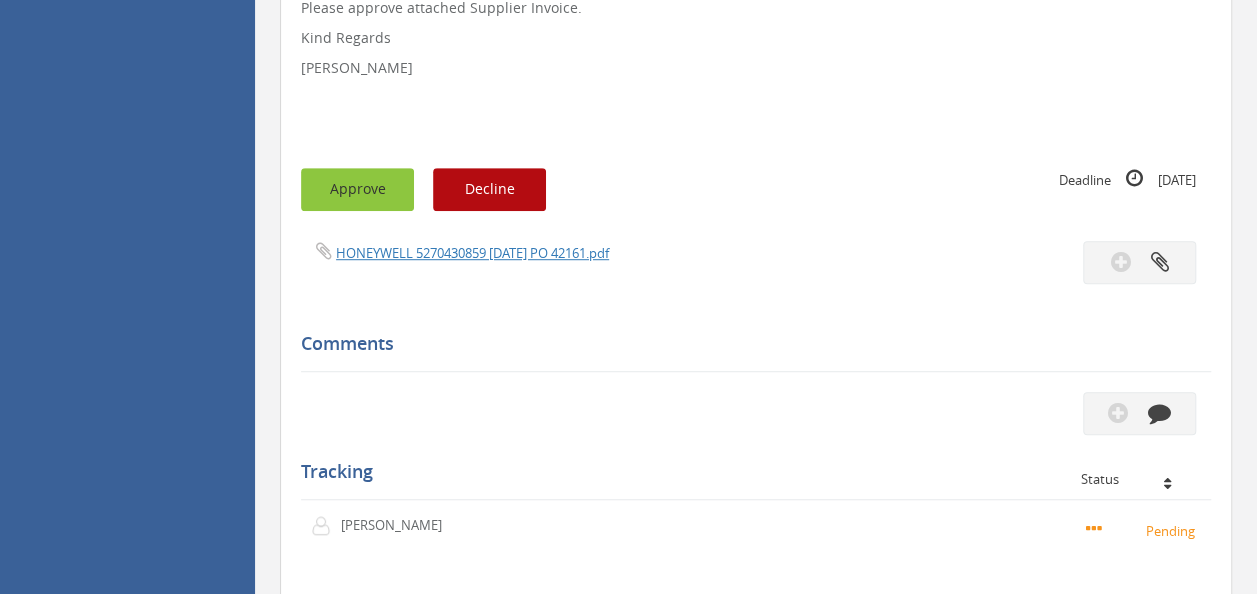 click on "Approve" at bounding box center (357, 189) 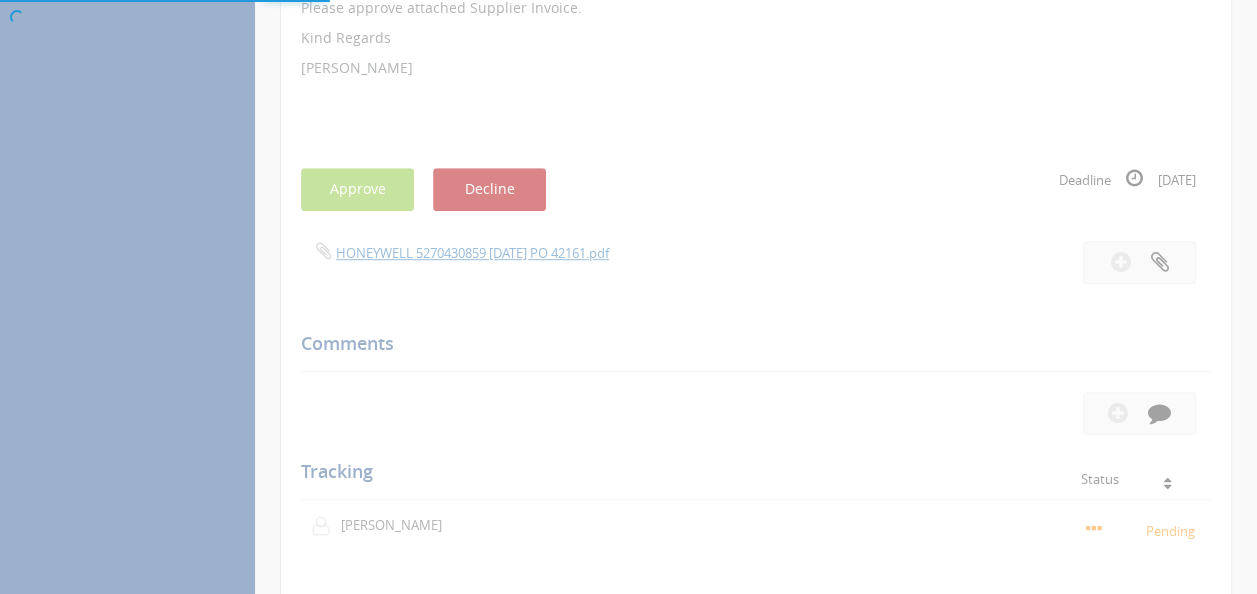 scroll, scrollTop: 80, scrollLeft: 0, axis: vertical 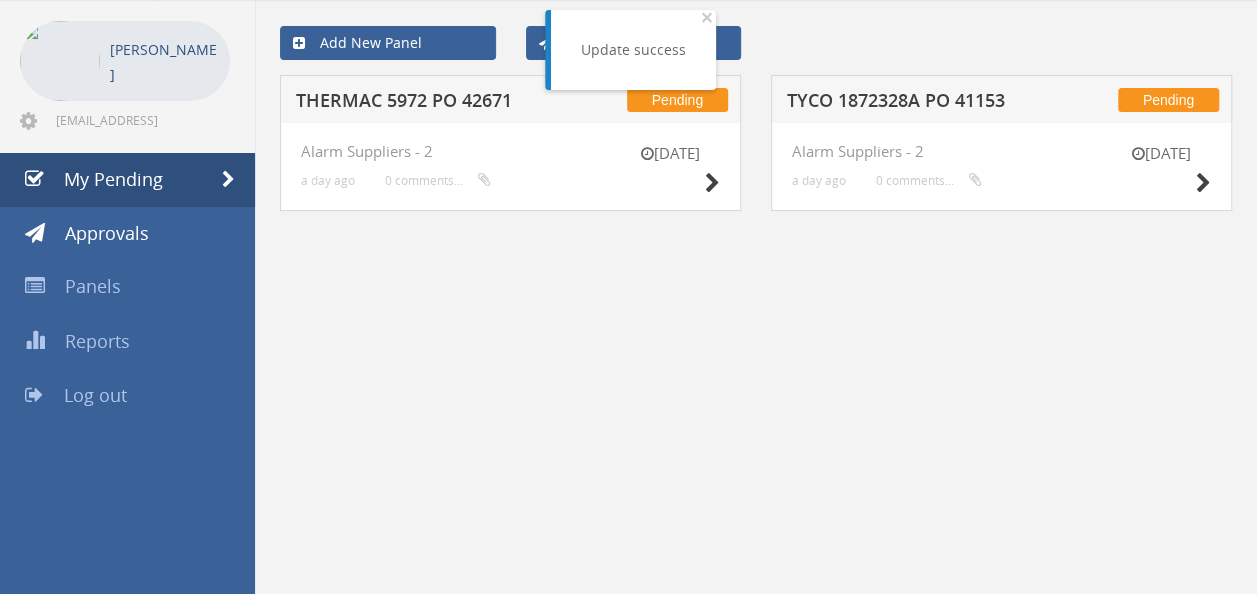 click on "THERMAC 5972 PO 42671" at bounding box center [424, 103] 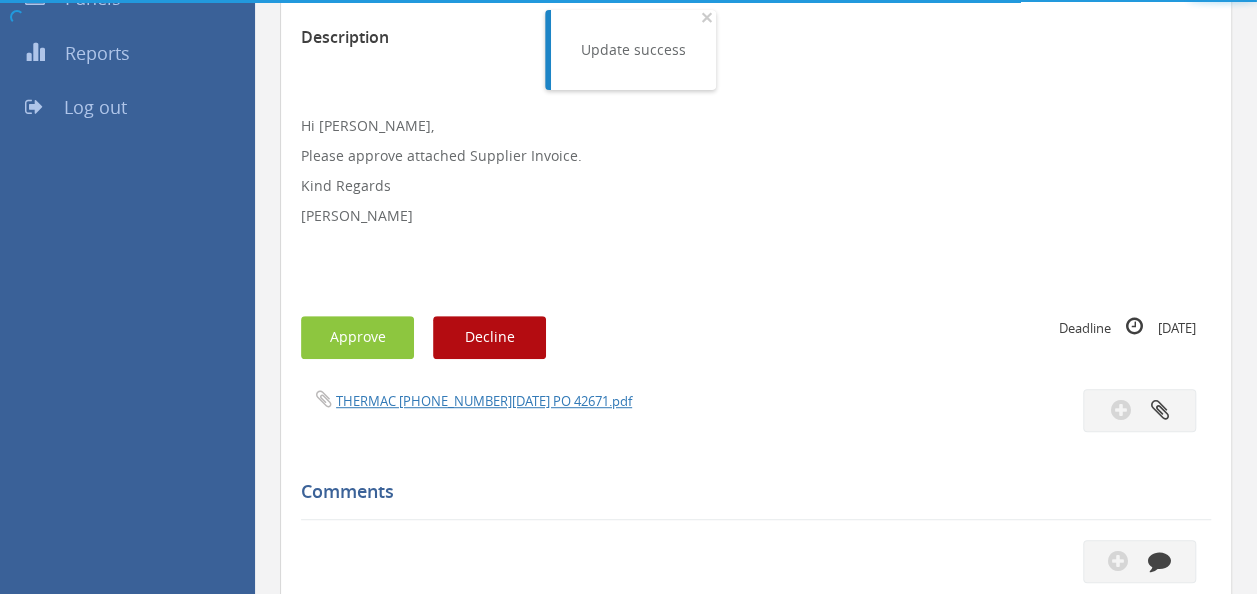 scroll, scrollTop: 516, scrollLeft: 0, axis: vertical 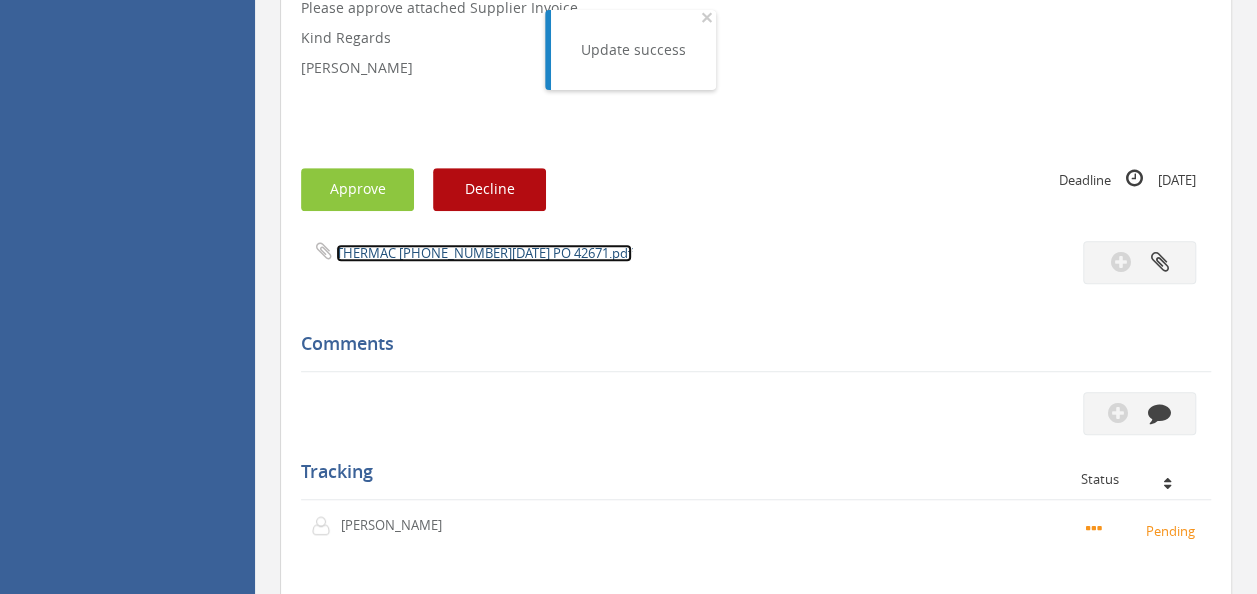 click on "THERMAC  [PHONE_NUMBER][DATE] PO 42671.pdf" at bounding box center (484, 253) 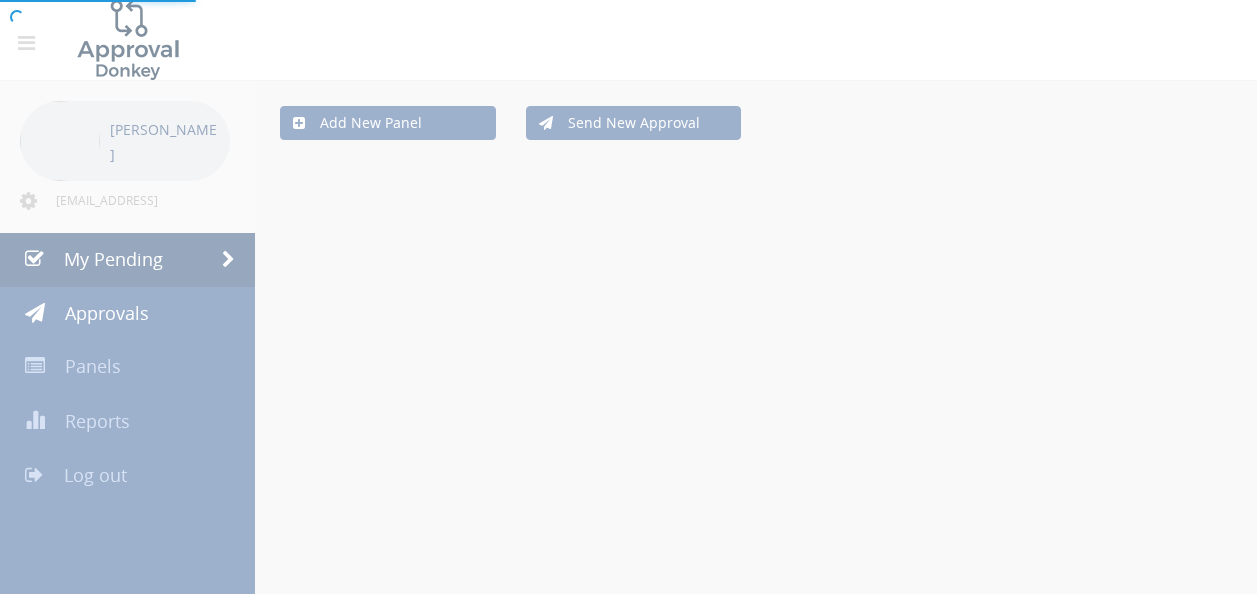 scroll, scrollTop: 0, scrollLeft: 0, axis: both 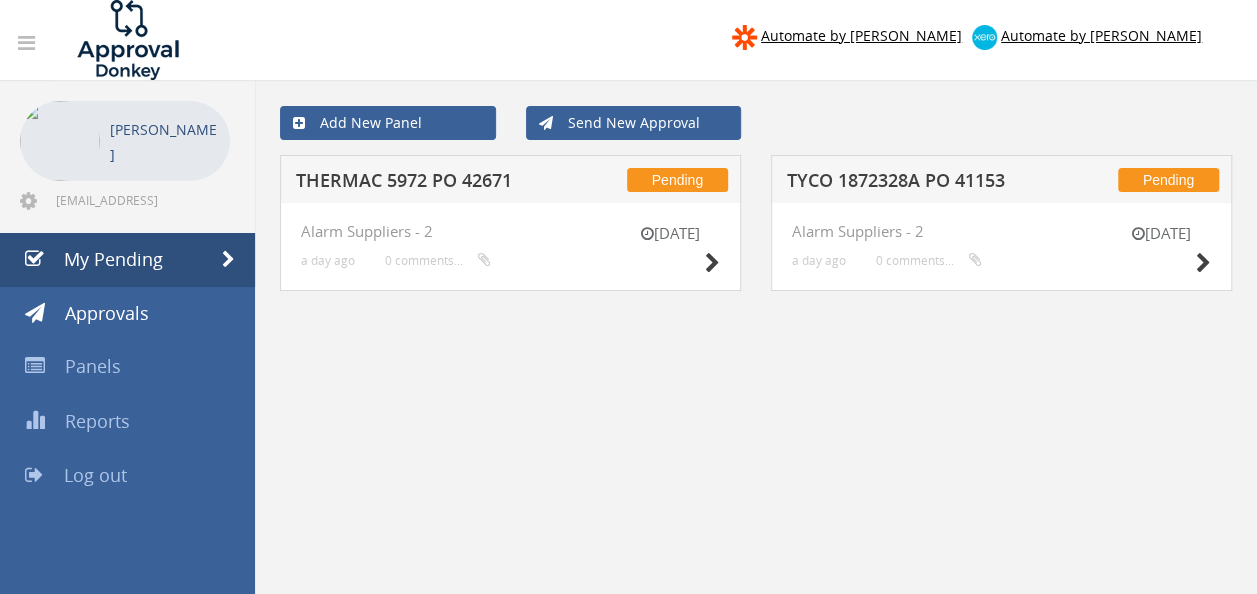 click on "TYCO 1872328A PO 41153" at bounding box center [915, 183] 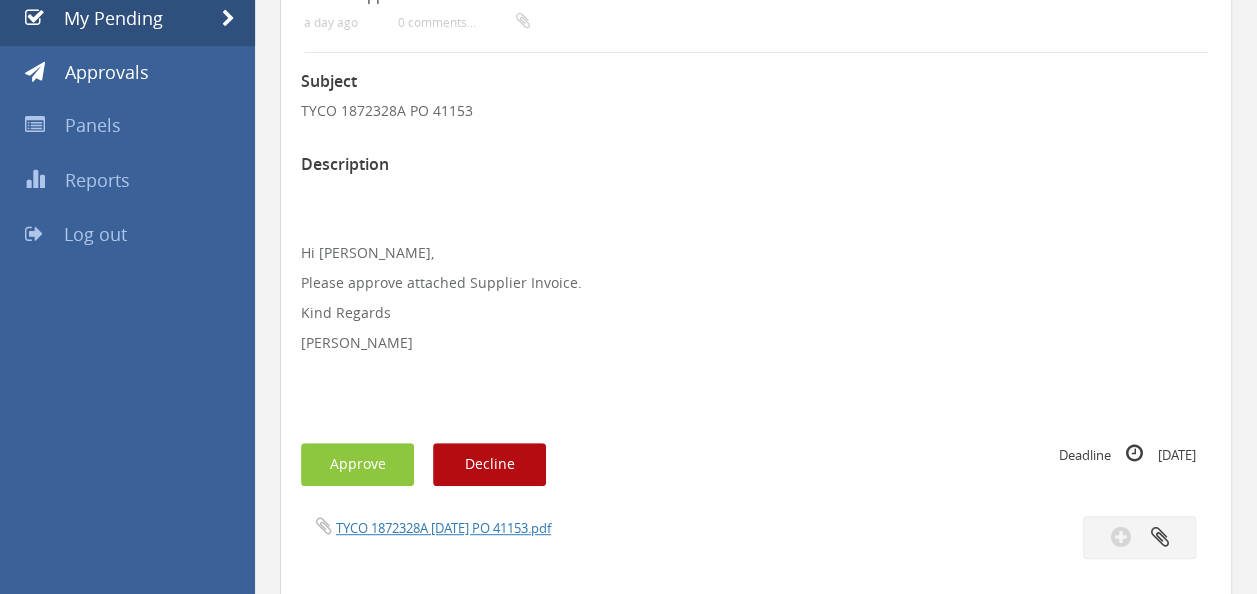 scroll, scrollTop: 400, scrollLeft: 0, axis: vertical 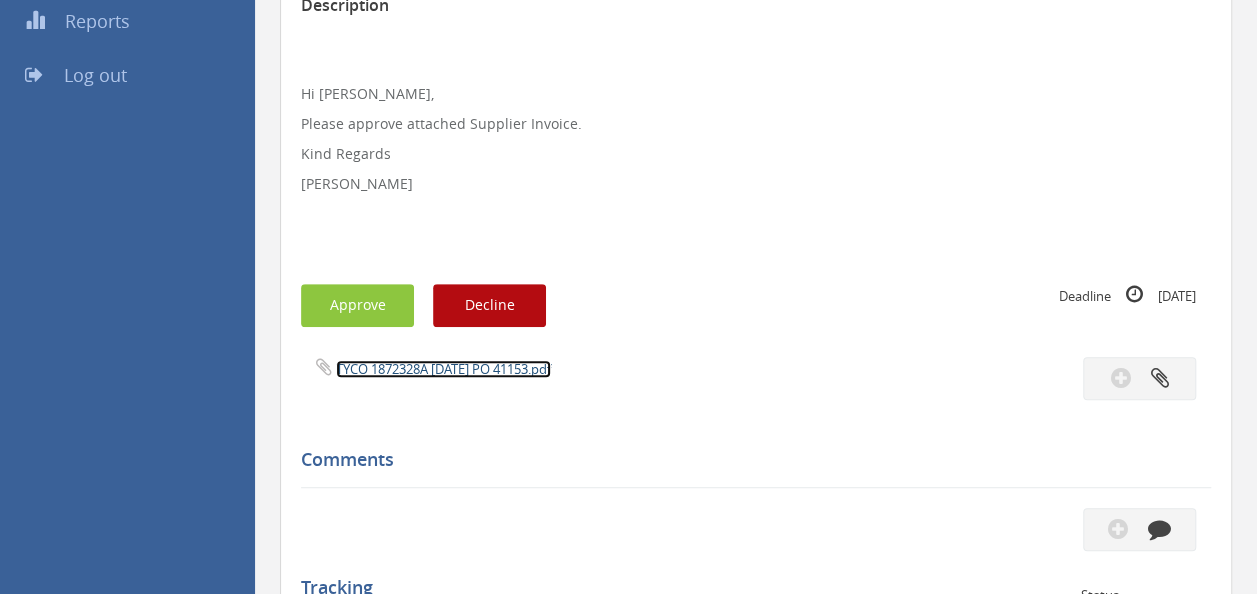 click on "TYCO 1872328A 18.07.25 PO 41153.pdf" at bounding box center [443, 369] 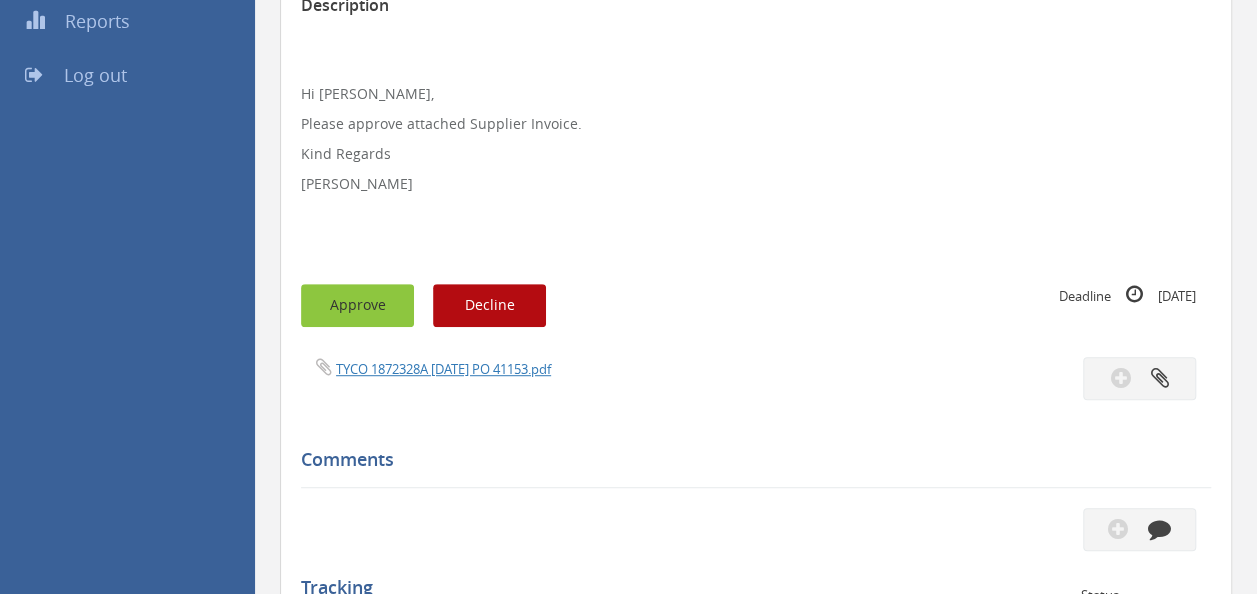 click on "Approve" at bounding box center (357, 305) 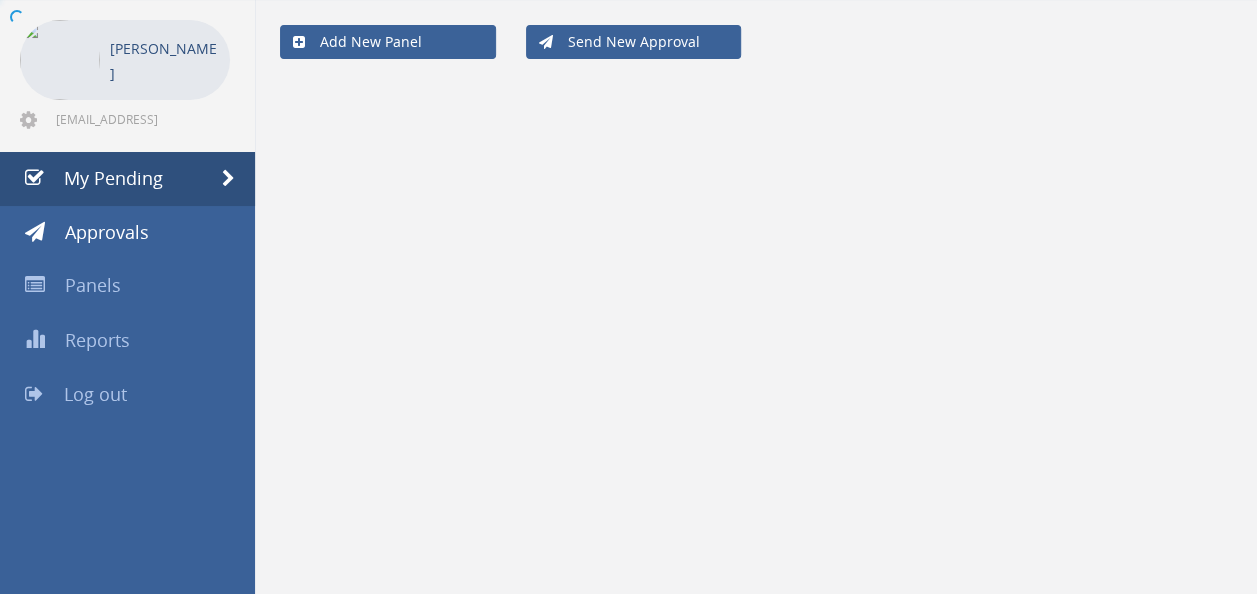 scroll, scrollTop: 80, scrollLeft: 0, axis: vertical 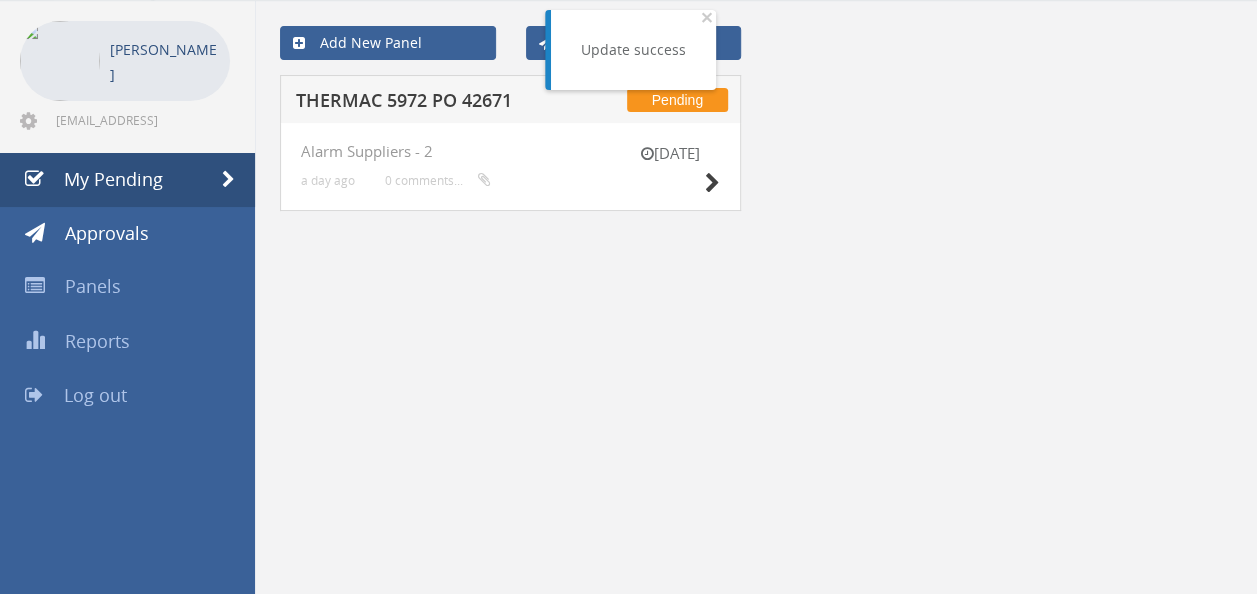click on "THERMAC 5972 PO 42671" at bounding box center [424, 103] 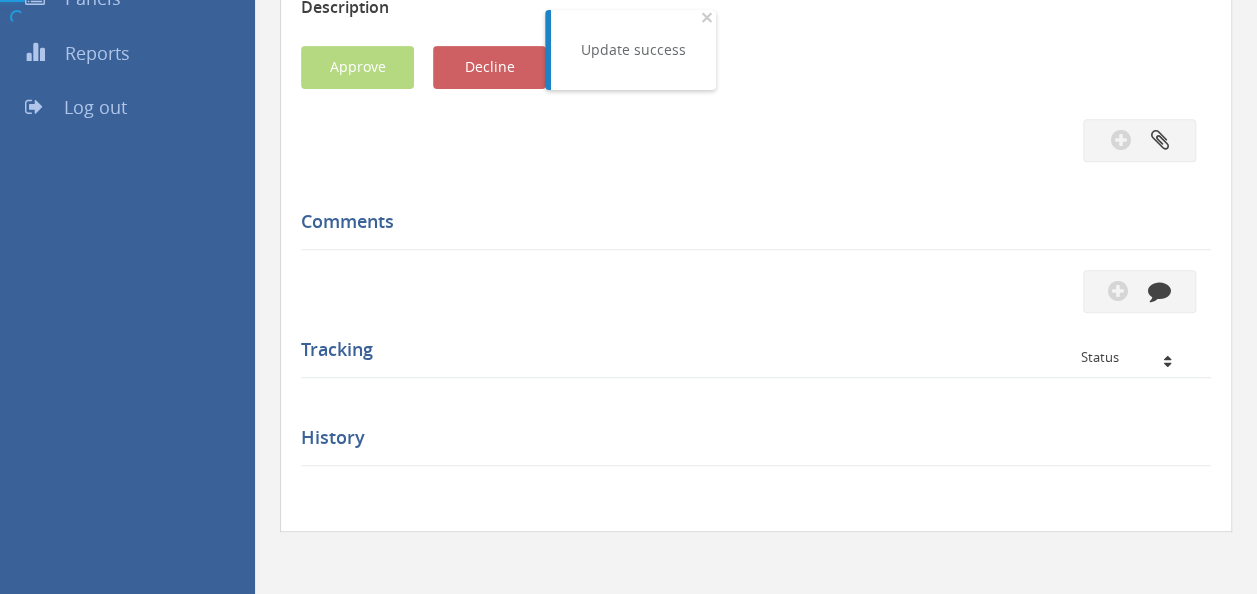 scroll, scrollTop: 400, scrollLeft: 0, axis: vertical 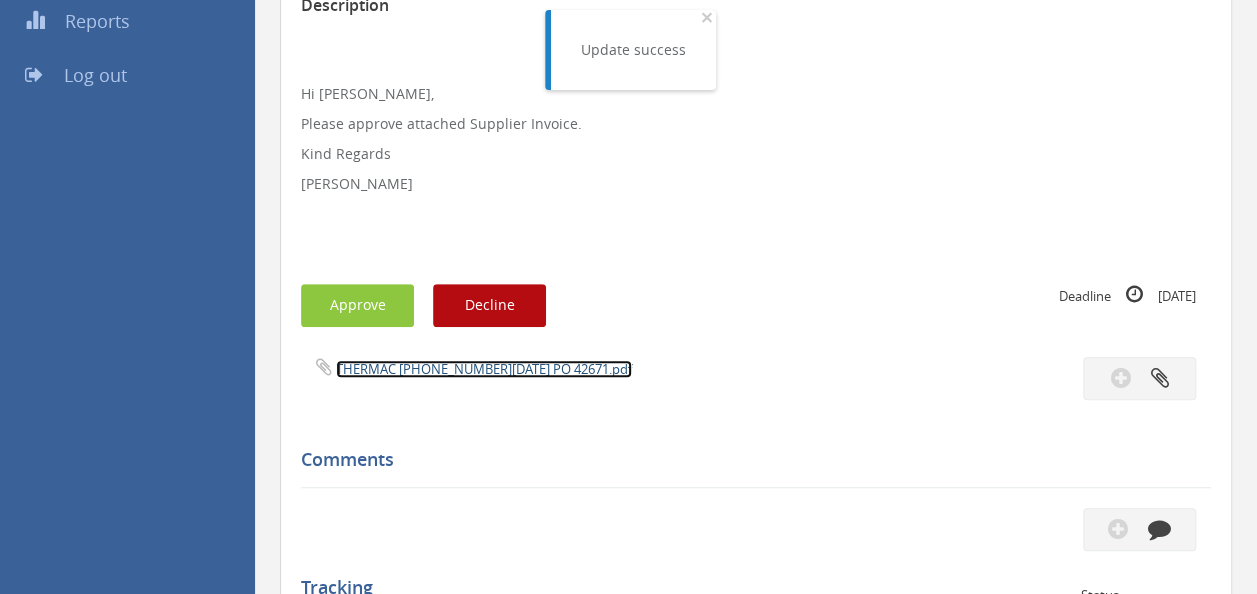 click on "THERMAC  [PHONE_NUMBER][DATE] PO 42671.pdf" at bounding box center (484, 369) 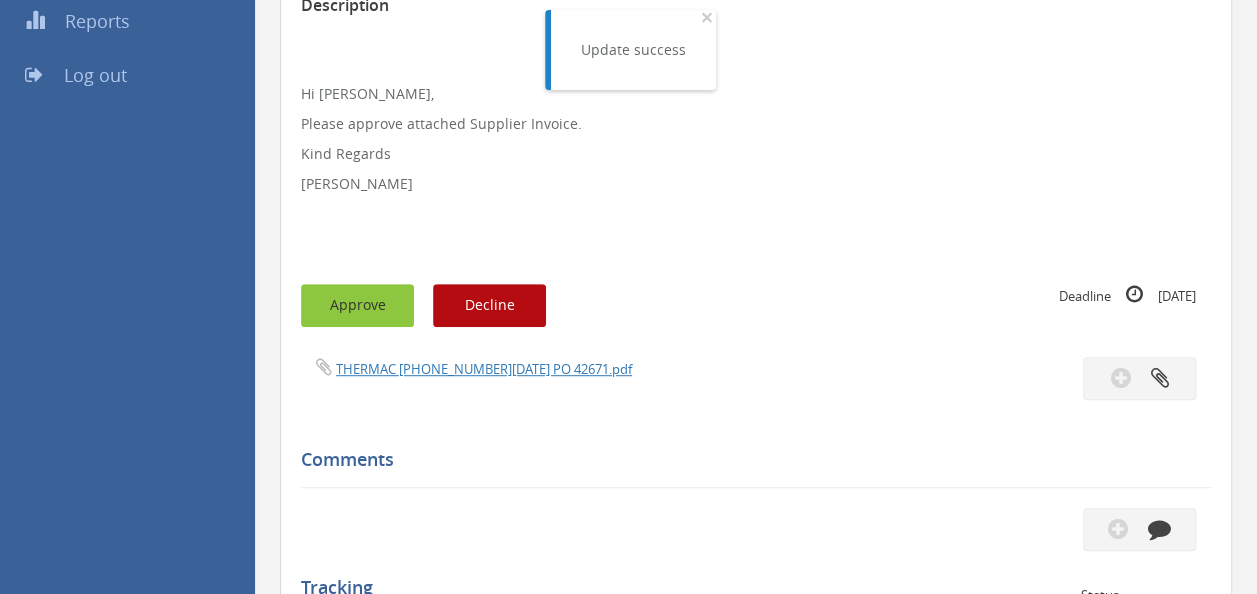 click on "Approve" at bounding box center [357, 305] 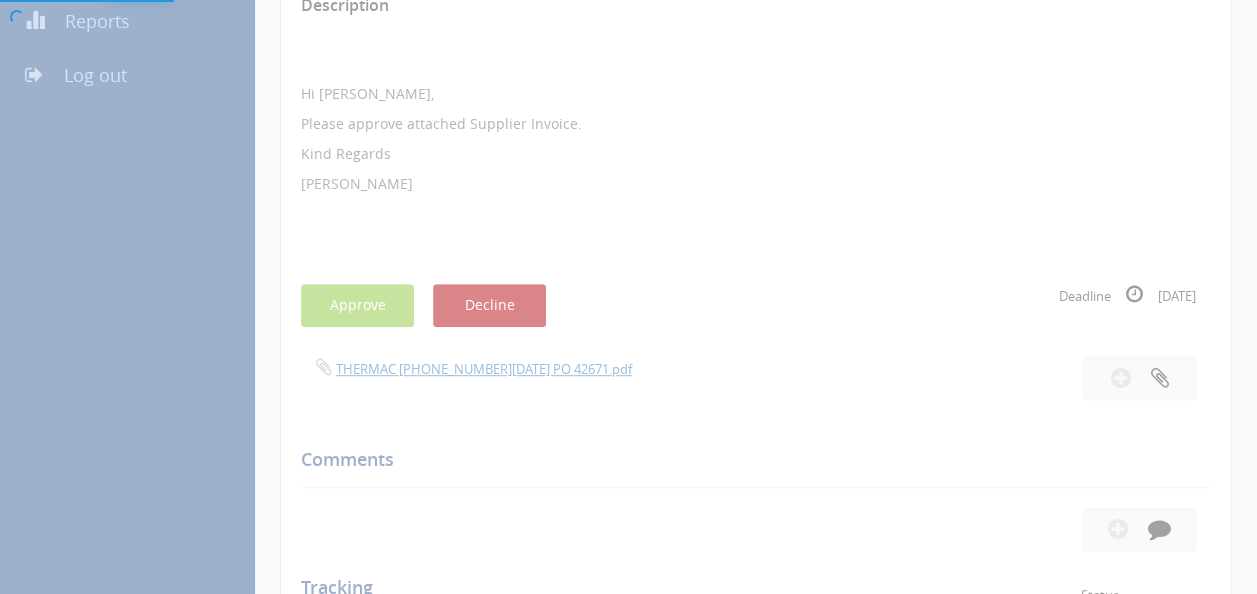 scroll, scrollTop: 80, scrollLeft: 0, axis: vertical 